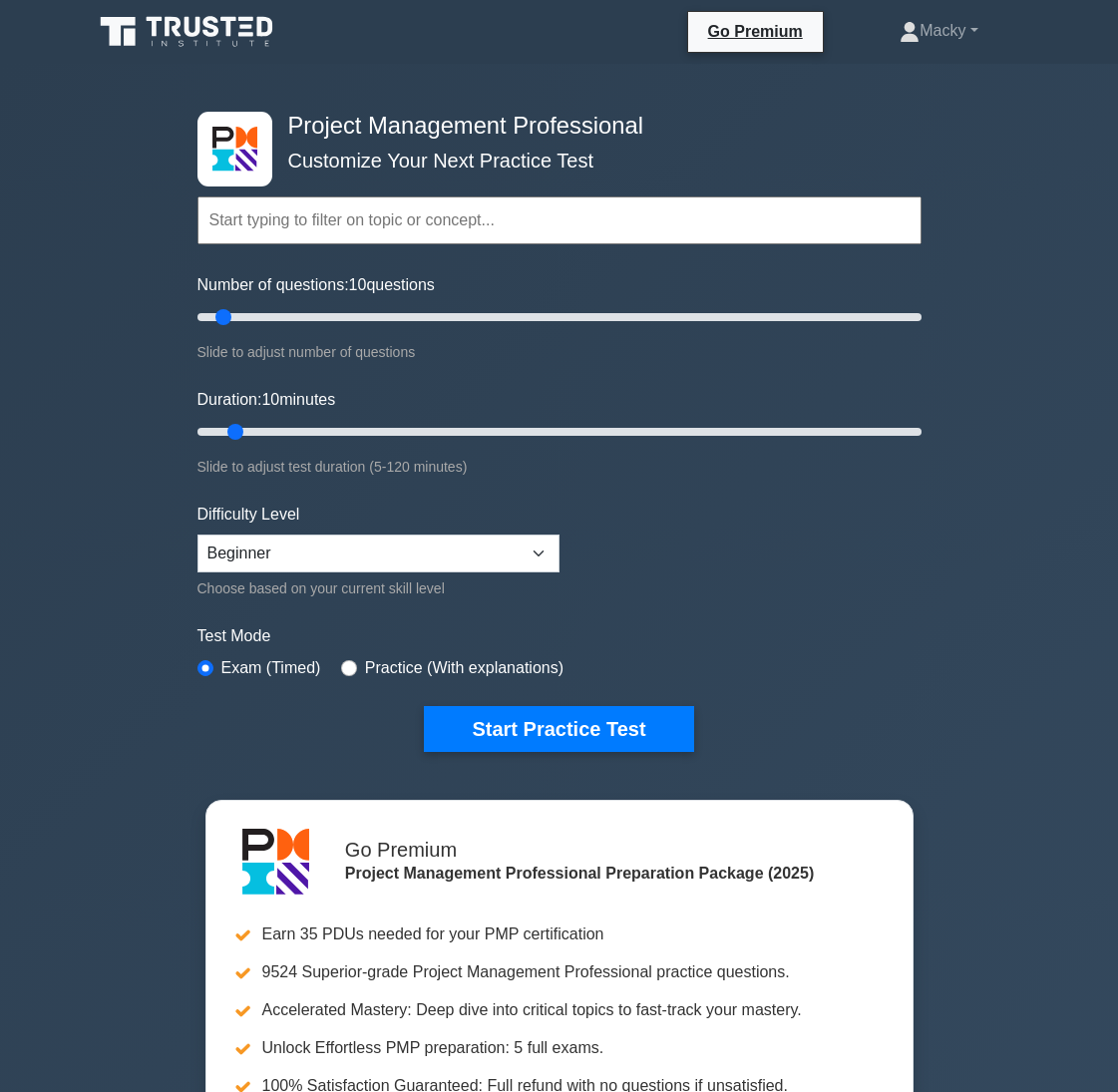 scroll, scrollTop: 0, scrollLeft: 0, axis: both 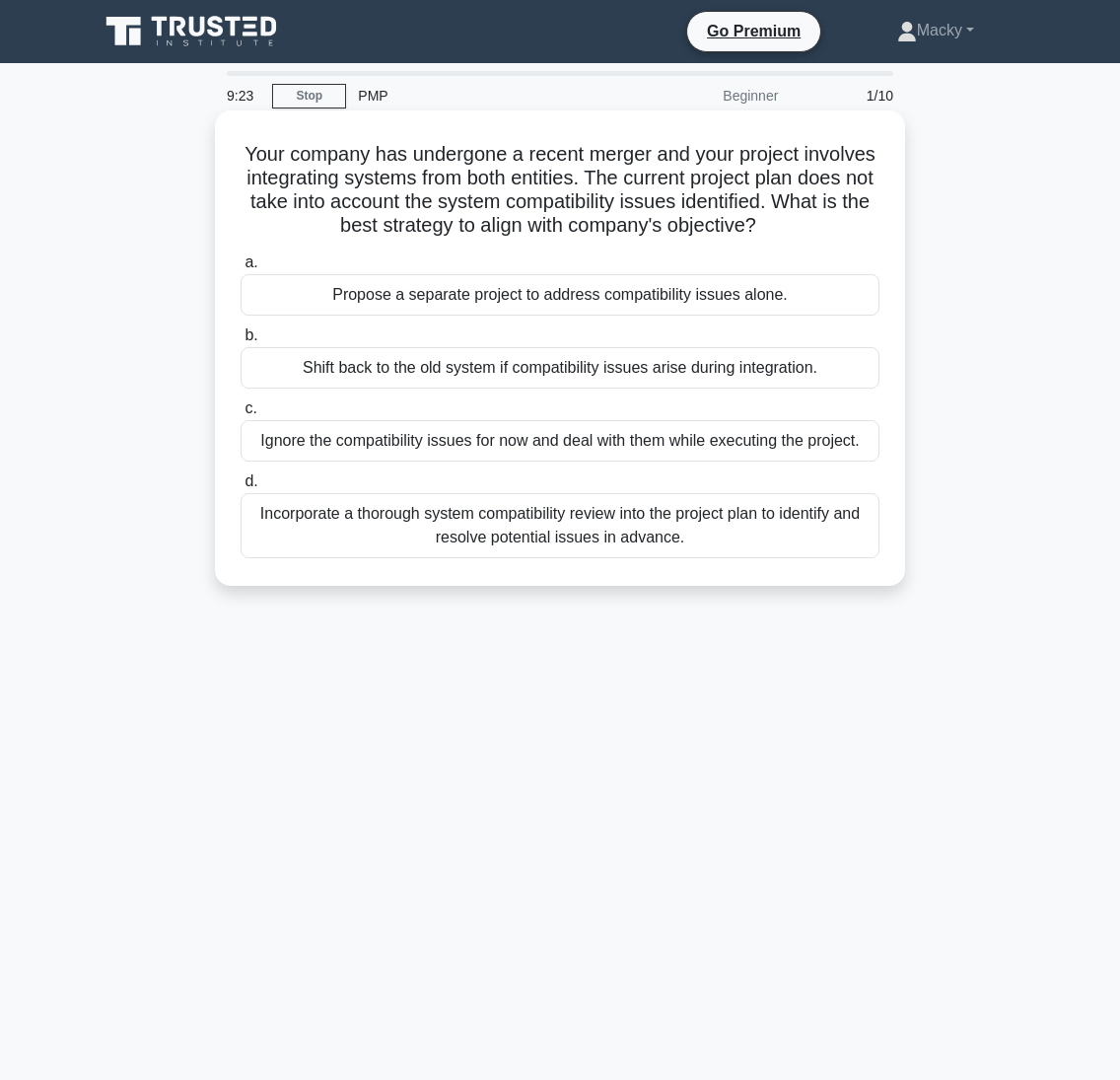 click on "Incorporate a thorough system compatibility review into the project plan to identify and resolve potential issues in advance." at bounding box center (560, 526) 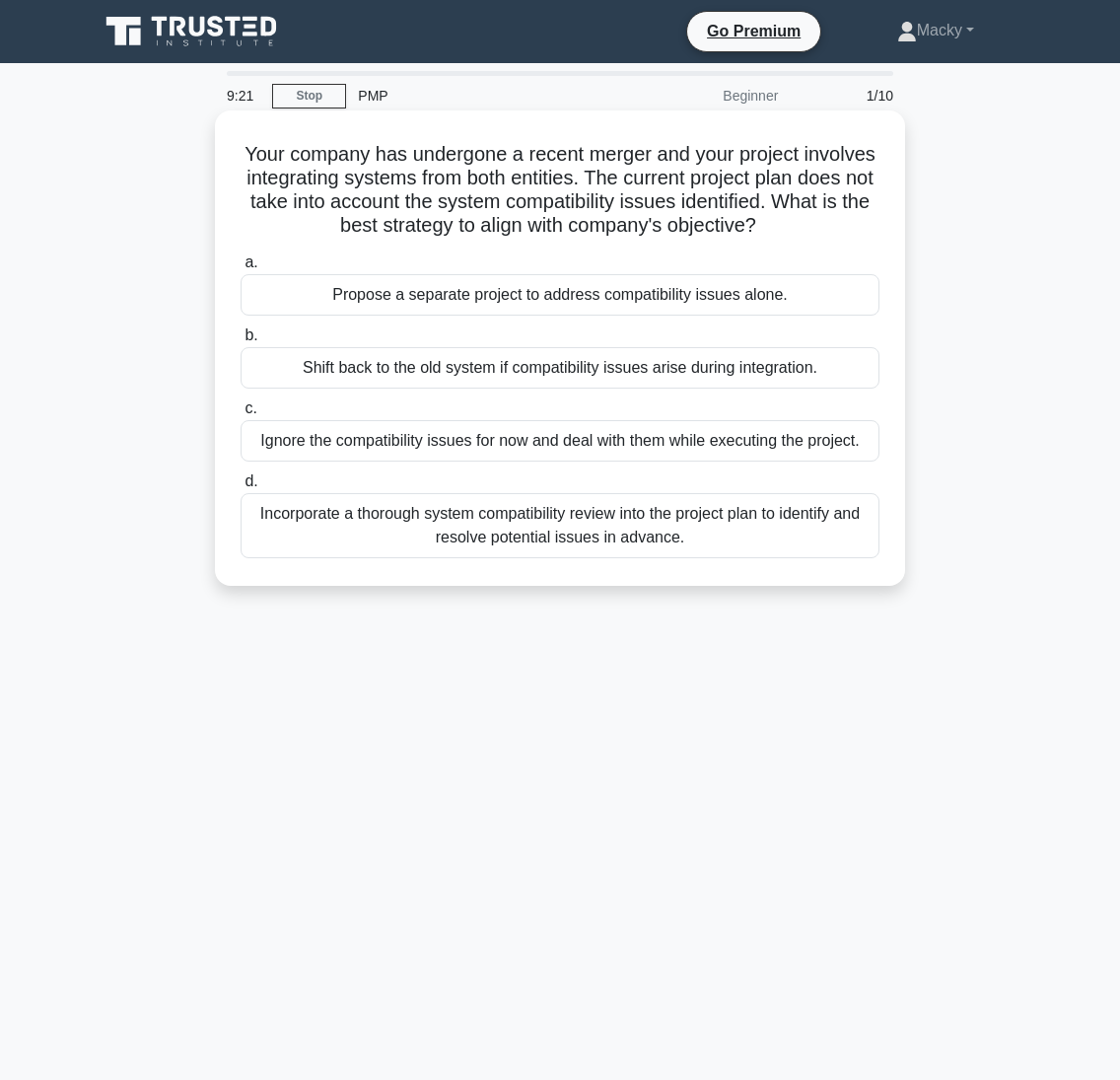 click on "Incorporate a thorough system compatibility review into the project plan to identify and resolve potential issues in advance." at bounding box center [560, 526] 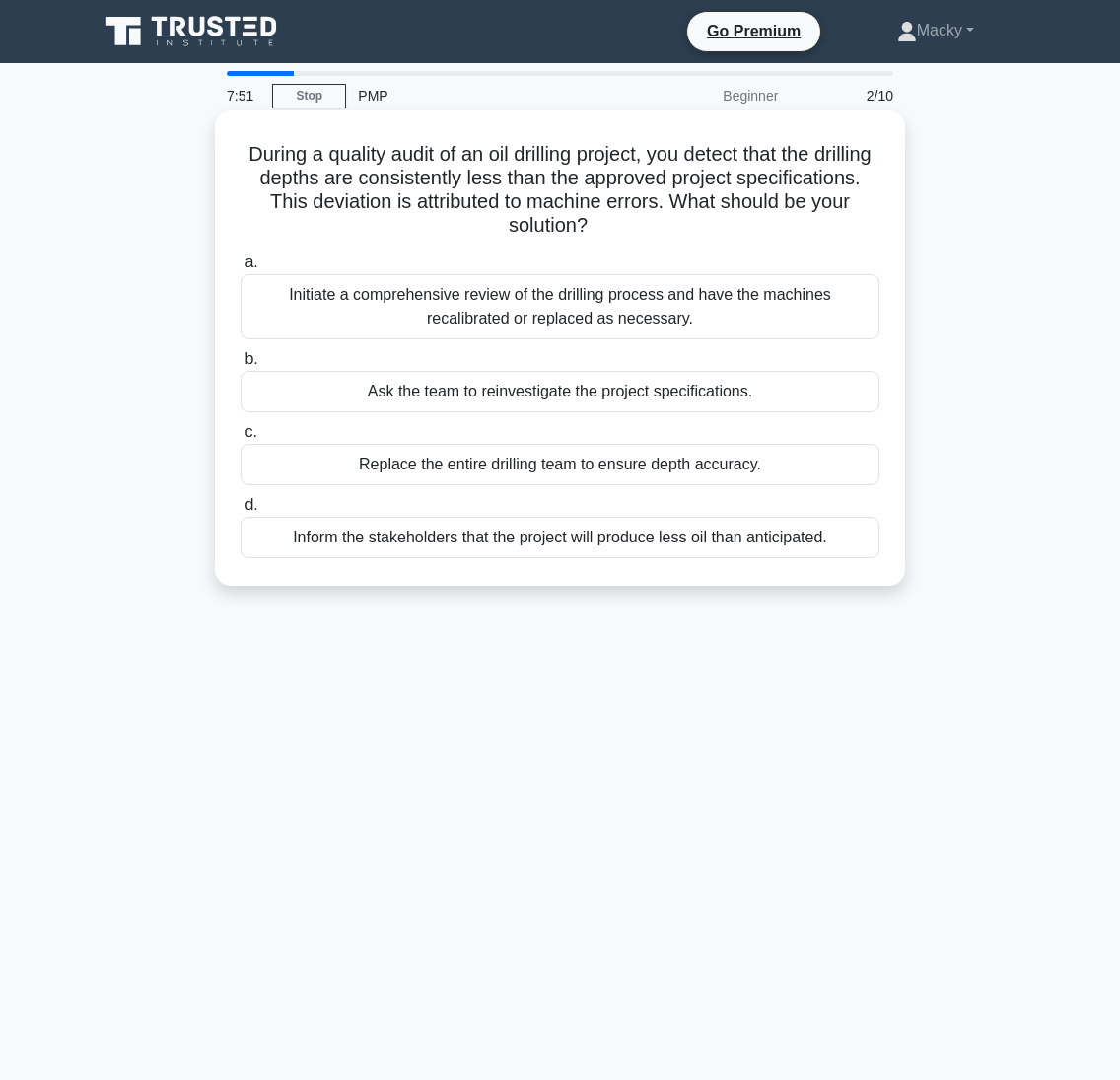 click on "Initiate a comprehensive review of the drilling process and have the machines recalibrated or replaced as necessary." at bounding box center [560, 307] 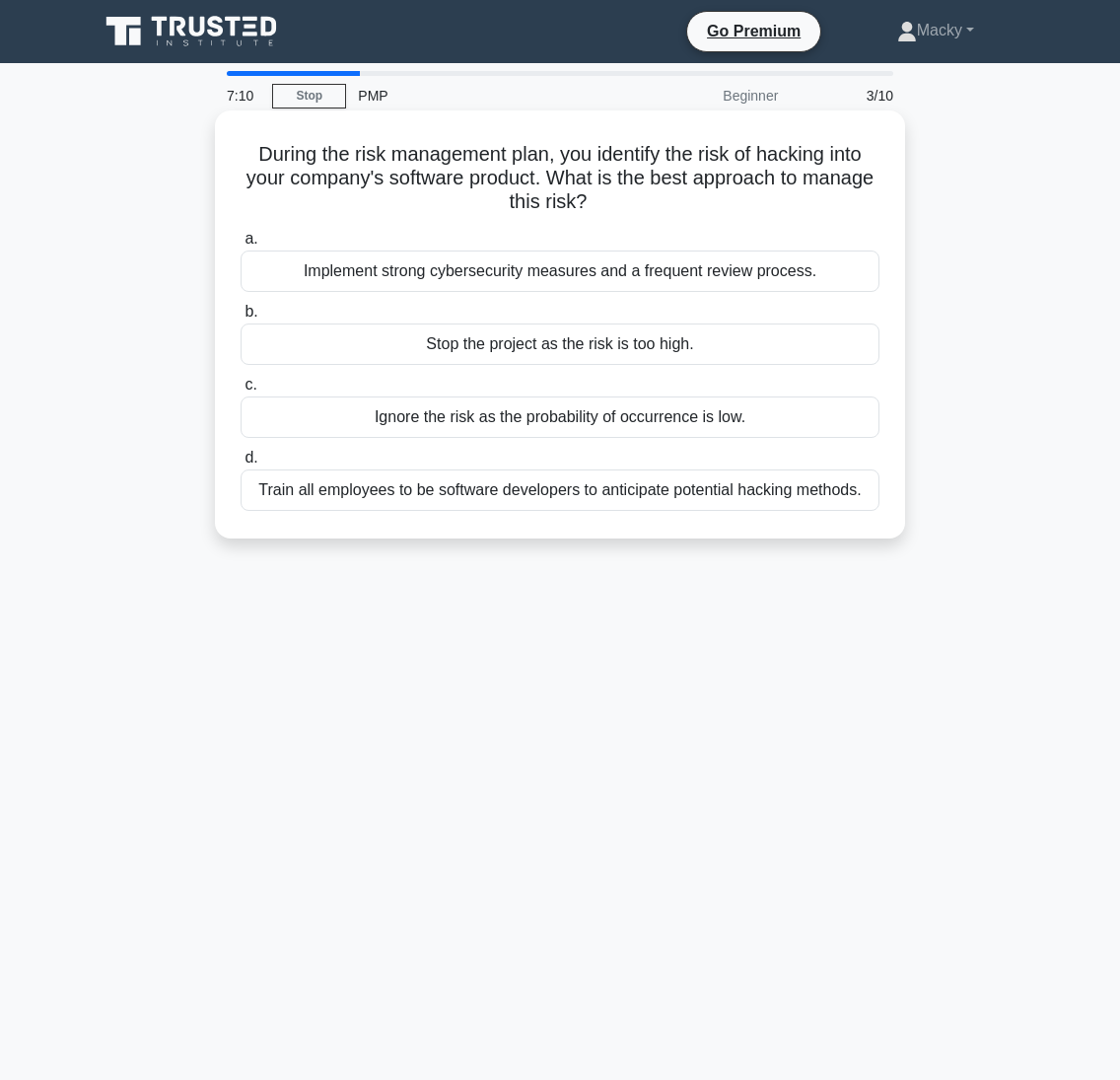 click on "Implement strong cybersecurity measures and a frequent review process." at bounding box center [560, 271] 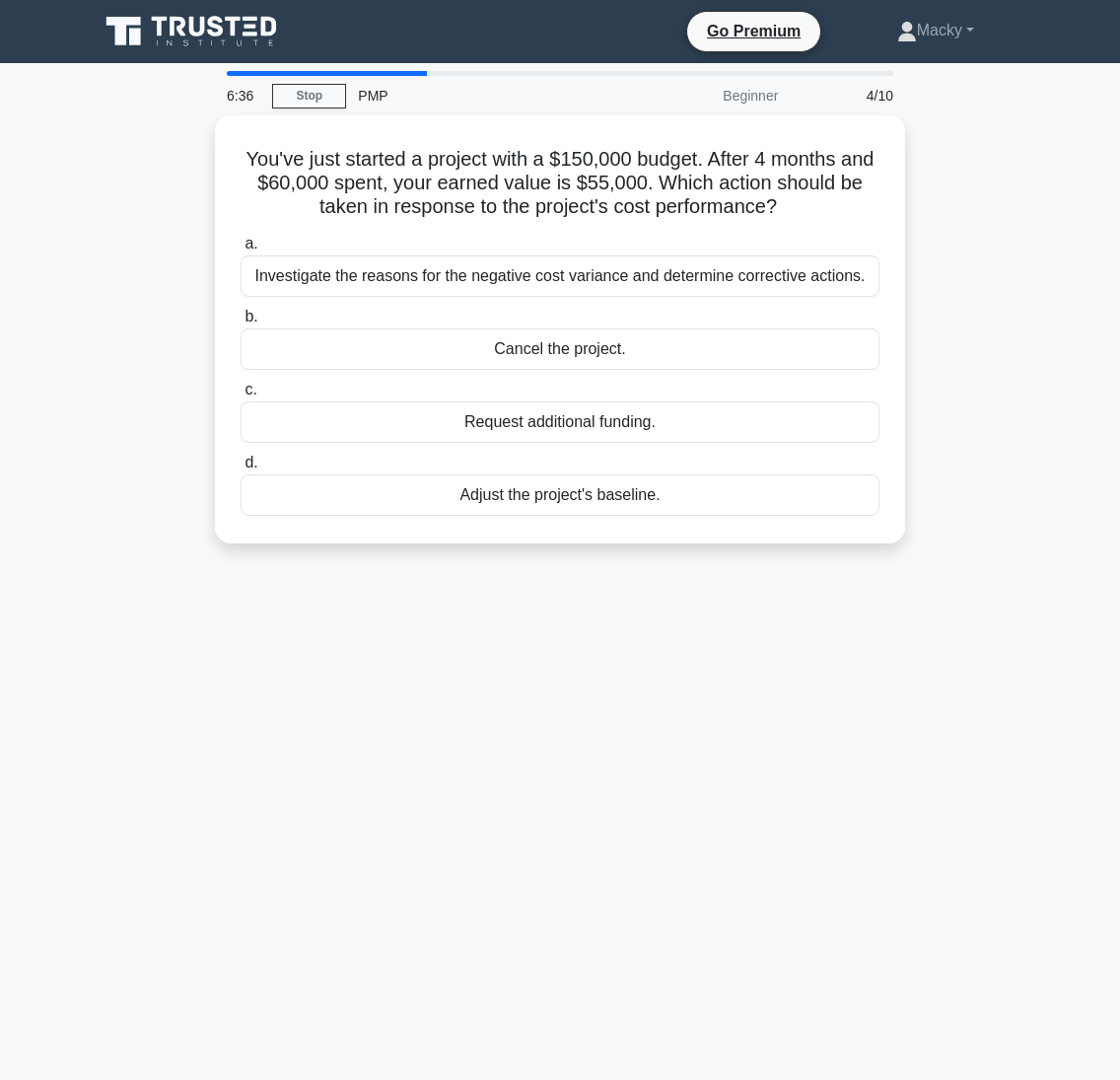 click on "6:36
Stop
PMP
Beginner
4/10
You've just started a project with a $150,000 budget. After 4 months and $60,000 spent, your earned value is $55,000. Which action should be taken in response to the project's cost performance?
.spinner_0XTQ{transform-origin:center;animation:spinner_y6GP .75s linear infinite}@keyframes spinner_y6GP{100%{transform:rotate(360deg)}}
a.
b. c. d." at bounding box center [560, 564] 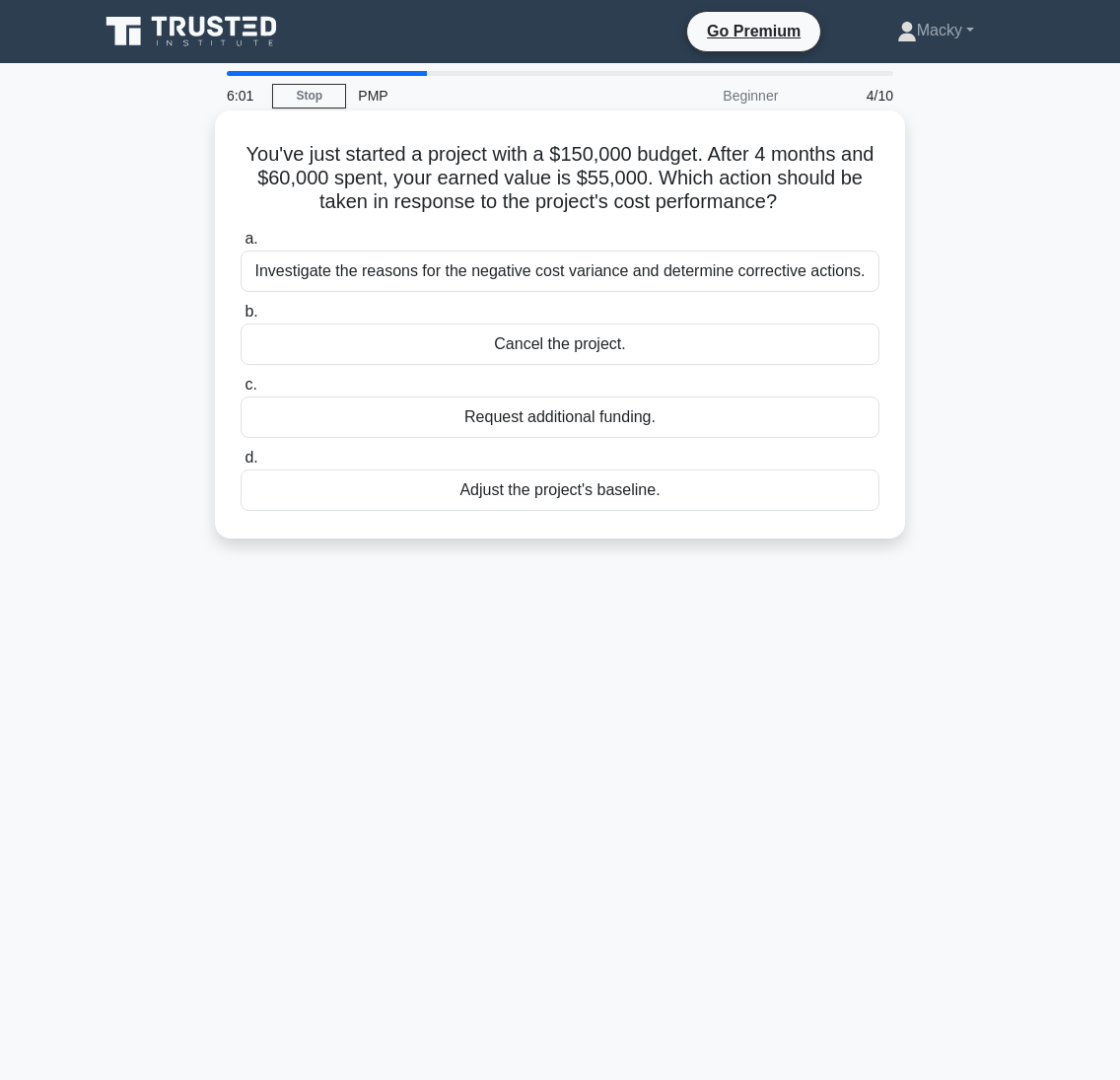 click on "Investigate the reasons for the negative cost variance and determine corrective actions." at bounding box center [560, 271] 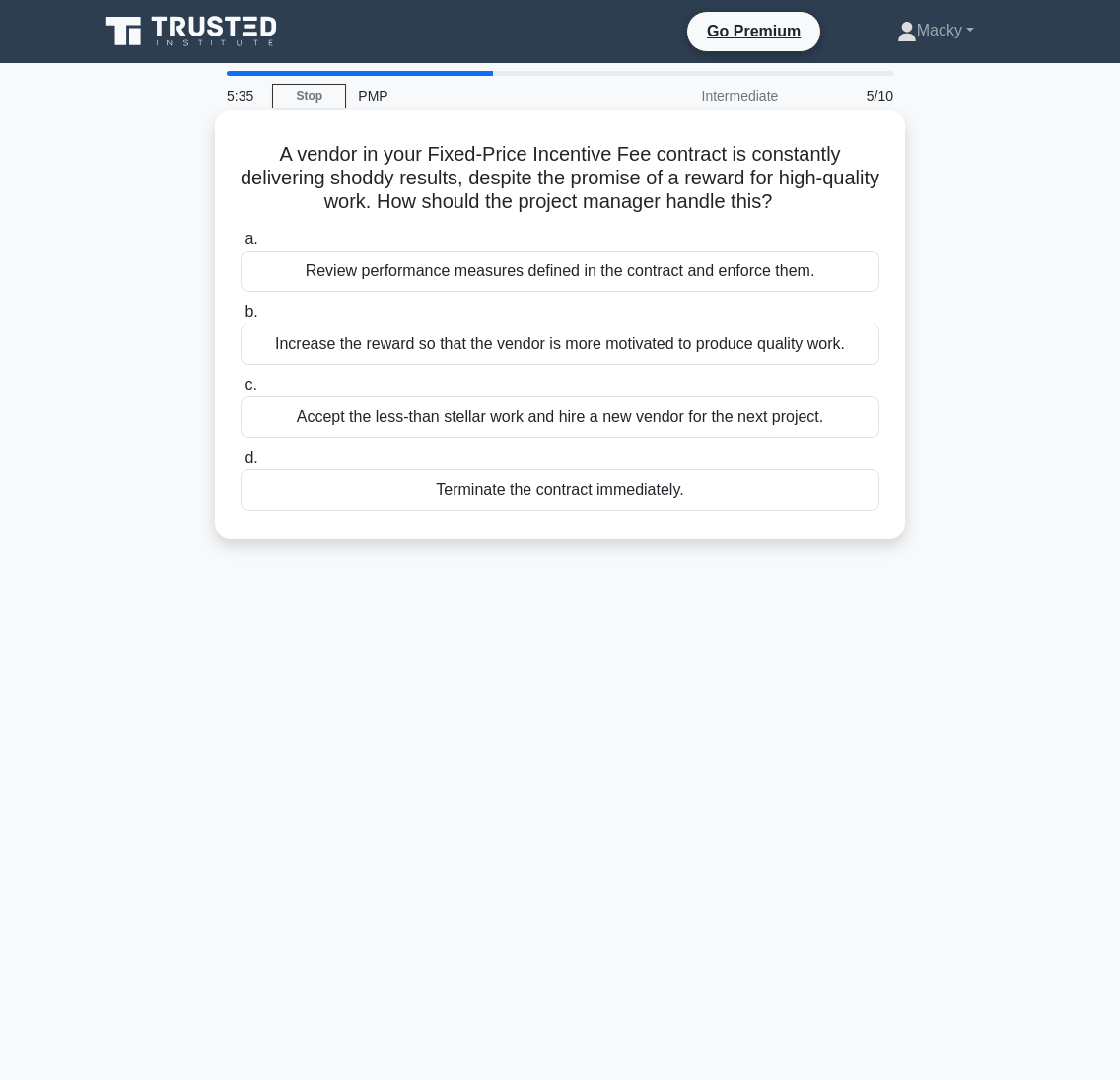 click on "Review performance measures defined in the contract and enforce them." at bounding box center [560, 271] 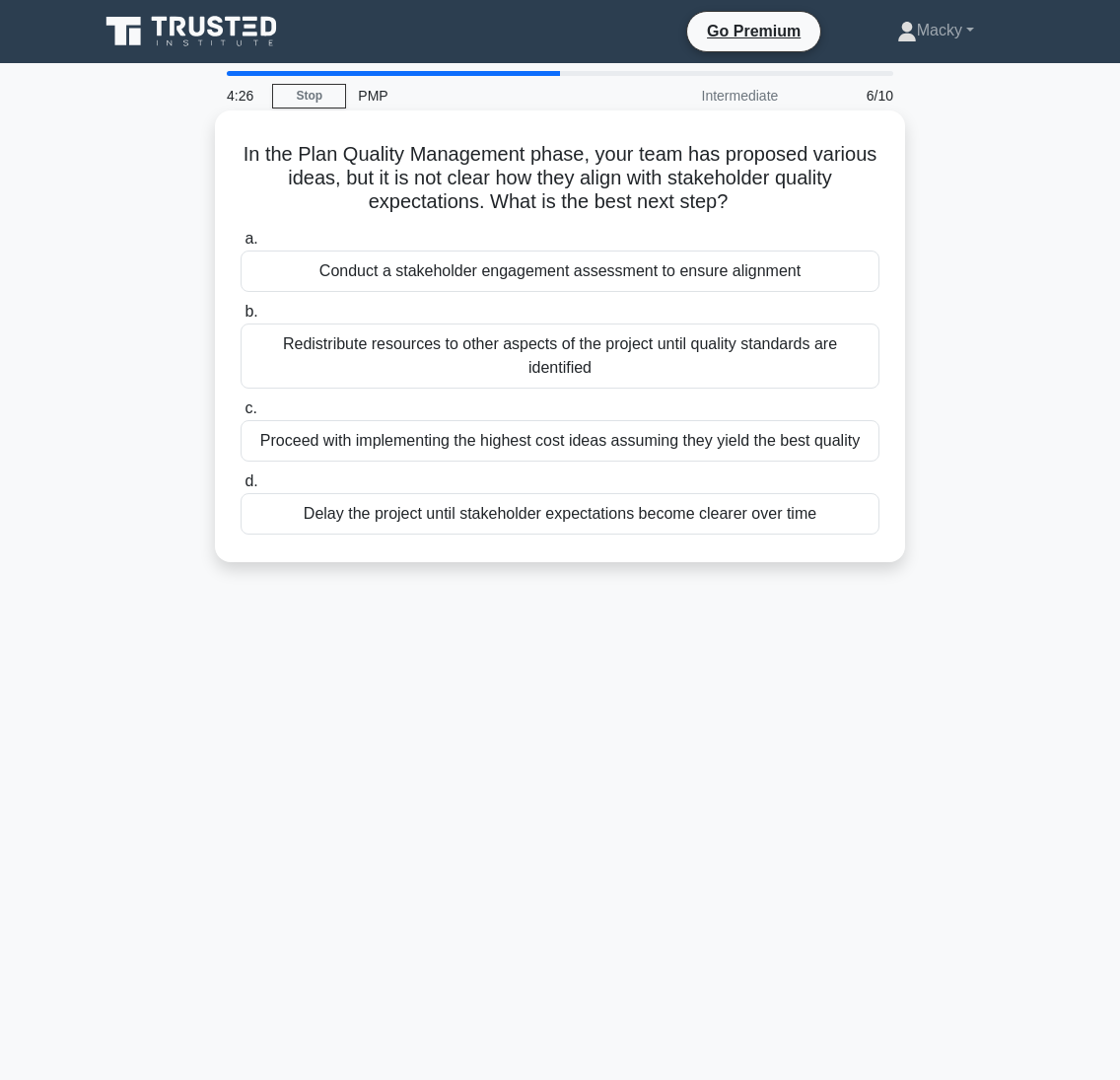 click on "Conduct a stakeholder engagement assessment to ensure alignment" at bounding box center (560, 271) 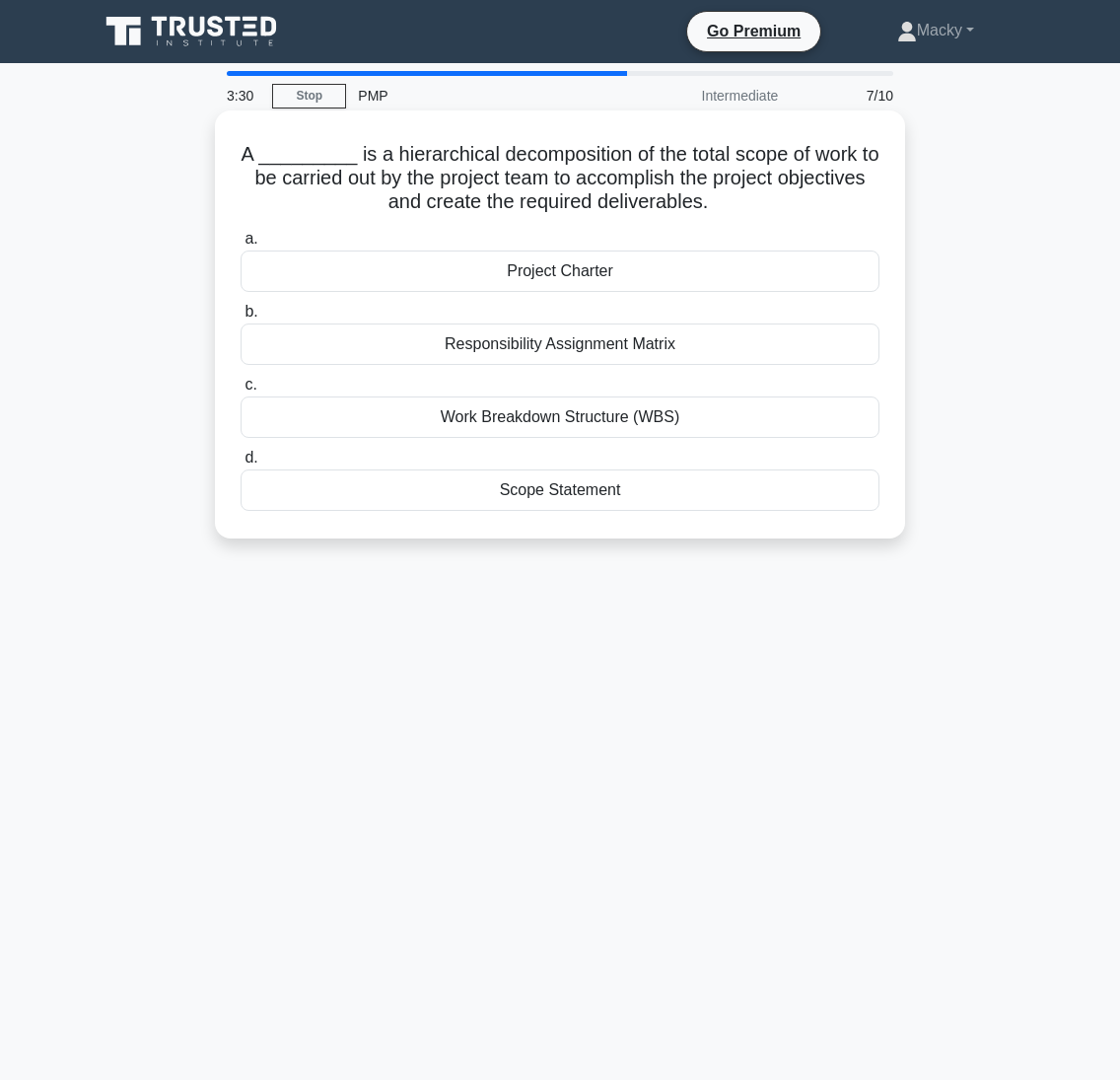 click on "Scope Statement" at bounding box center [560, 490] 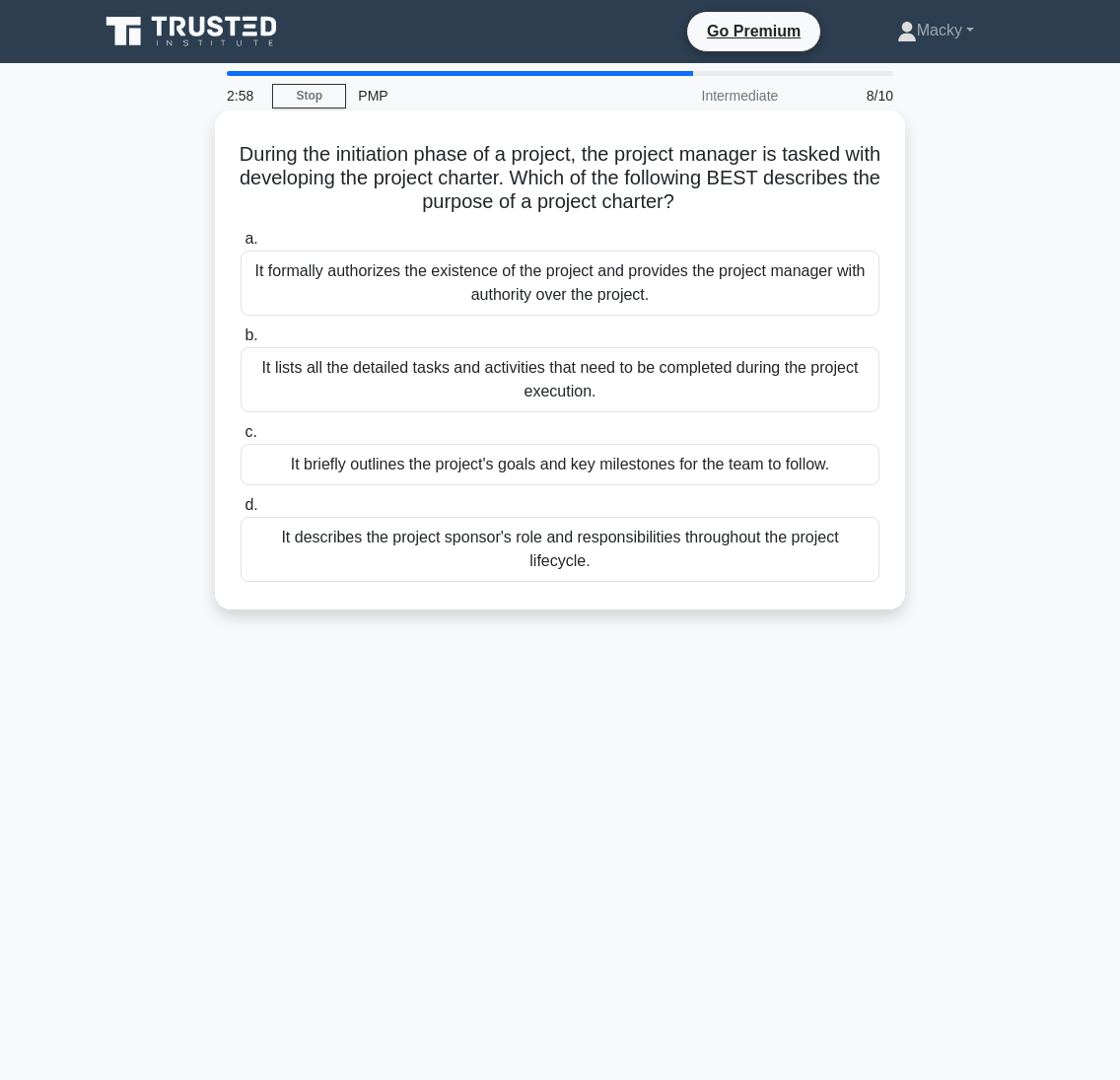 click on "It briefly outlines the project's goals and key milestones for the team to follow." at bounding box center (560, 465) 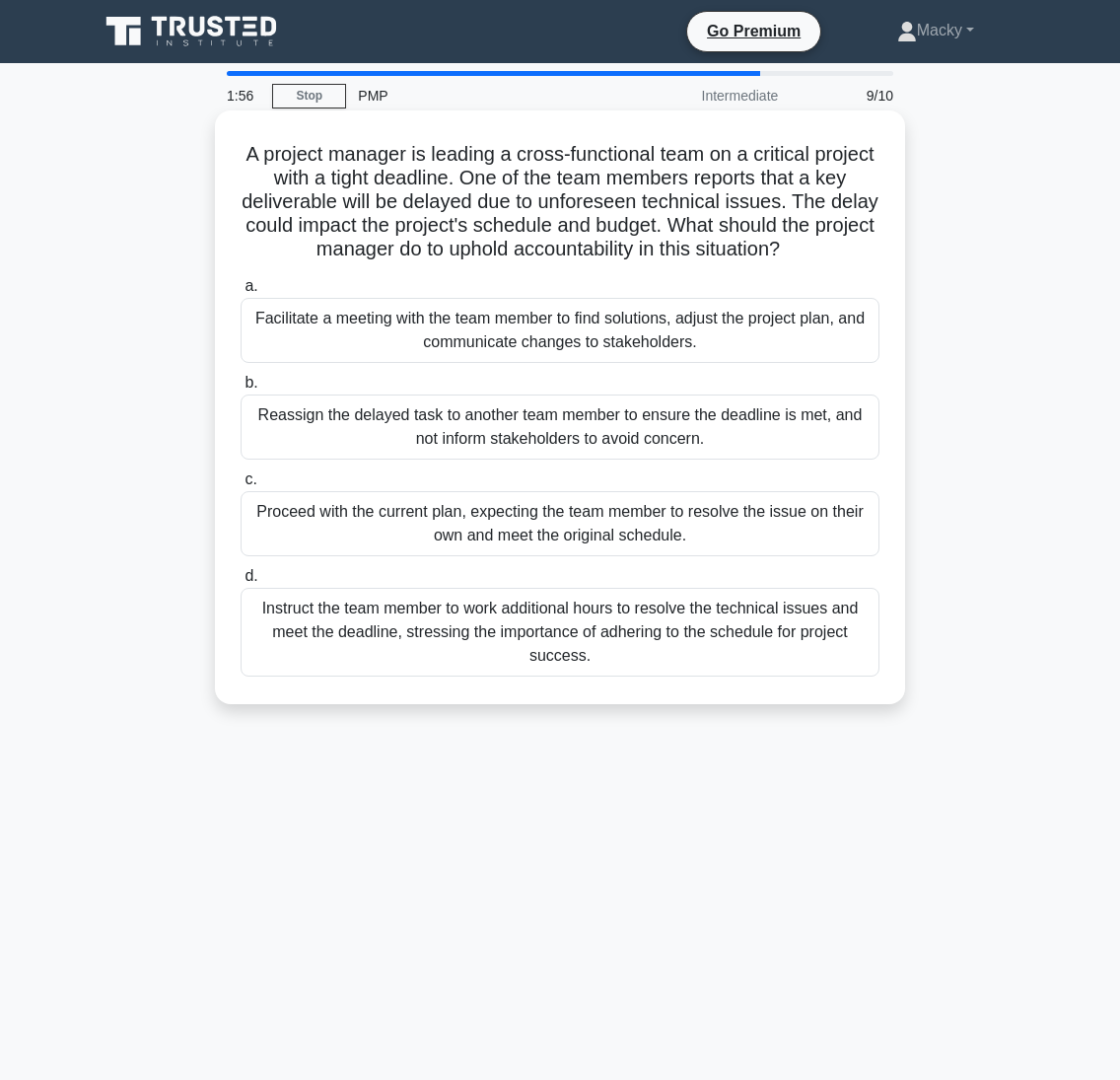 click on "Facilitate a meeting with the team member to find solutions, adjust the project plan, and communicate changes to stakeholders." at bounding box center [560, 330] 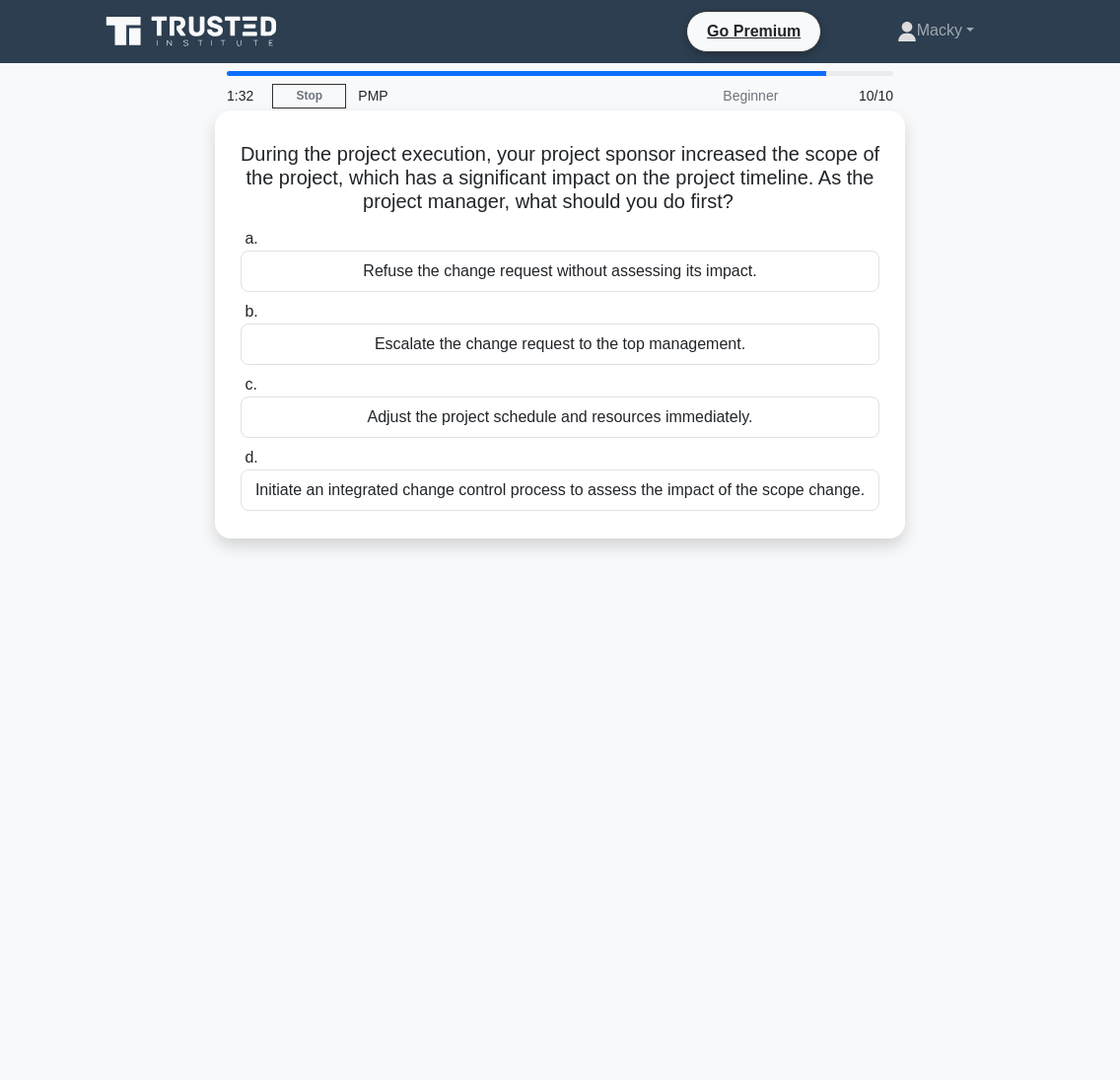 click on "Initiate an integrated change control process to assess the impact of the scope change." at bounding box center (560, 490) 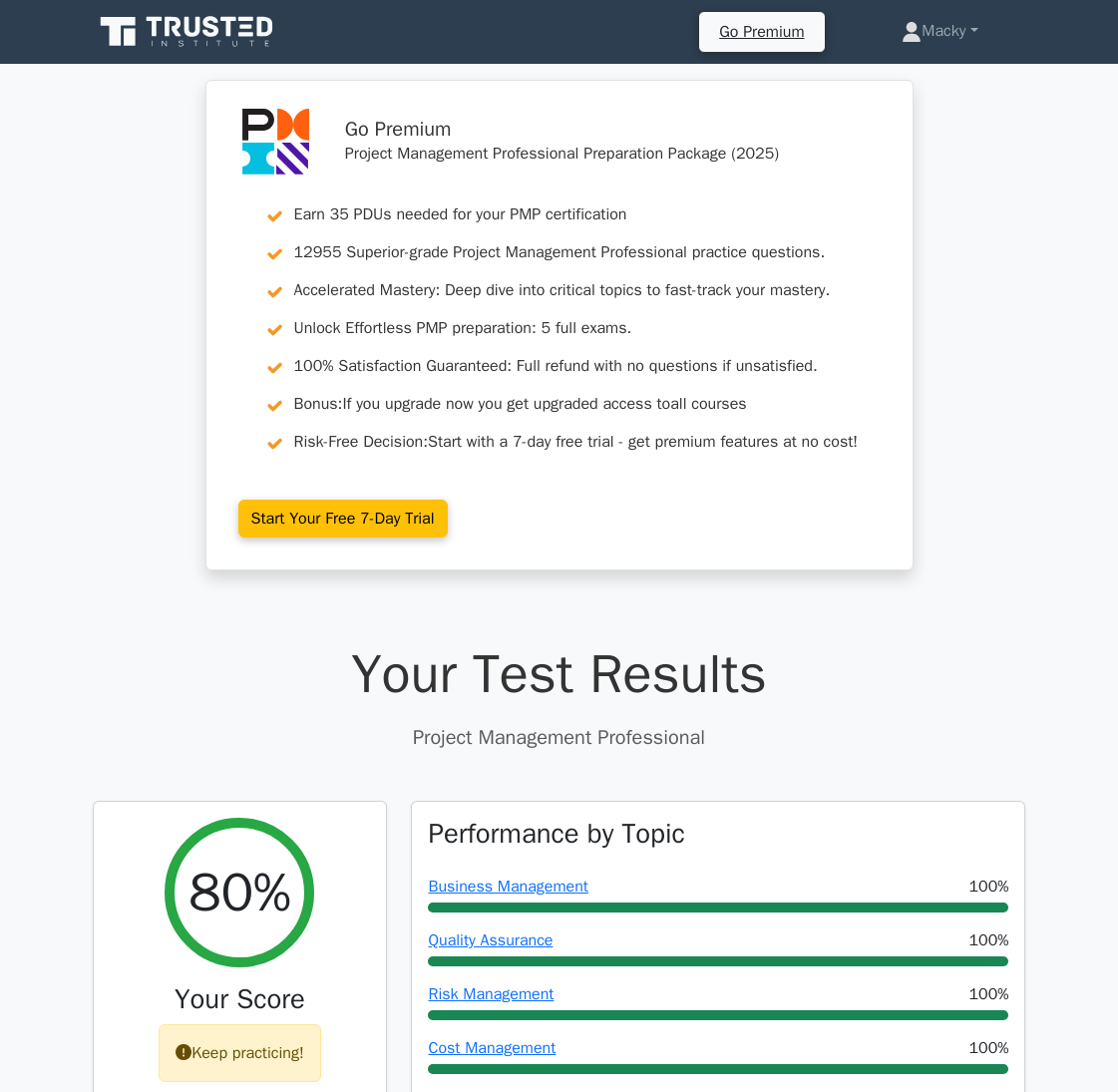 scroll, scrollTop: 1396, scrollLeft: 0, axis: vertical 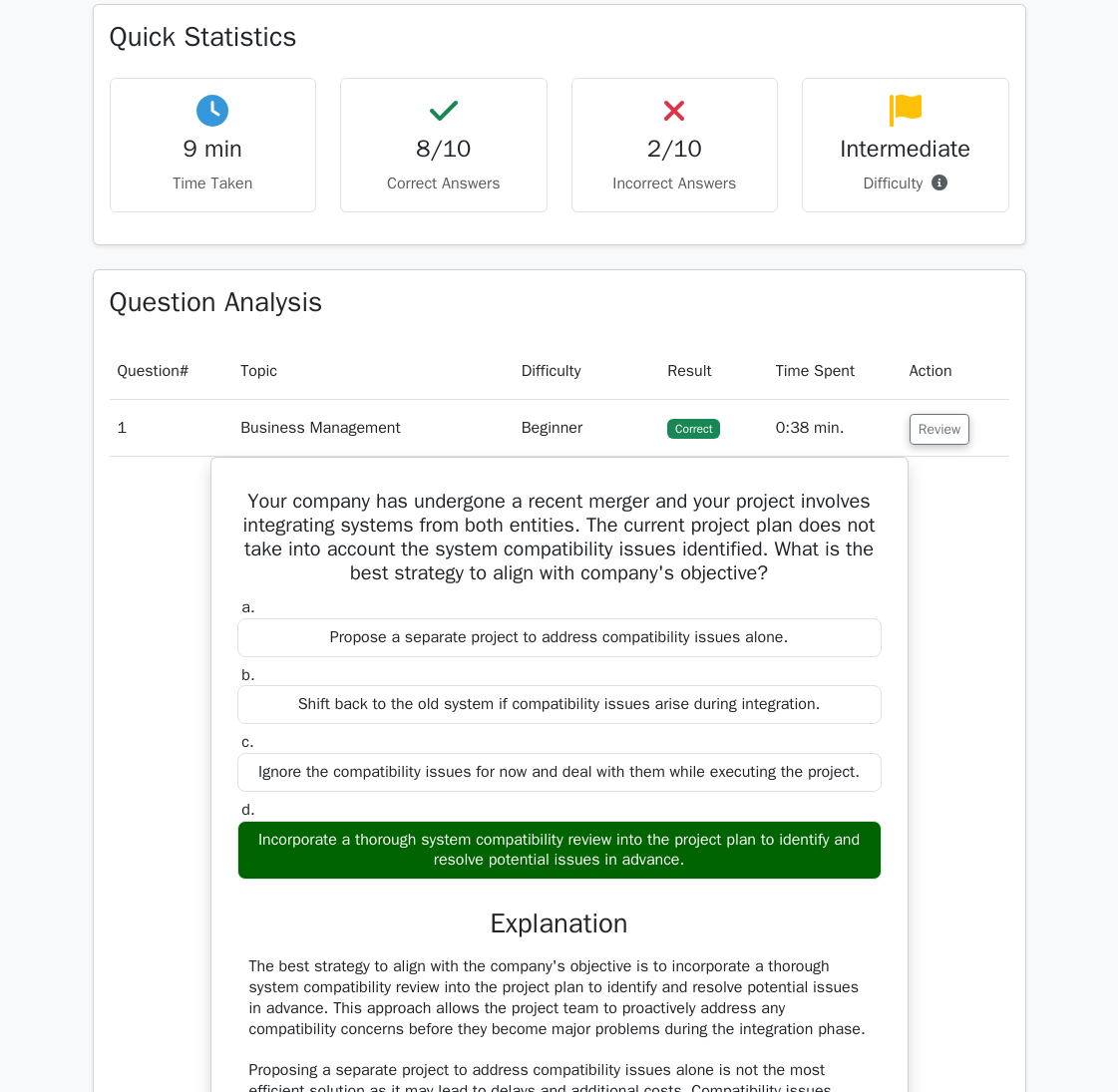 click on "Question Analysis
Question  #
Topic
Difficulty
Result
Time Spent
Action
1
Business Management
Beginner
Correct" at bounding box center [559, 1162] 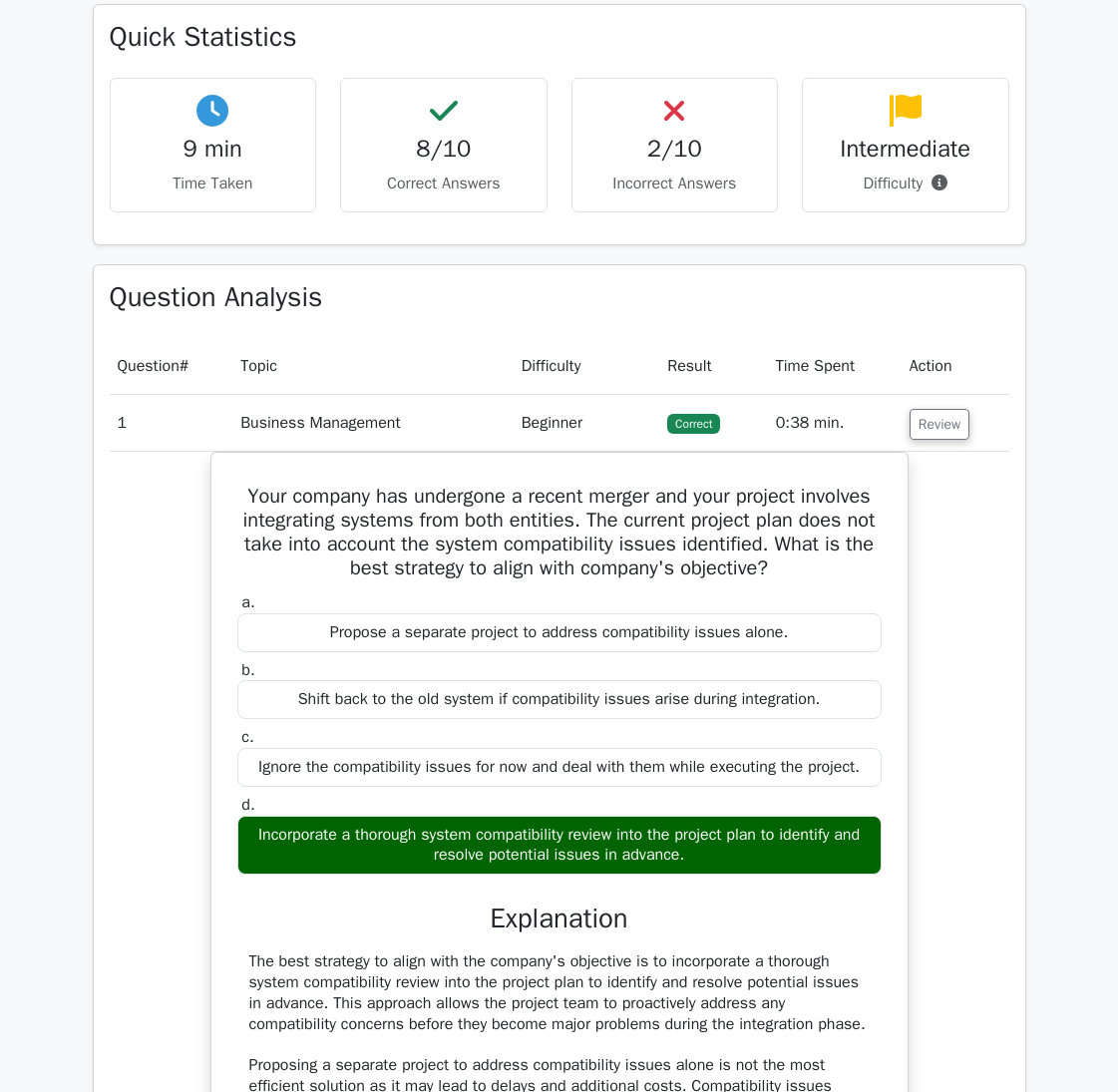 click on "Your company has undergone a recent merger and your project involves integrating systems from both entities. The current project plan does not take into account the system compatibility issues identified. What is the best strategy to align with company's objective?
a.
Propose a separate project to address compatibility issues alone.
b." at bounding box center [559, 941] 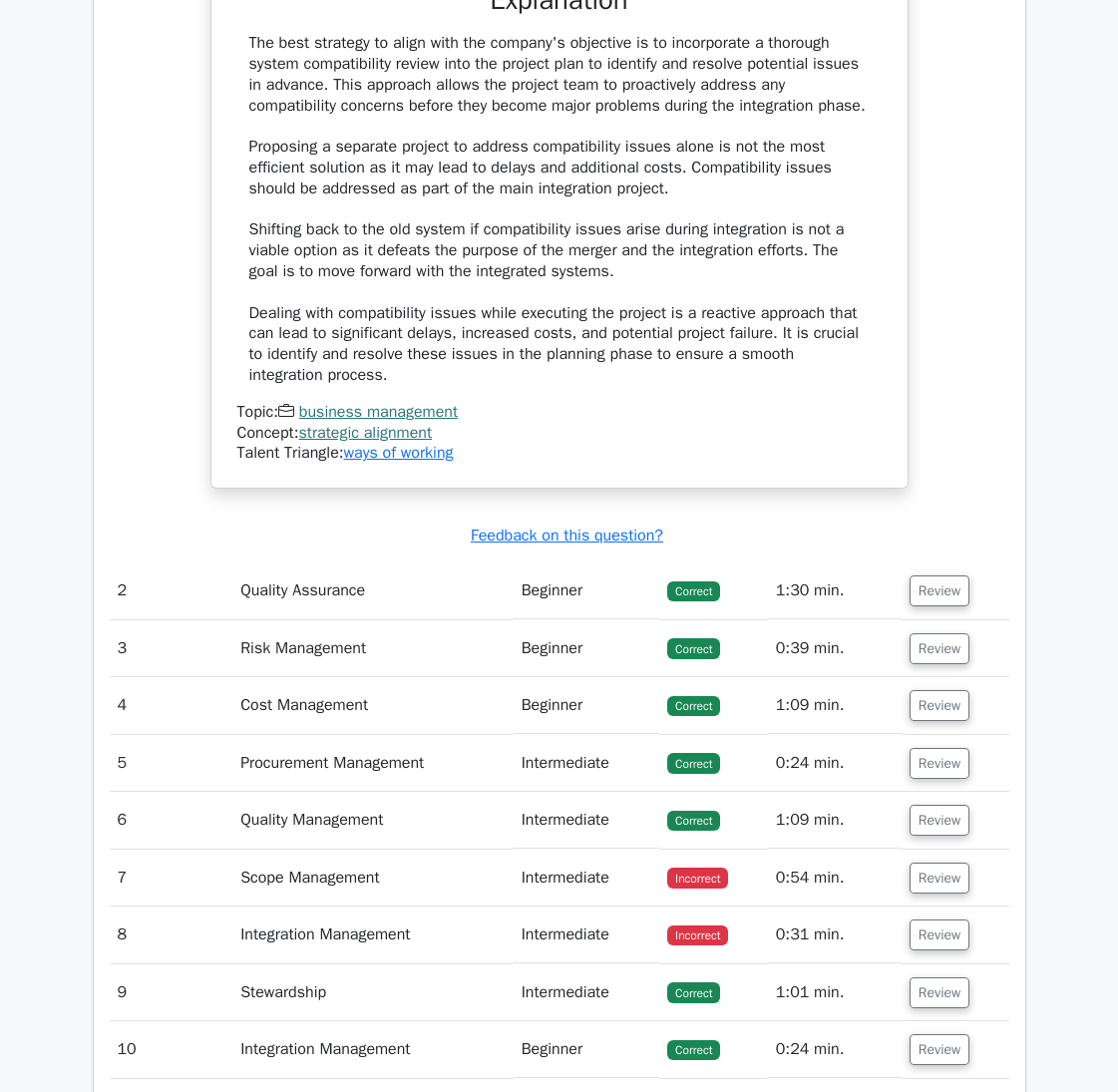 scroll, scrollTop: 2593, scrollLeft: 0, axis: vertical 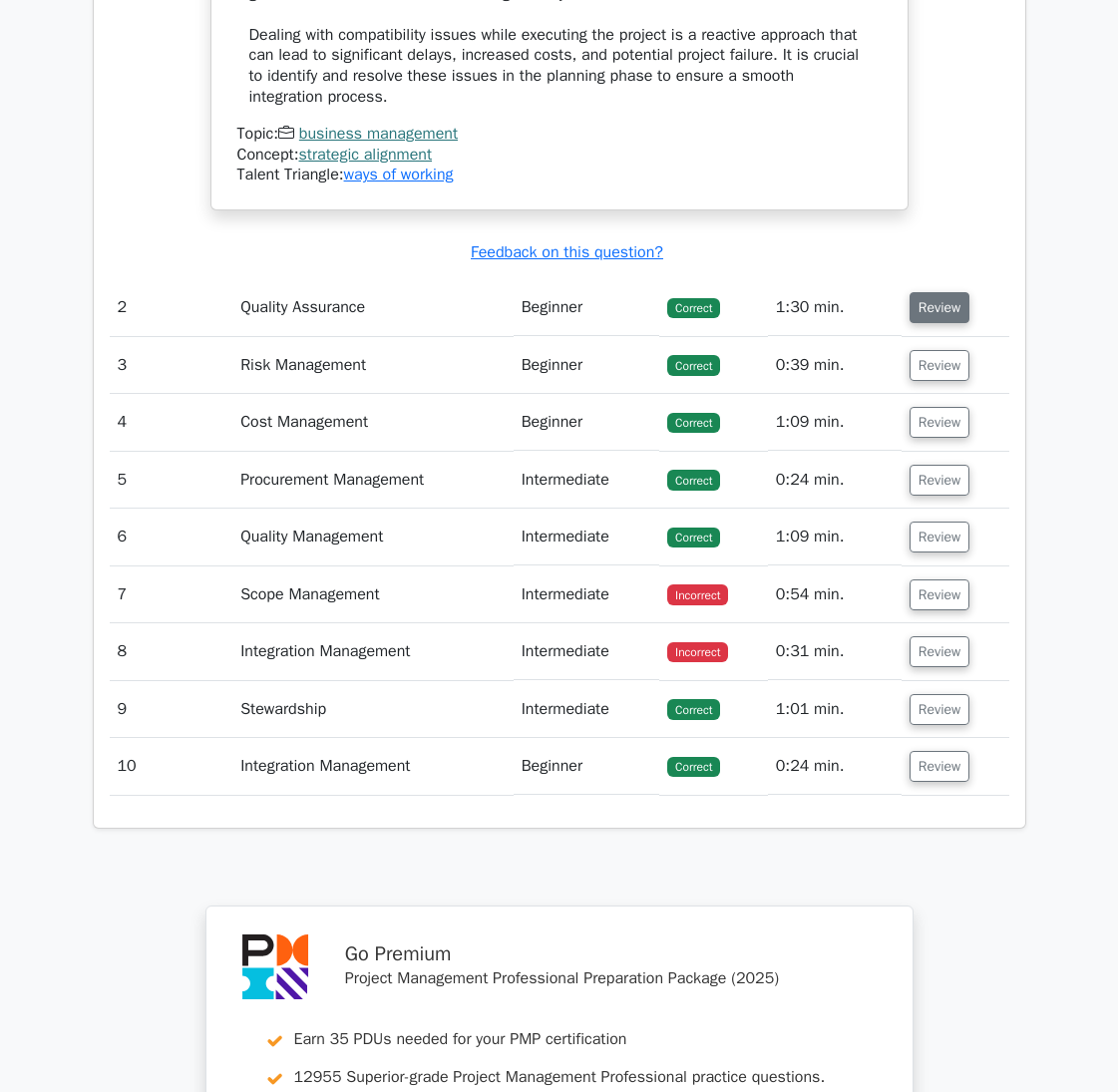 click on "Review" at bounding box center [939, 307] 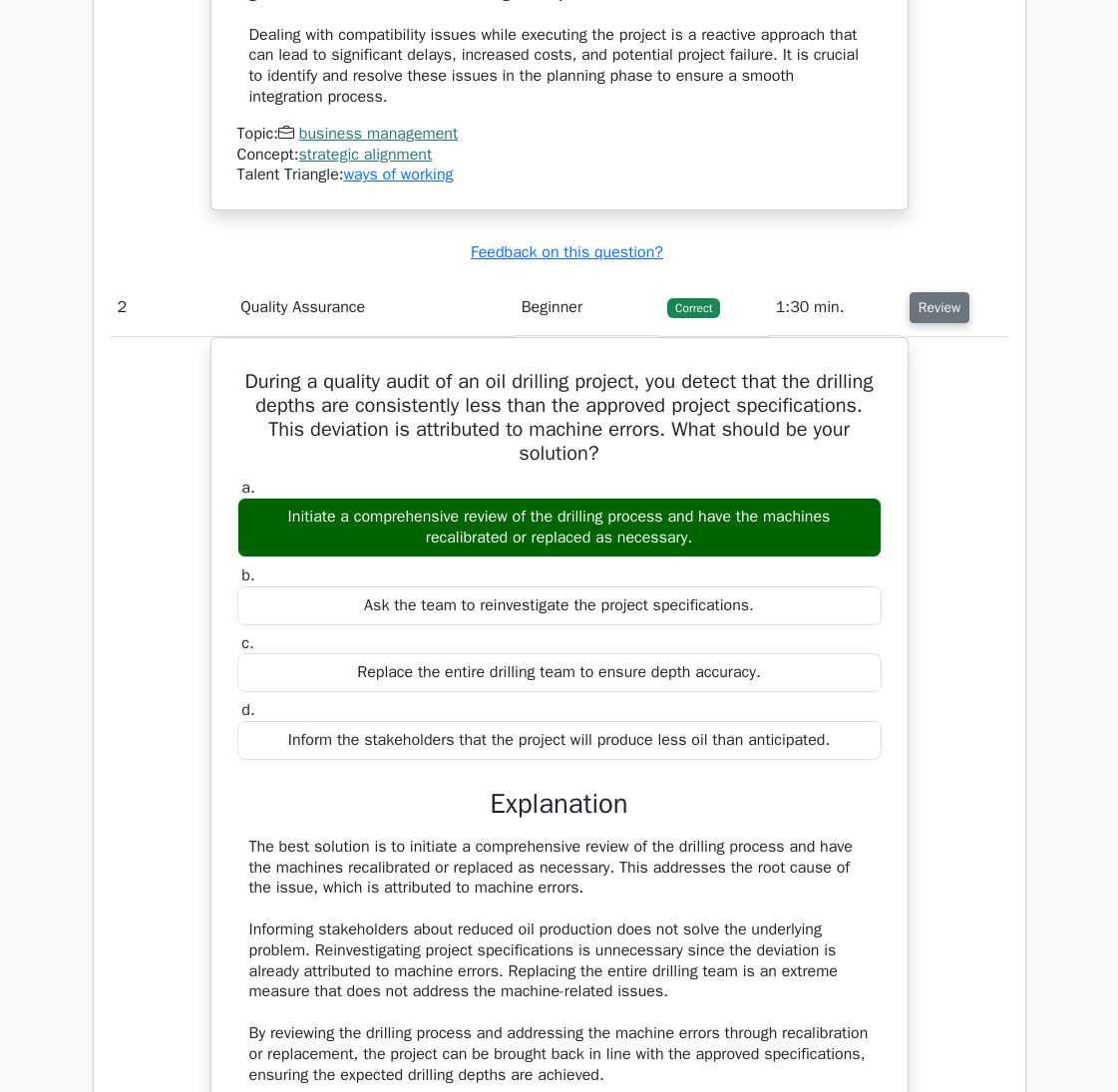 type 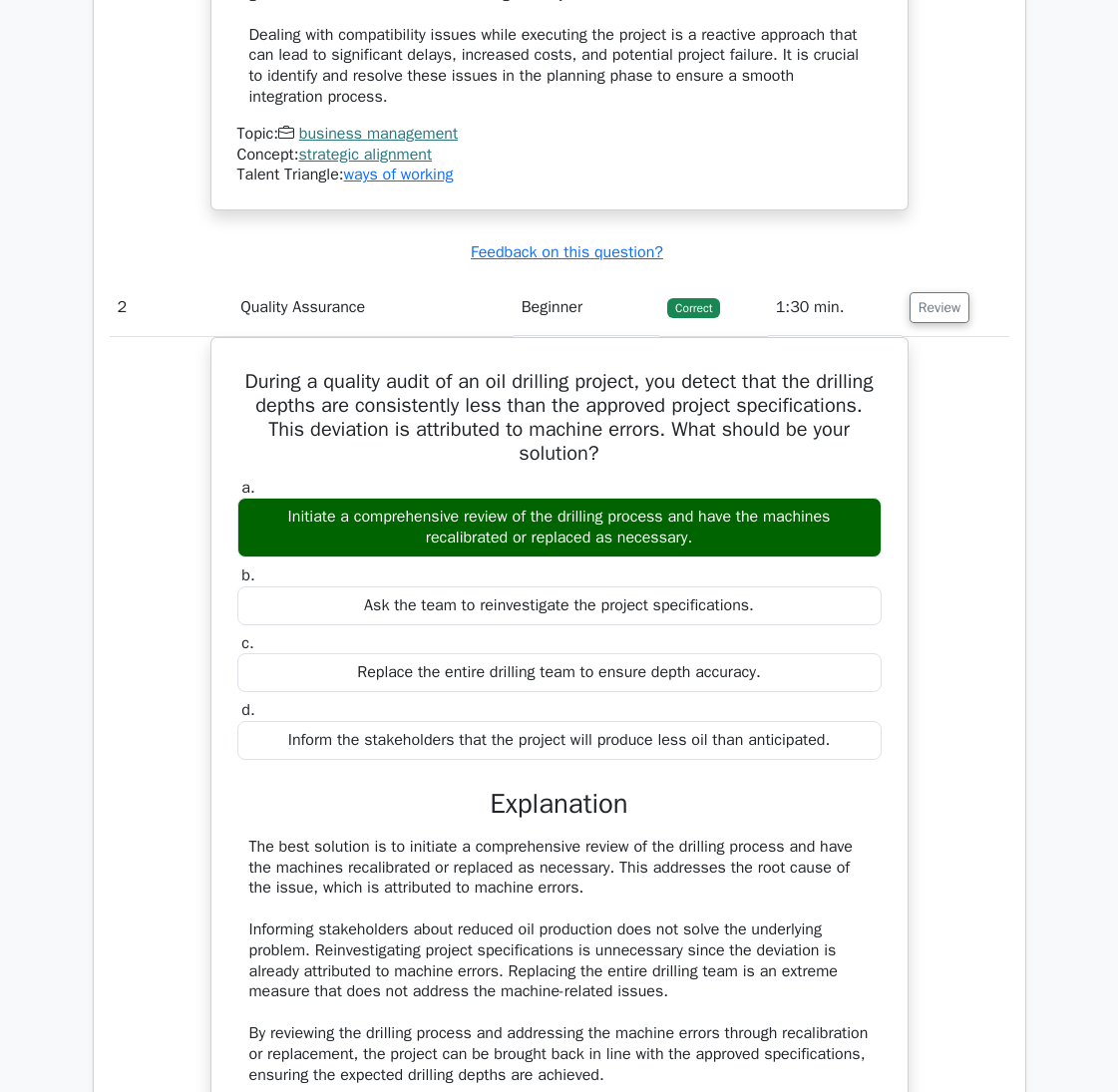 click on "Your company has undergone a recent merger and your project involves integrating systems from both entities. The current project plan does not take into account the system compatibility issues identified. What is the best strategy to align with company's objective?
a.
Propose a separate project to address compatibility issues alone.
b." at bounding box center (559, -255) 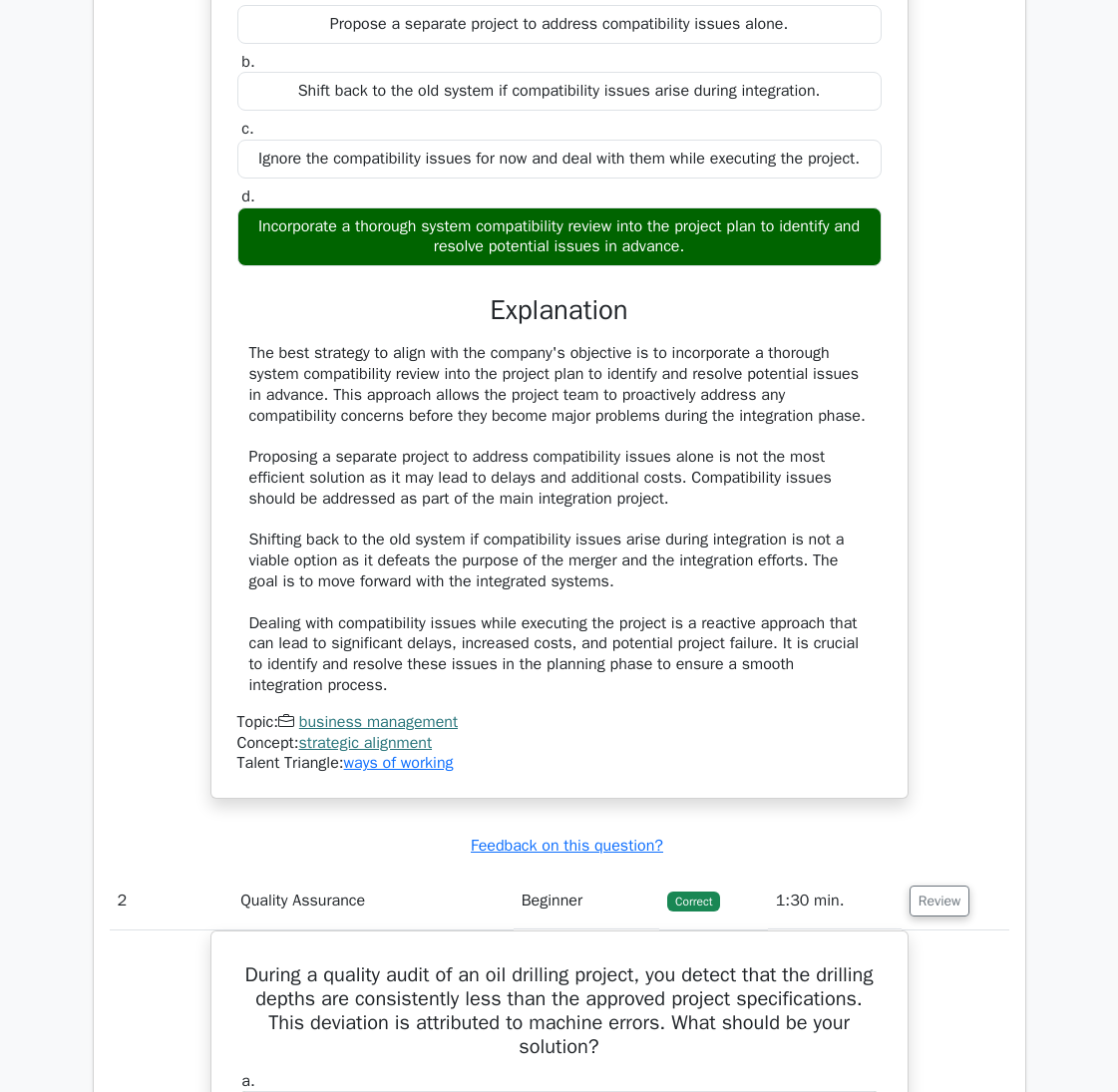 scroll, scrollTop: 1995, scrollLeft: 0, axis: vertical 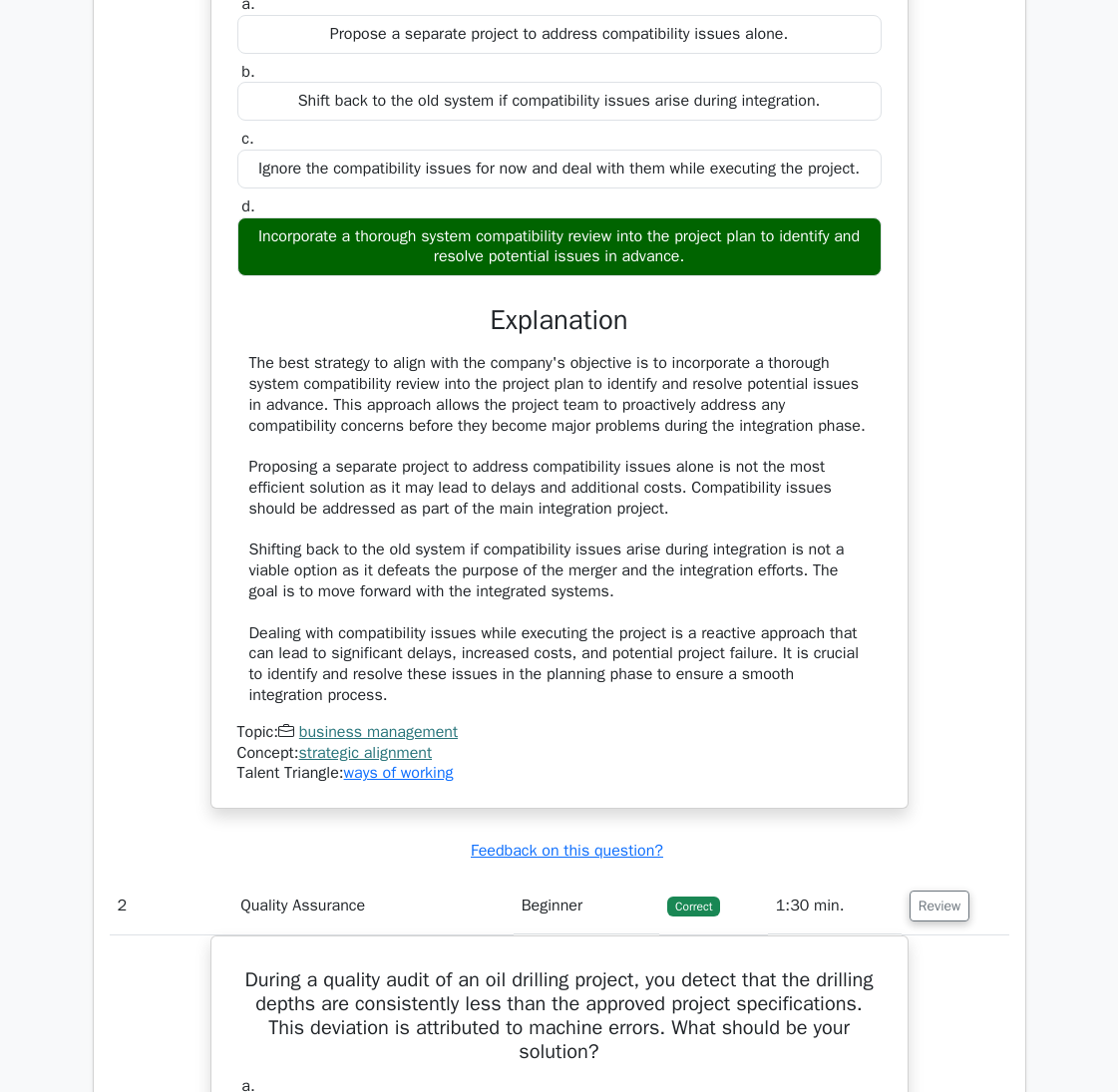 drag, startPoint x: 174, startPoint y: 627, endPoint x: 185, endPoint y: 628, distance: 11.045361 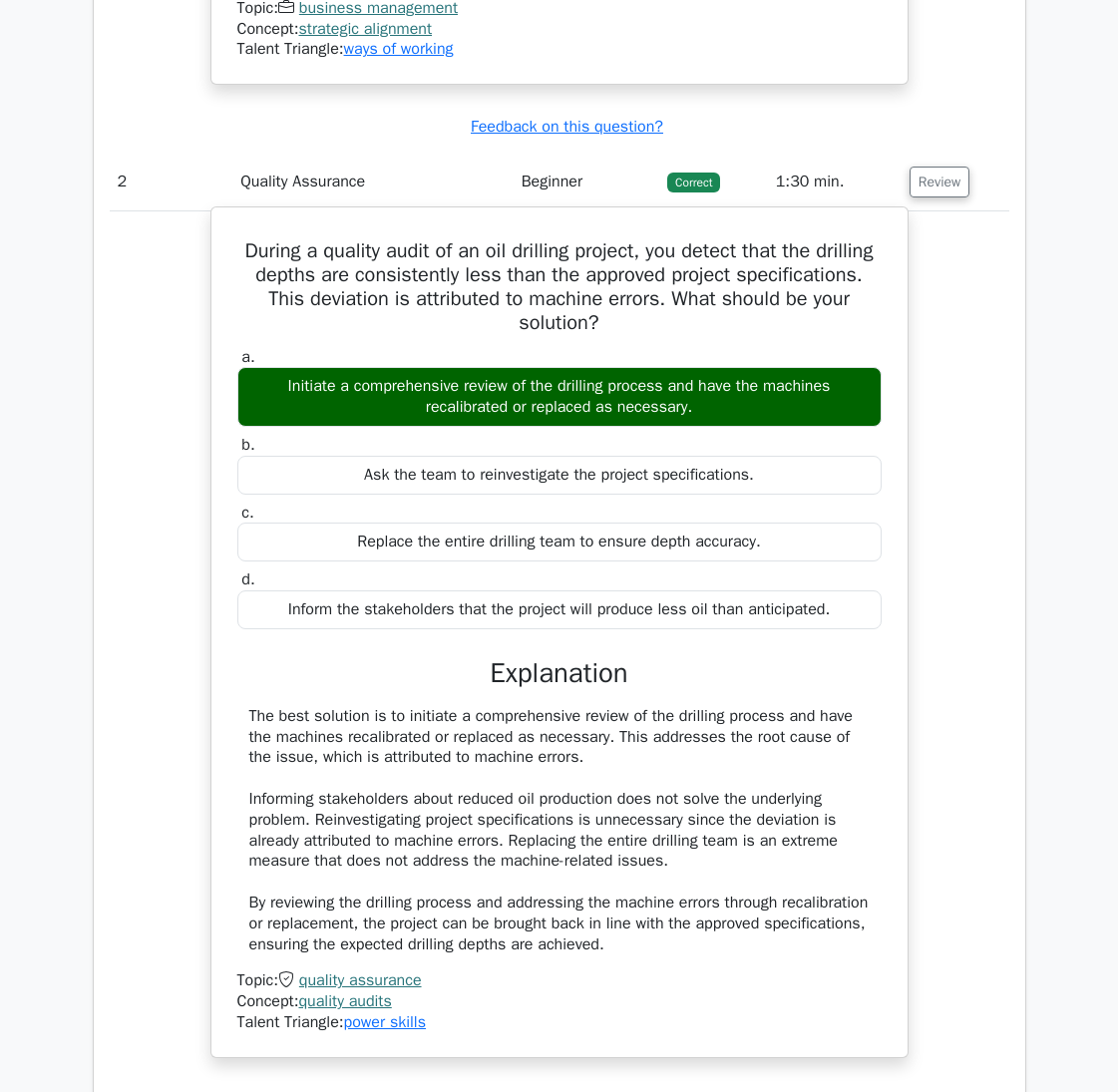 scroll, scrollTop: 2892, scrollLeft: 0, axis: vertical 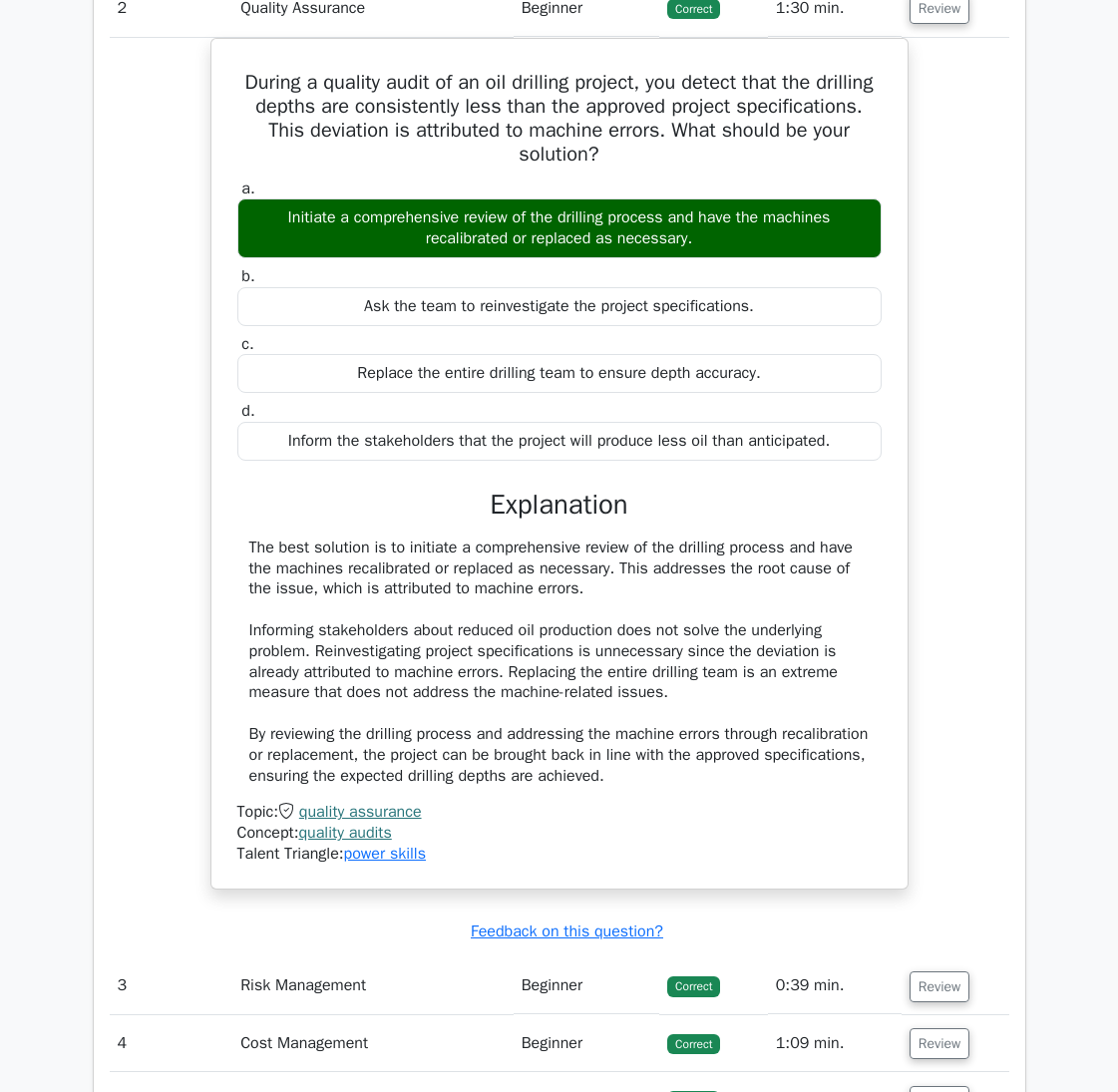 click on "During a quality audit of an oil drilling project, you detect that the drilling depths are consistently less than the approved project specifications. This deviation is attributed to machine errors. What should be your solution?
a.
Initiate a comprehensive review of the drilling process and have the machines recalibrated or replaced as necessary.
b. c. d." at bounding box center [559, 476] 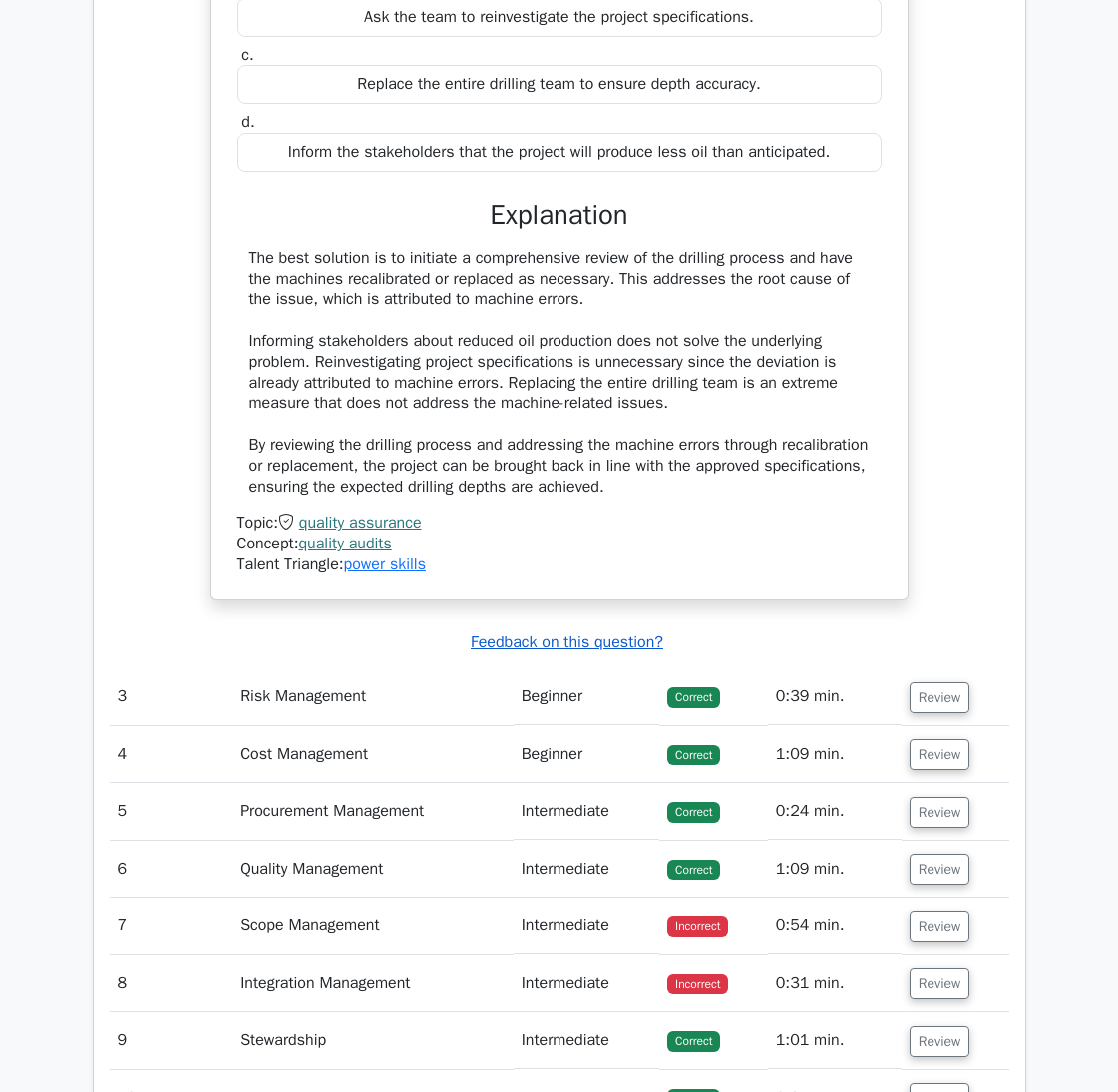 scroll, scrollTop: 3191, scrollLeft: 0, axis: vertical 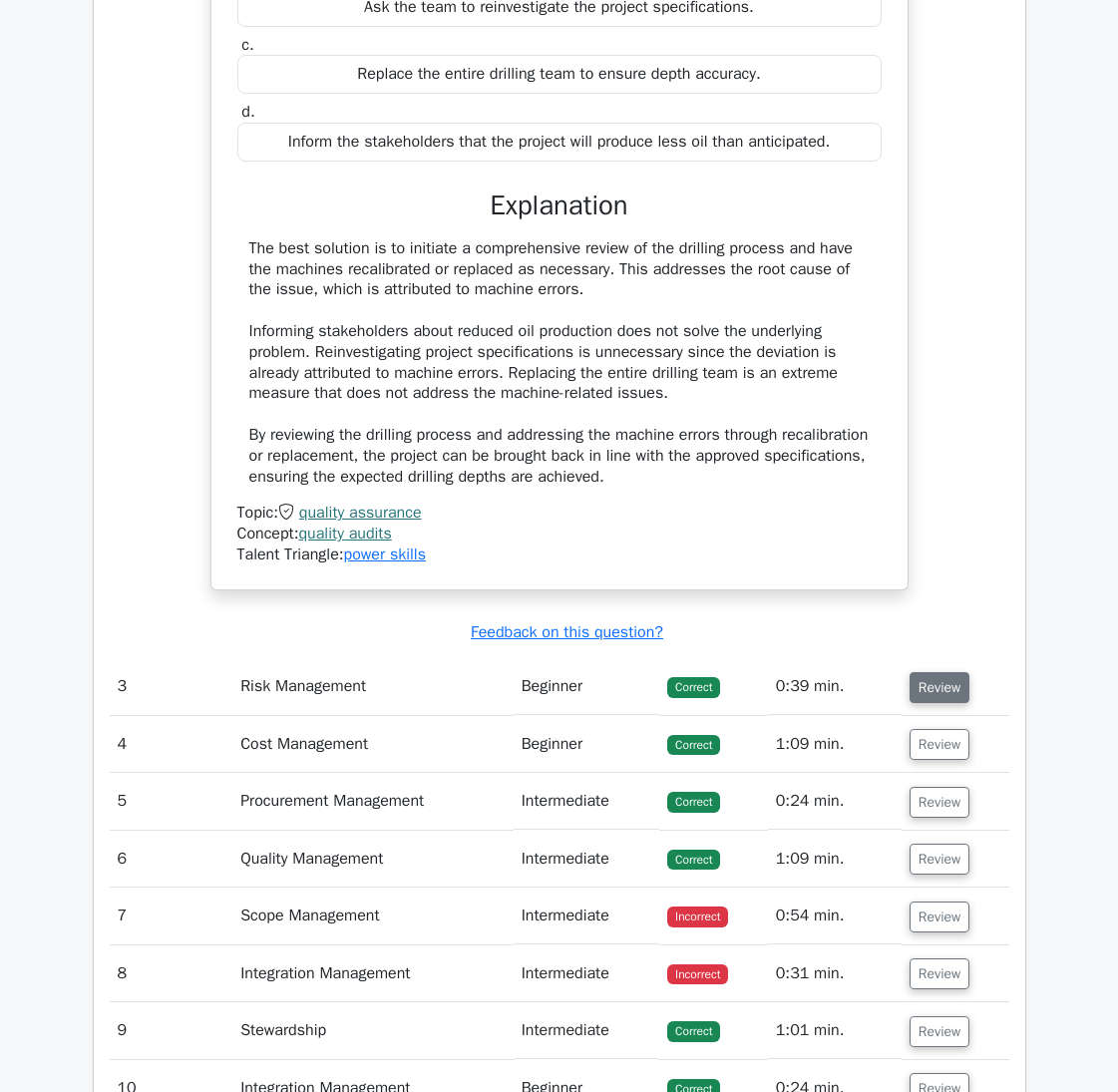 click on "Review" at bounding box center [939, 687] 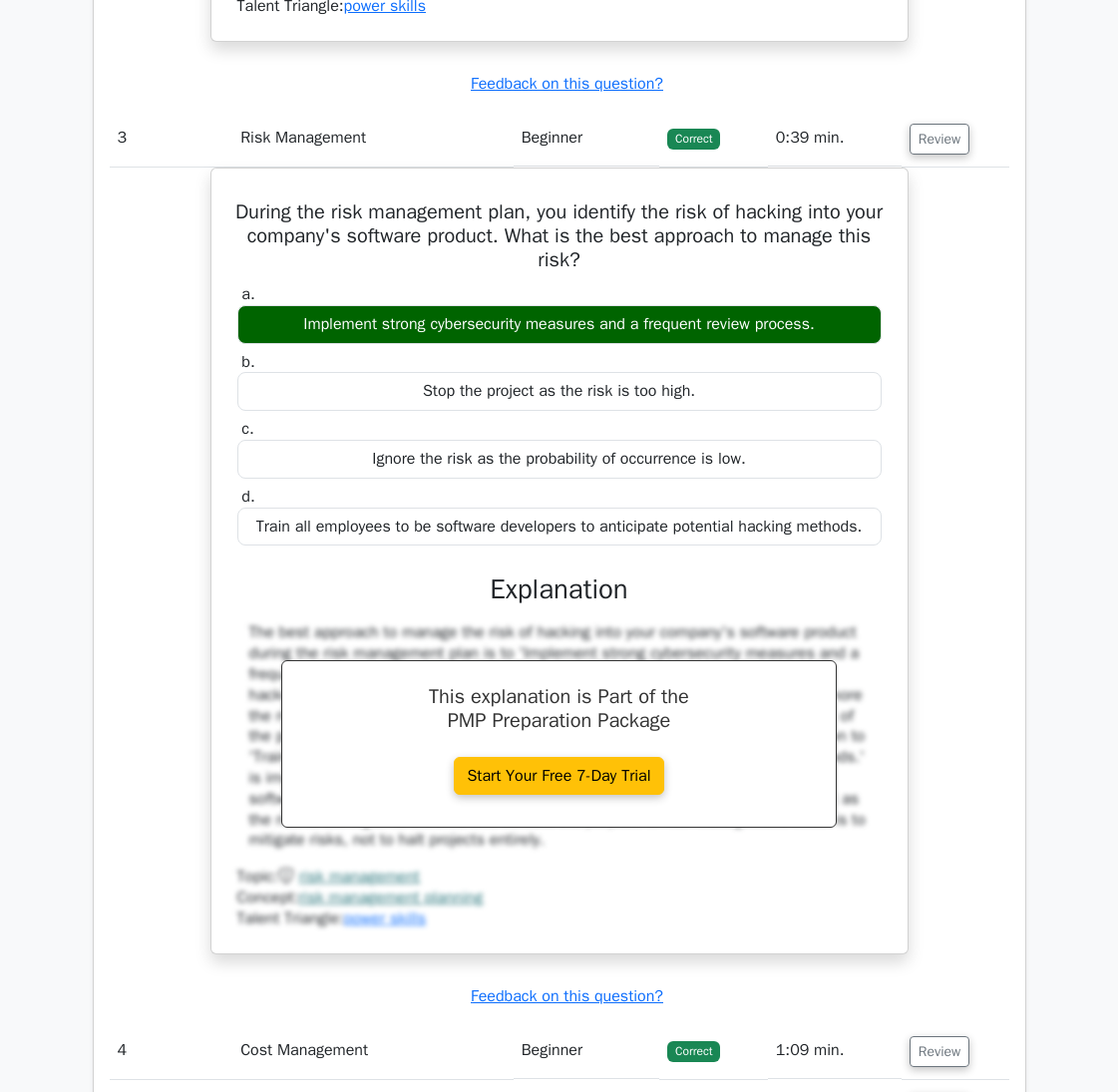 scroll, scrollTop: 3790, scrollLeft: 0, axis: vertical 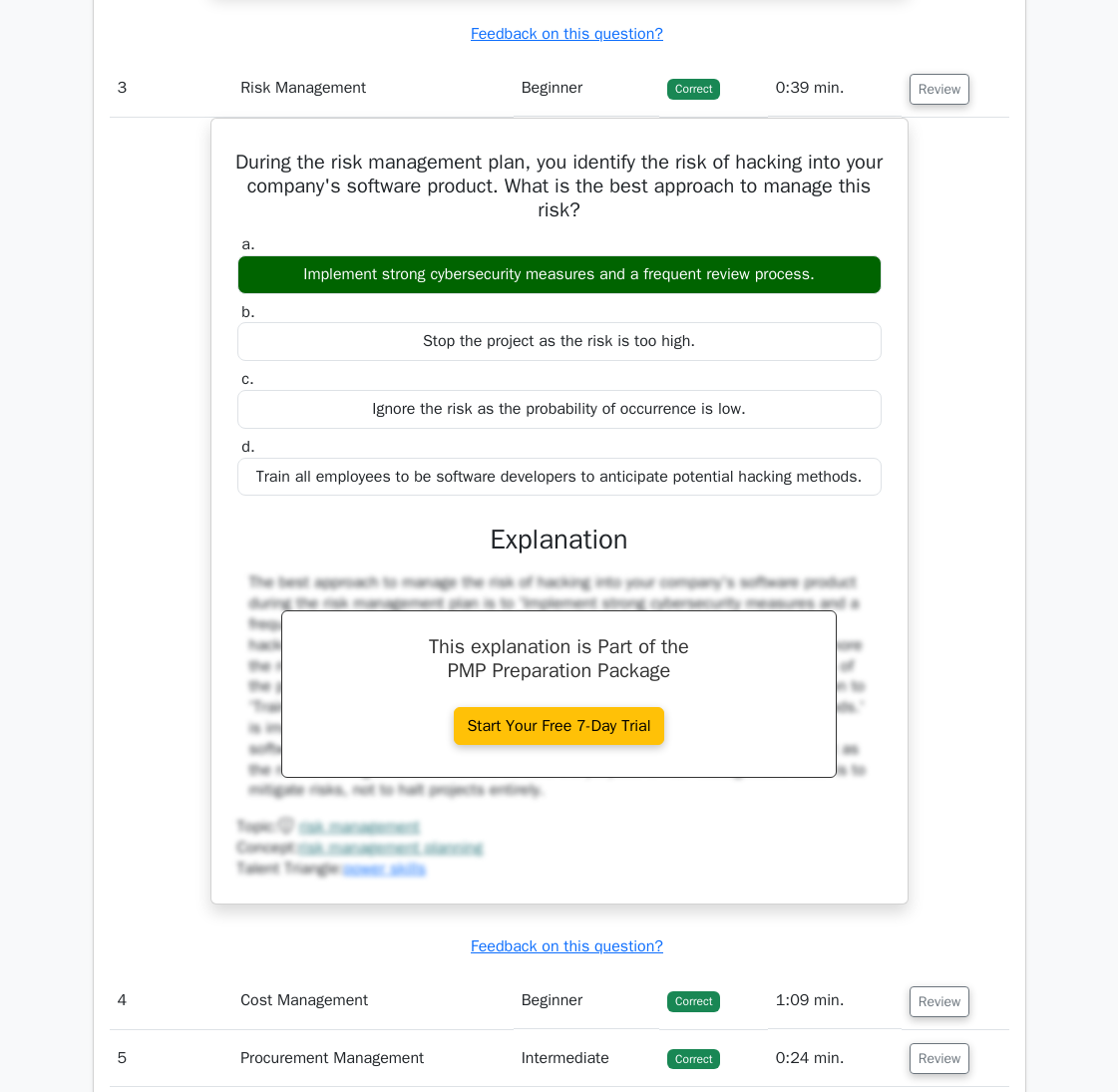 type 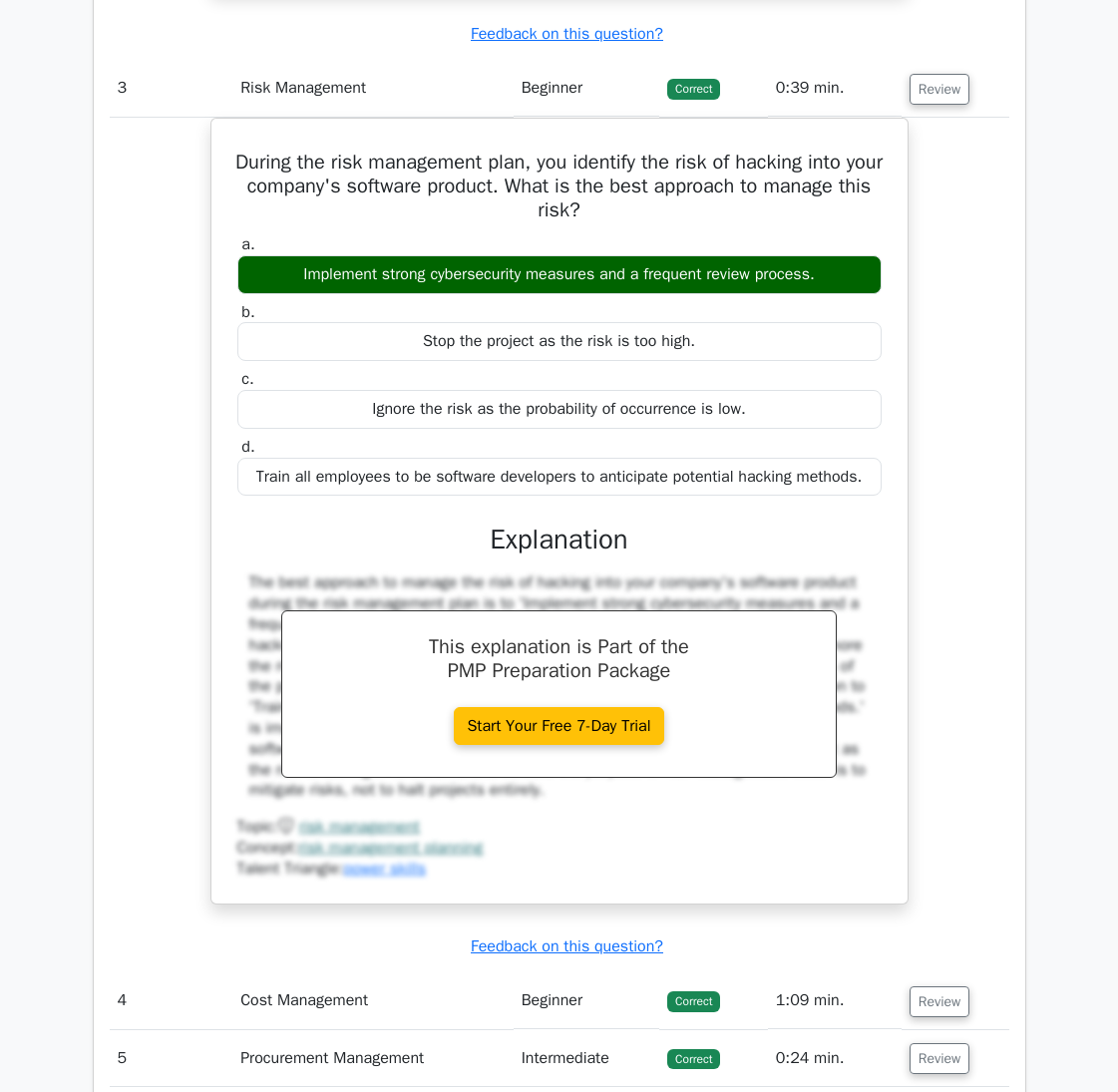 drag, startPoint x: 108, startPoint y: 400, endPoint x: 153, endPoint y: 419, distance: 48.8467 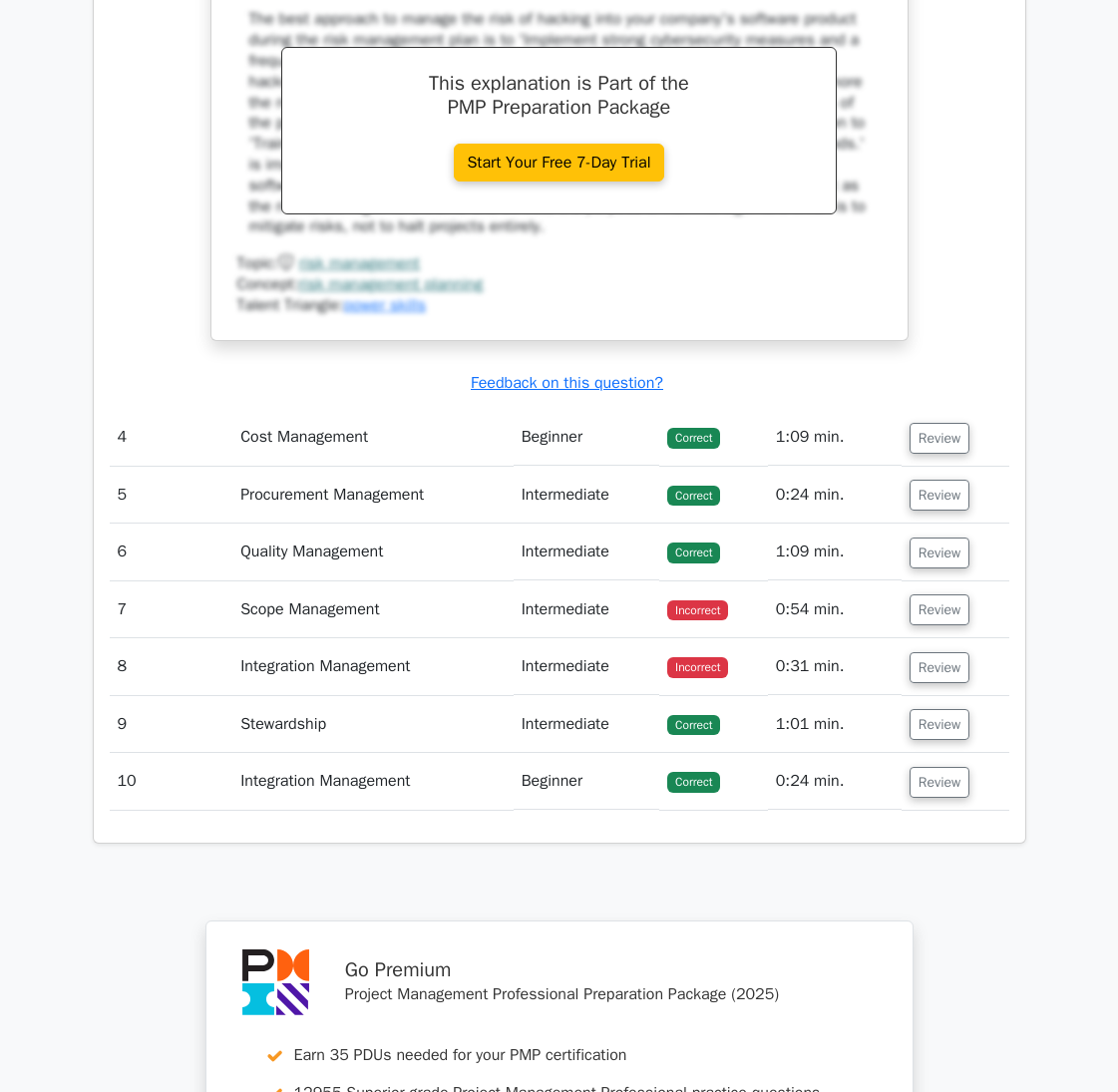 scroll, scrollTop: 4388, scrollLeft: 0, axis: vertical 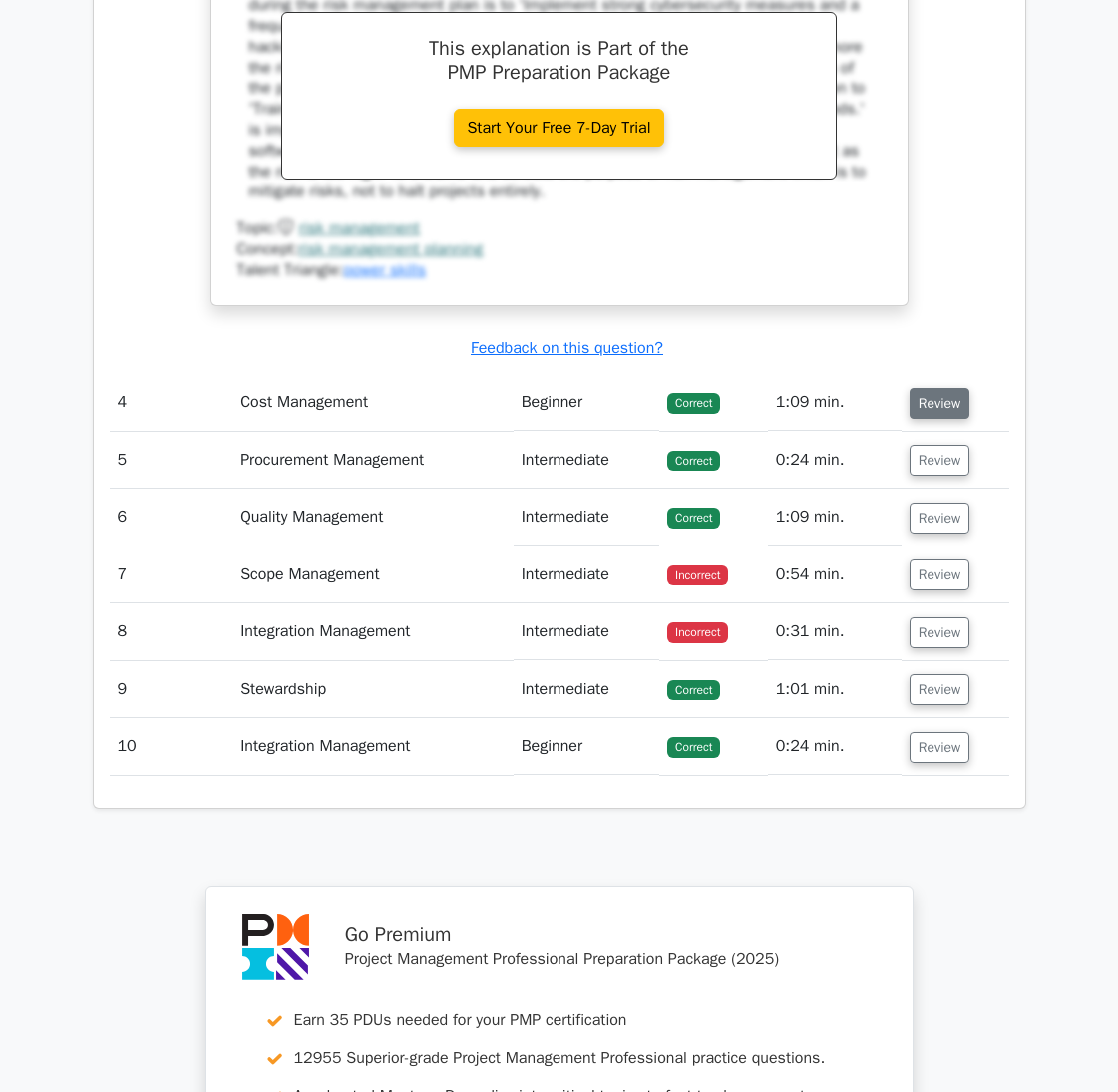 click on "Review" at bounding box center (939, 403) 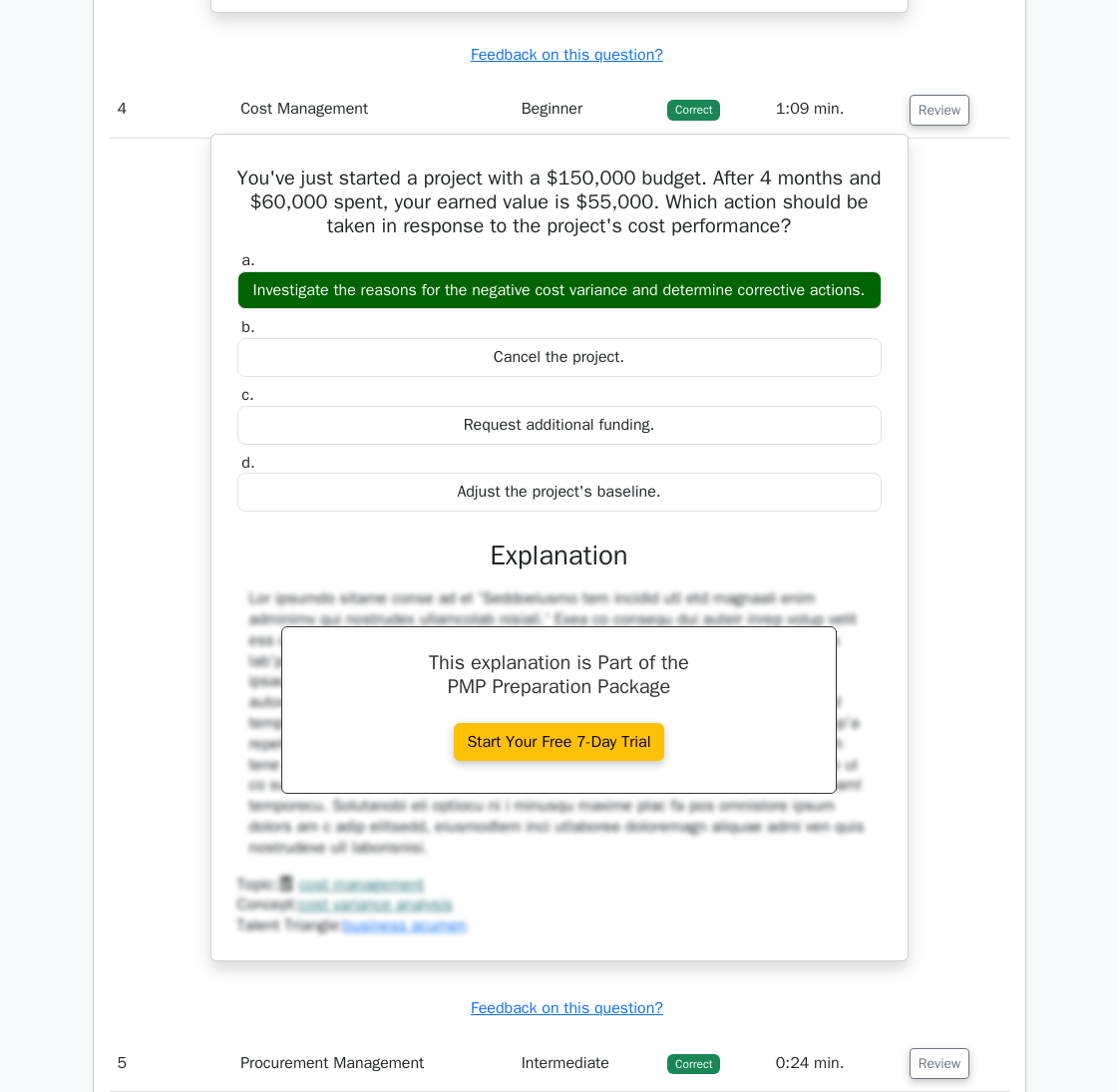 scroll, scrollTop: 4687, scrollLeft: 0, axis: vertical 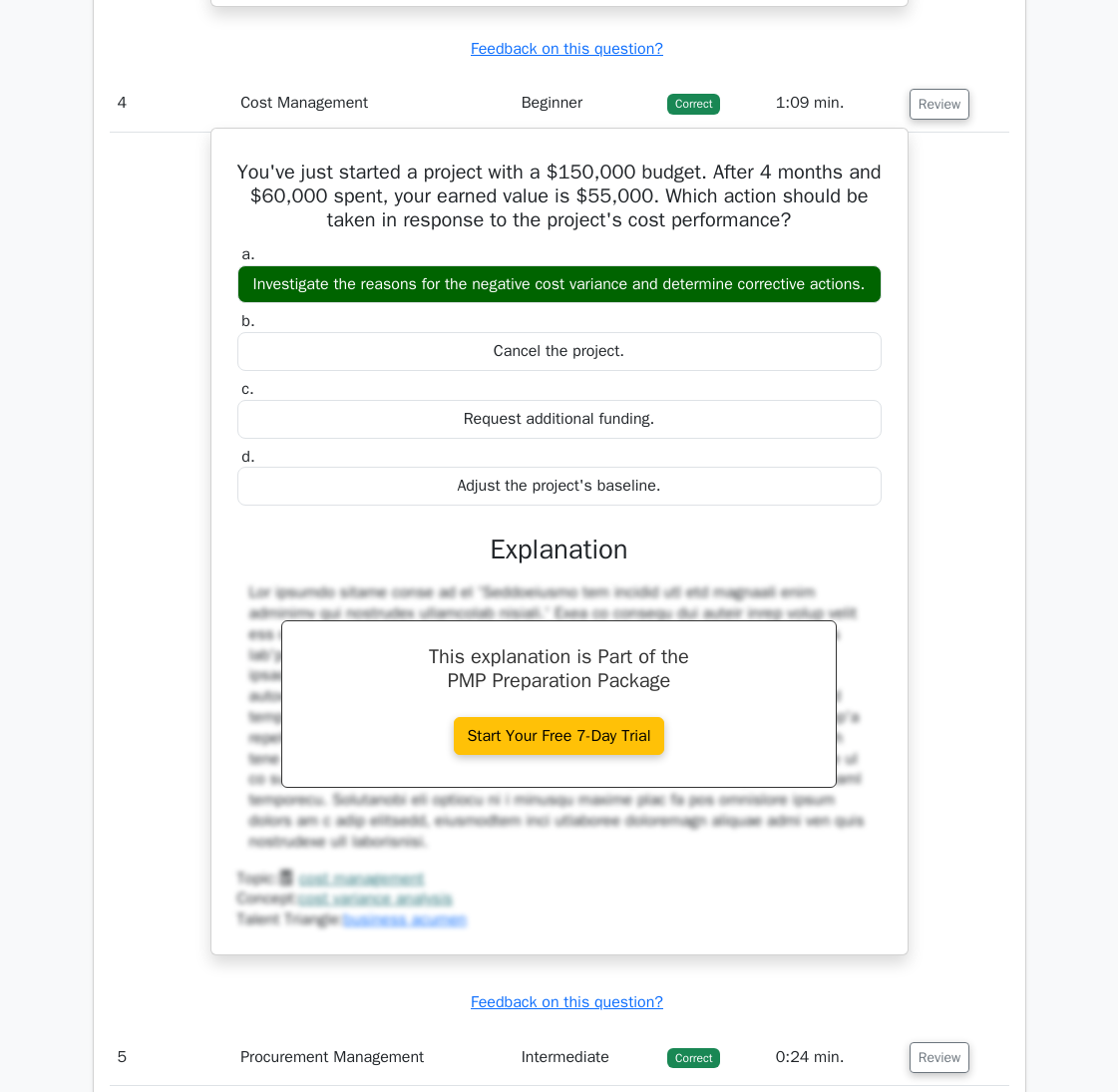 type 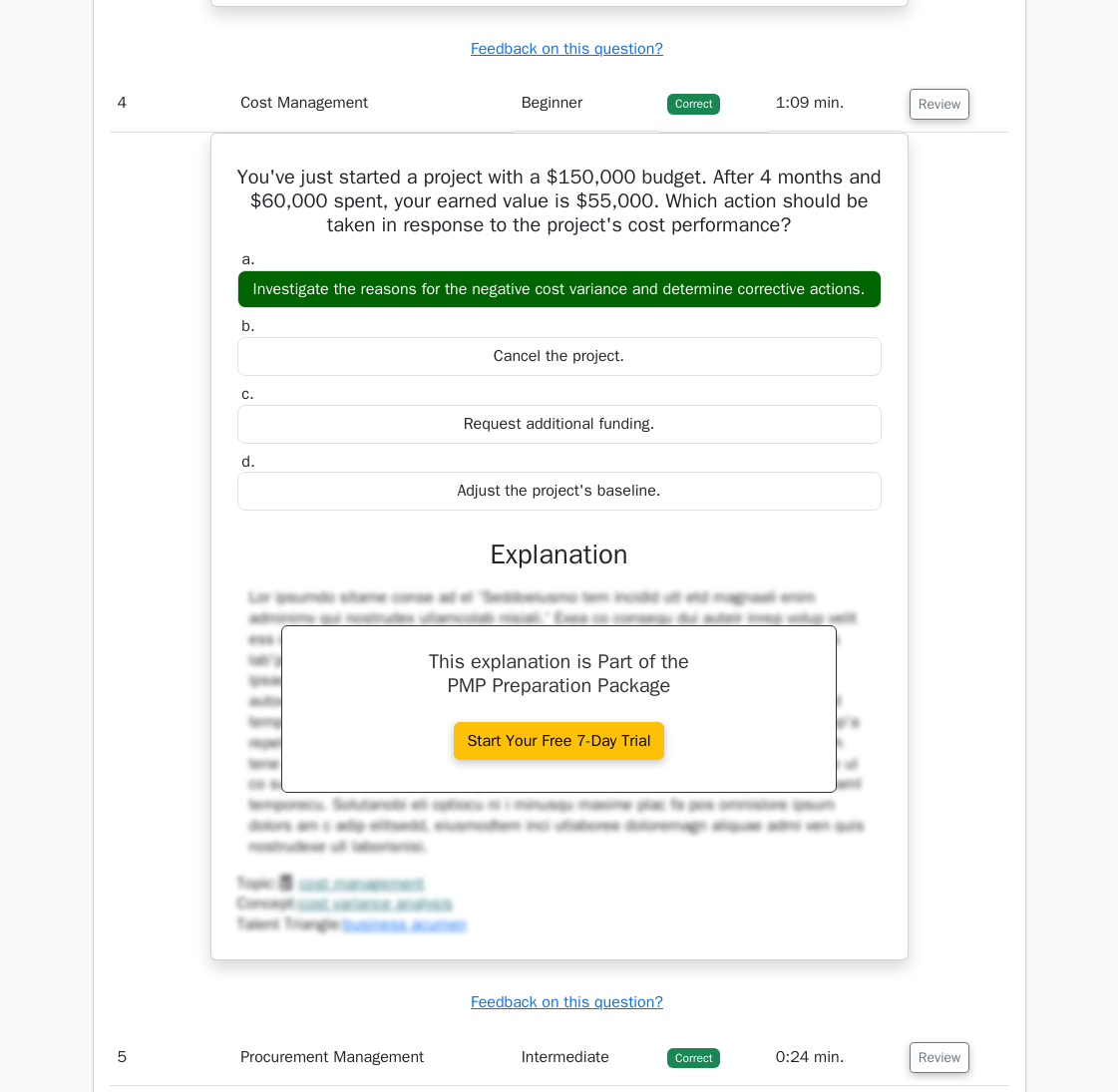 click on "You've just started a project with a $150,000 budget. After 4 months and $60,000 spent, your earned value is $55,000. Which action should be taken in response to the project's cost performance?
a.
Investigate the reasons for the negative cost variance and determine corrective actions.
b.
c. d." at bounding box center [559, 558] 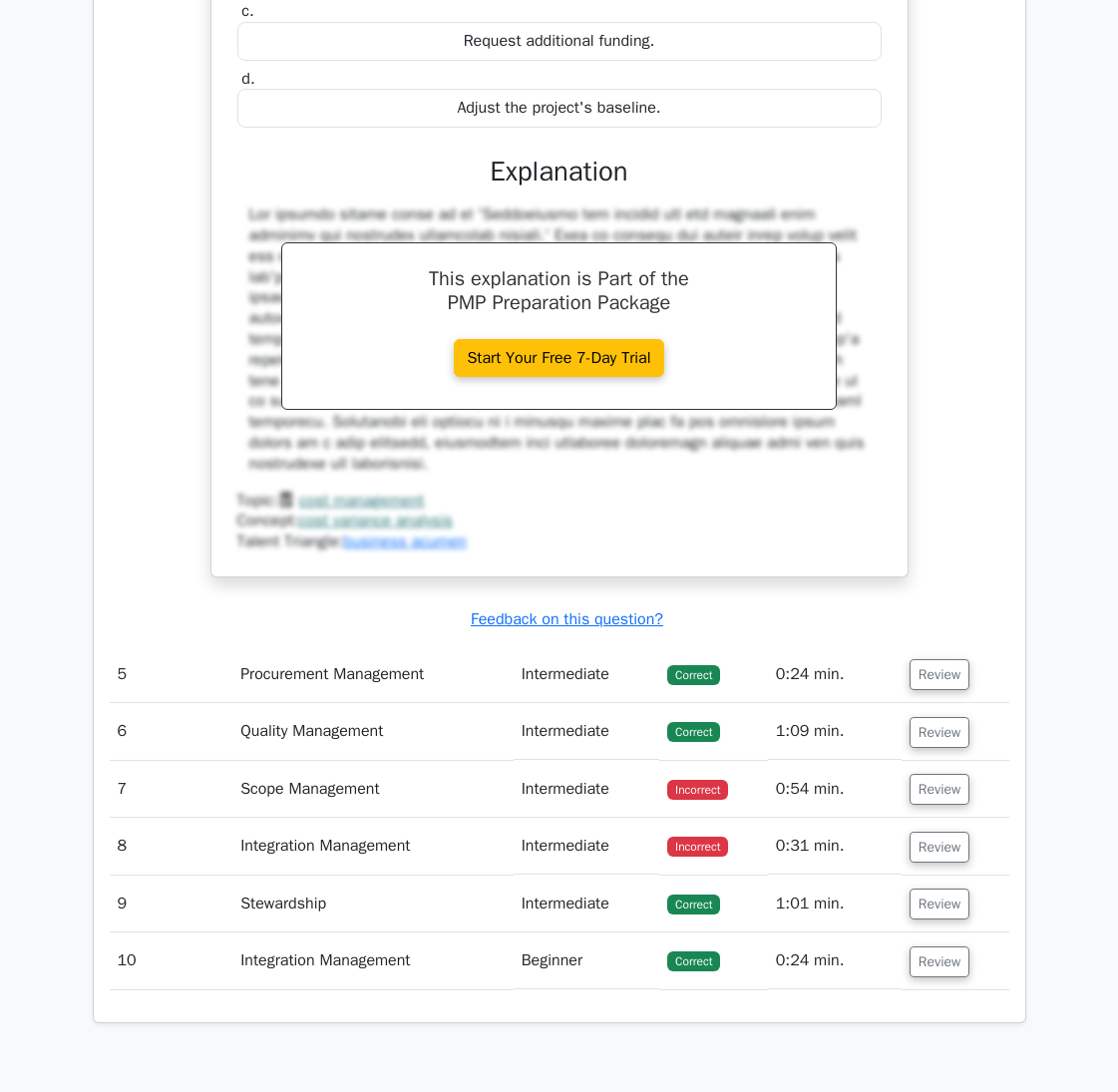 scroll, scrollTop: 5285, scrollLeft: 0, axis: vertical 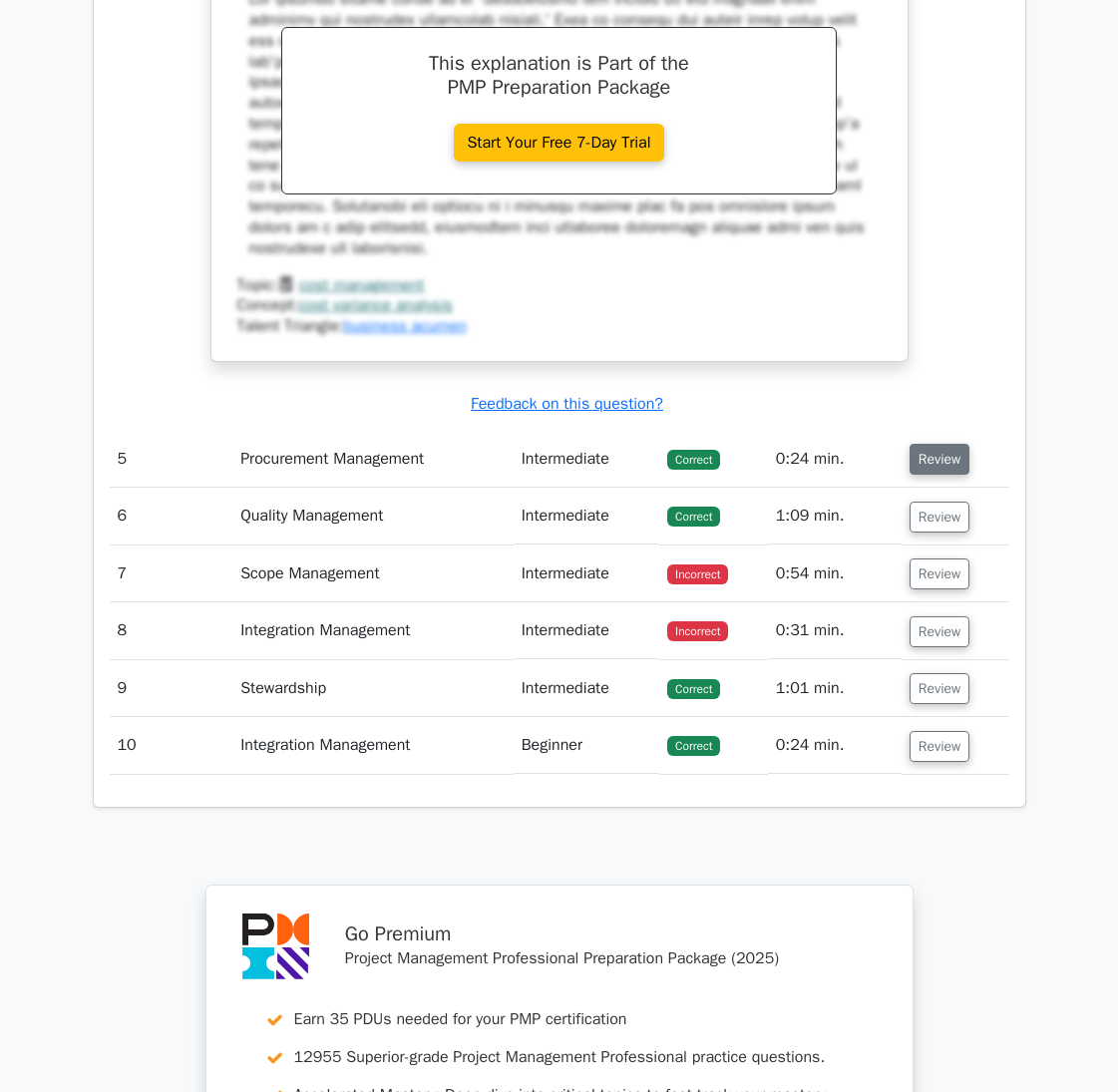 click on "Review" at bounding box center (939, 459) 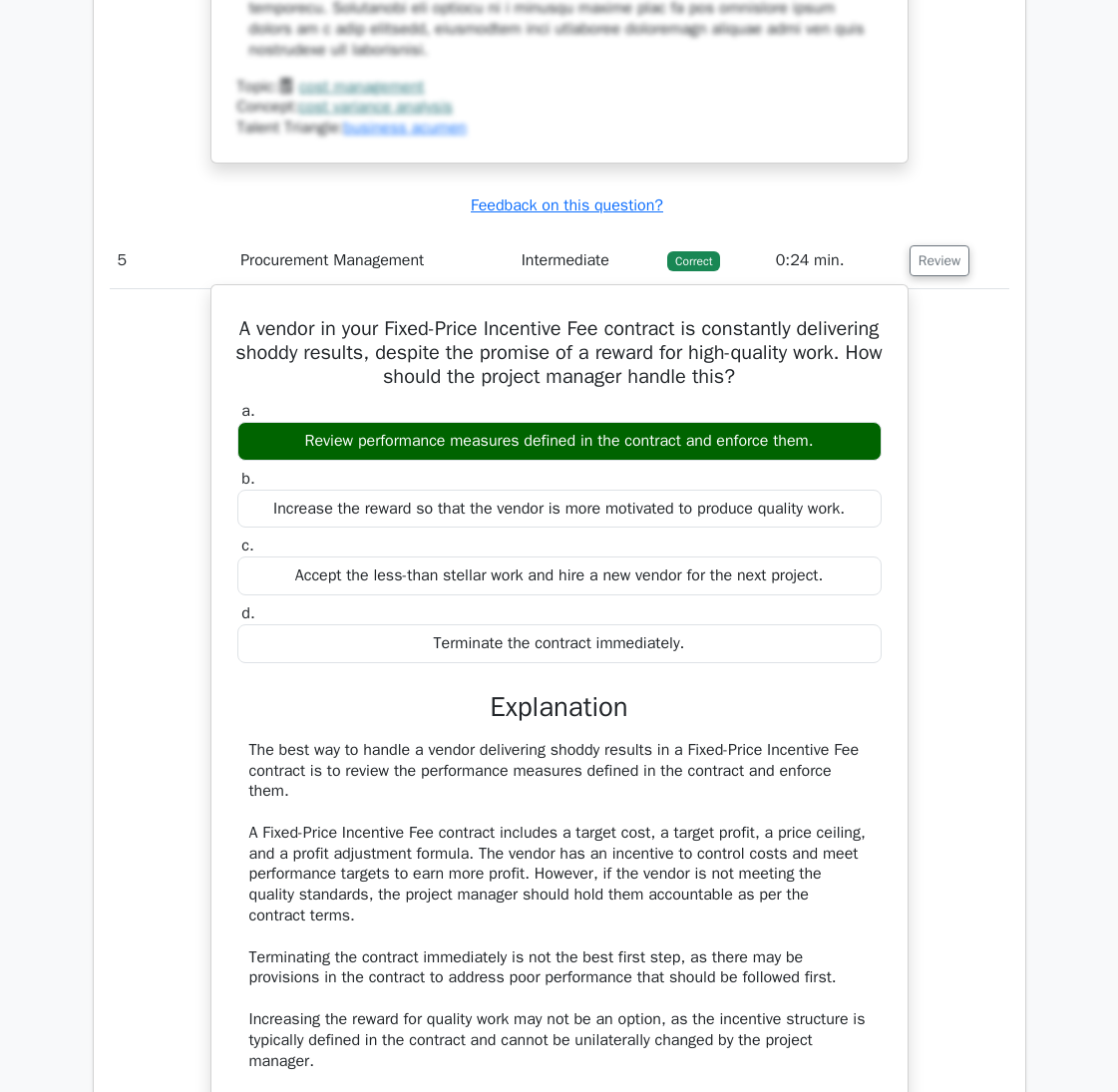 type 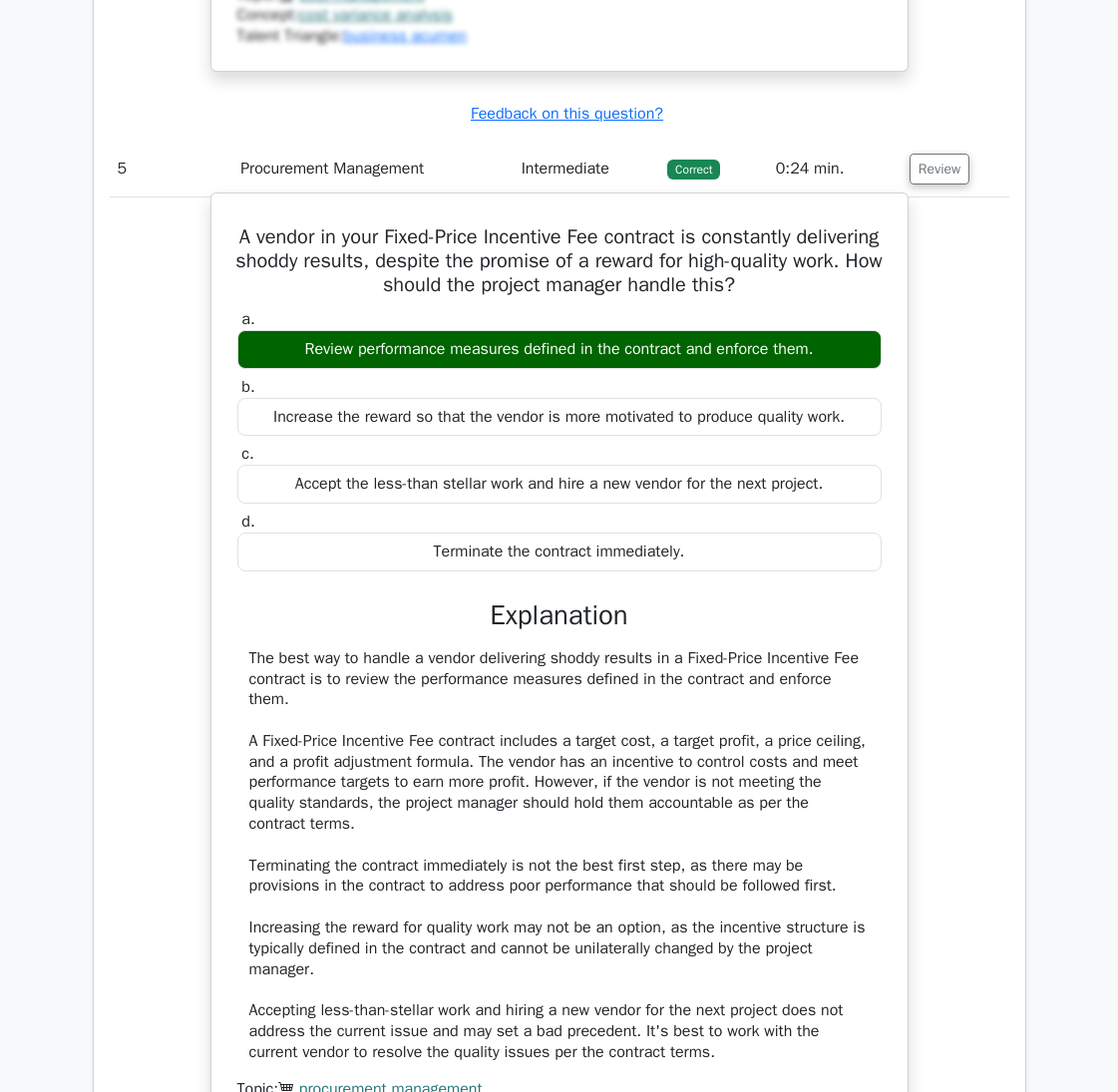 scroll, scrollTop: 5684, scrollLeft: 0, axis: vertical 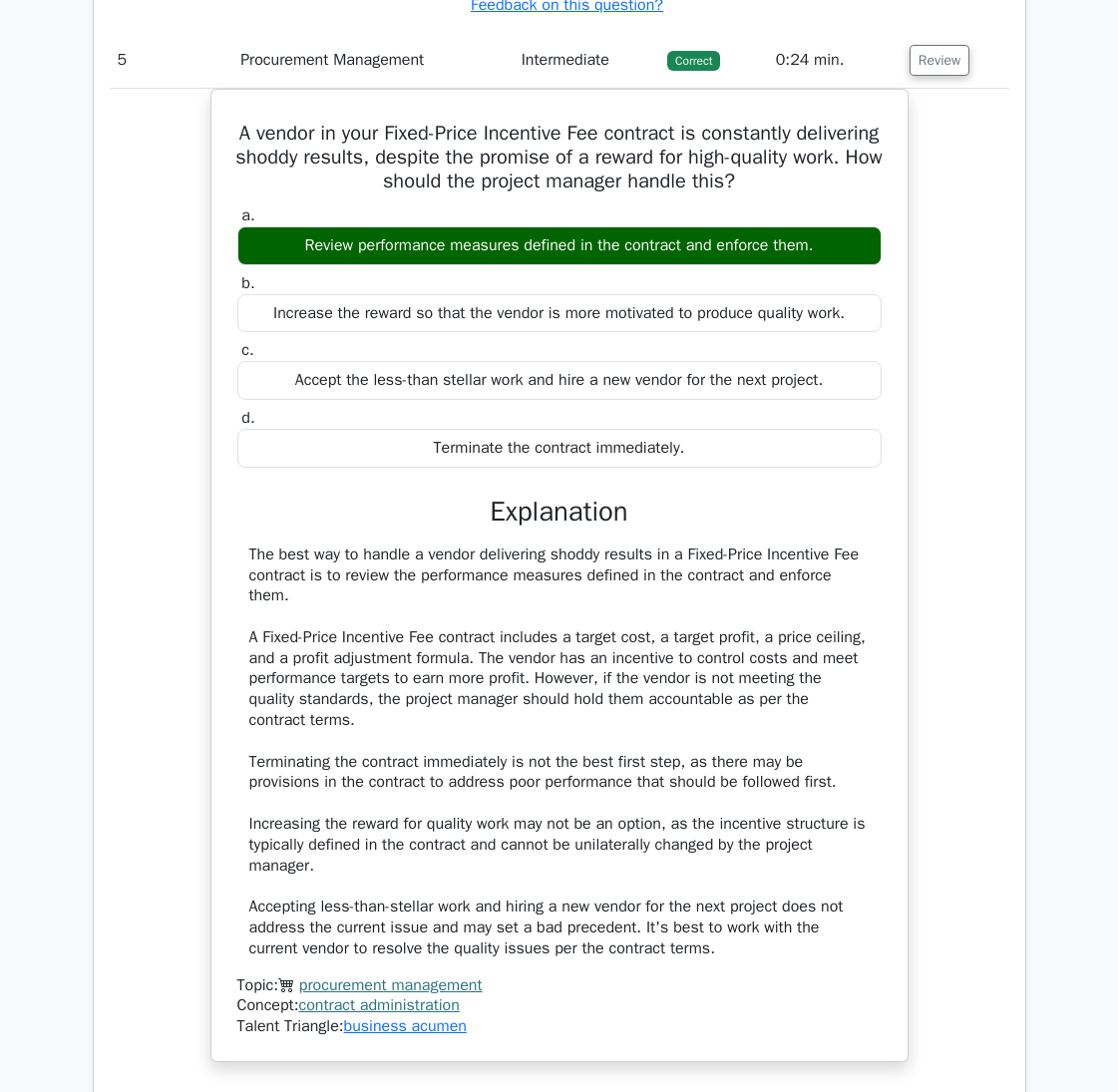 click on "A vendor in your Fixed-Price Incentive Fee contract is constantly delivering shoddy results, despite the promise of a reward for high-quality work. How should the project manager handle this?
a.
Review performance measures defined in the contract and enforce them.
b.
c. d." at bounding box center [559, 587] 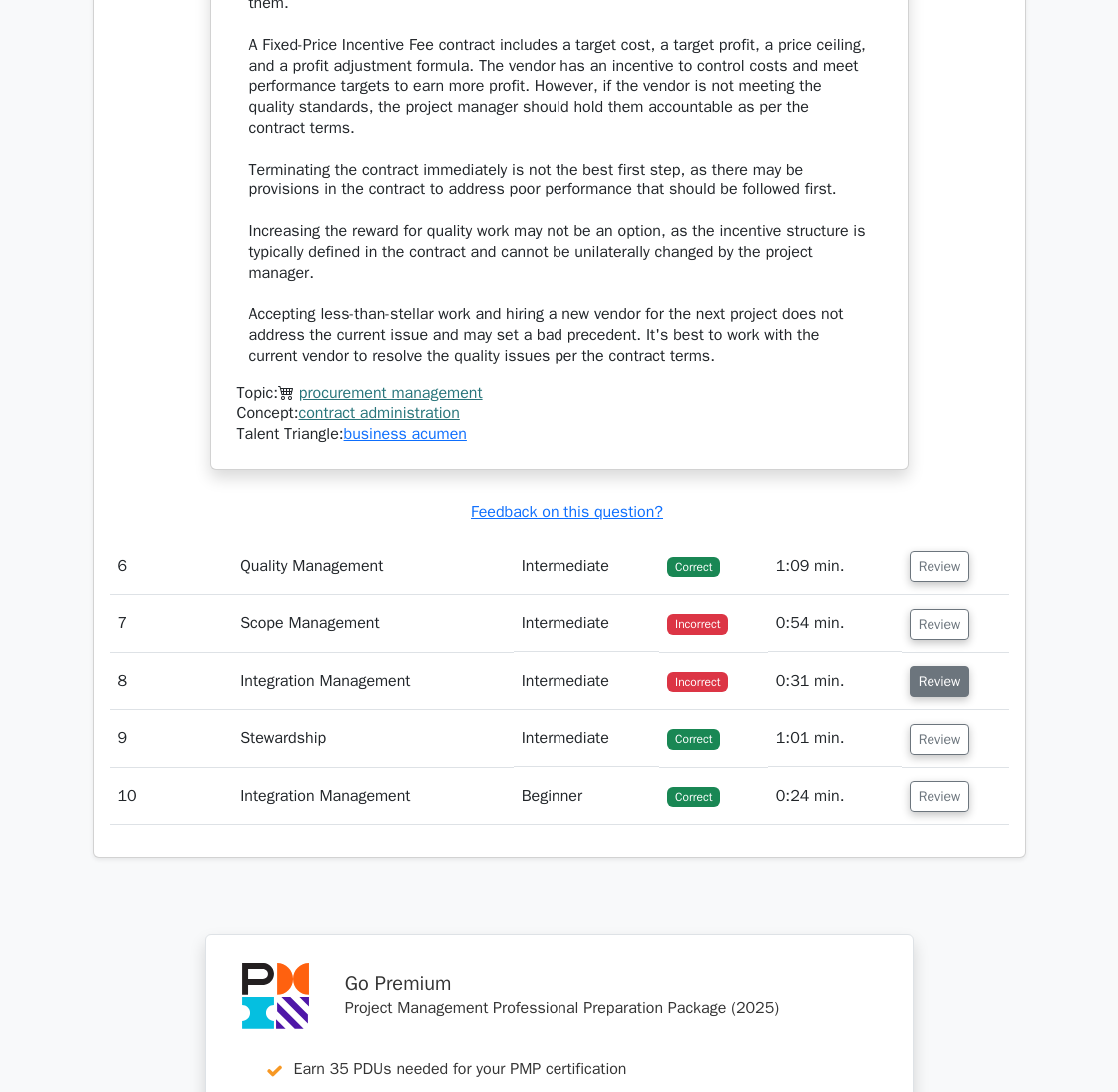 scroll, scrollTop: 6482, scrollLeft: 0, axis: vertical 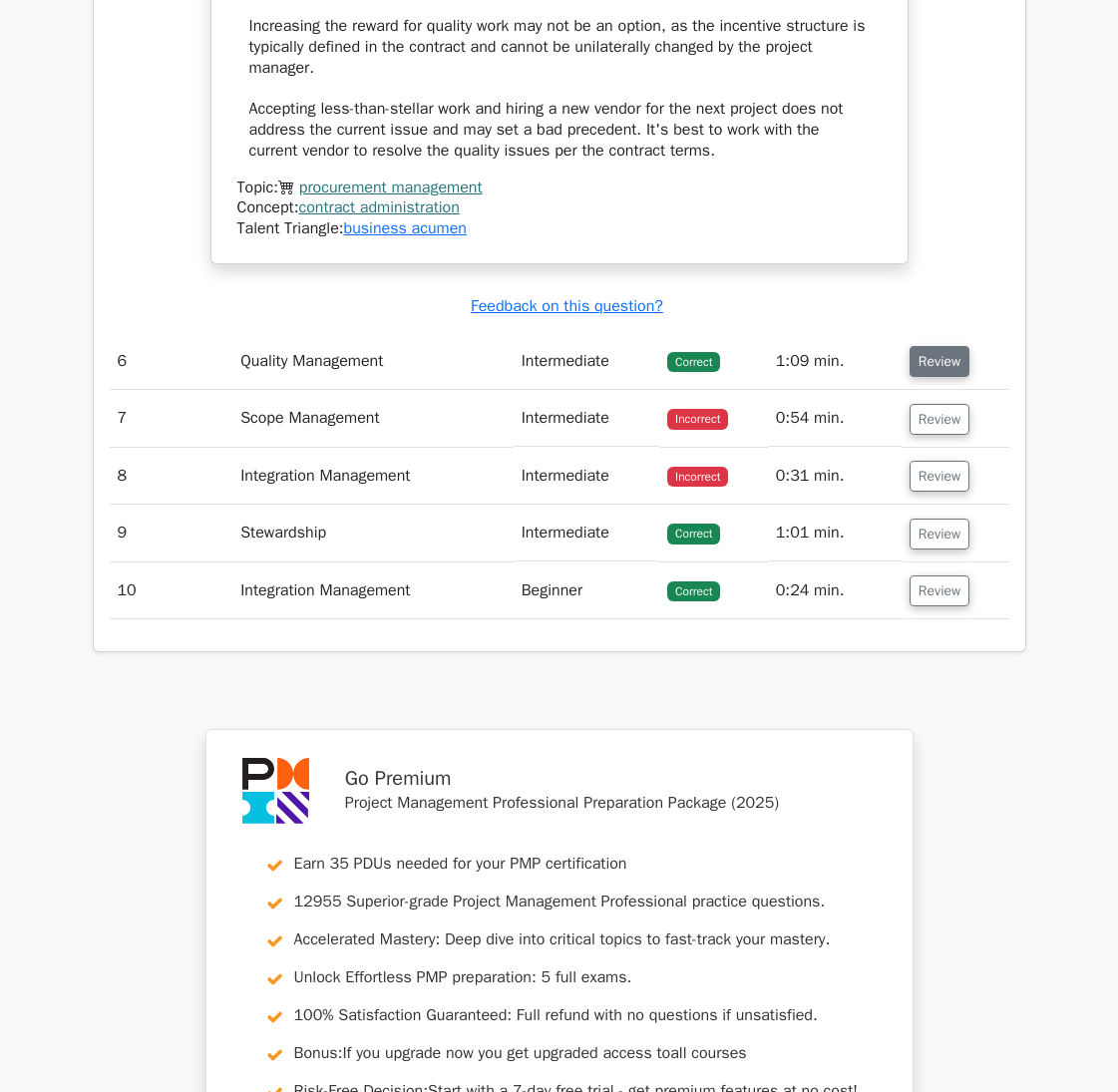 click on "Review" at bounding box center (939, 361) 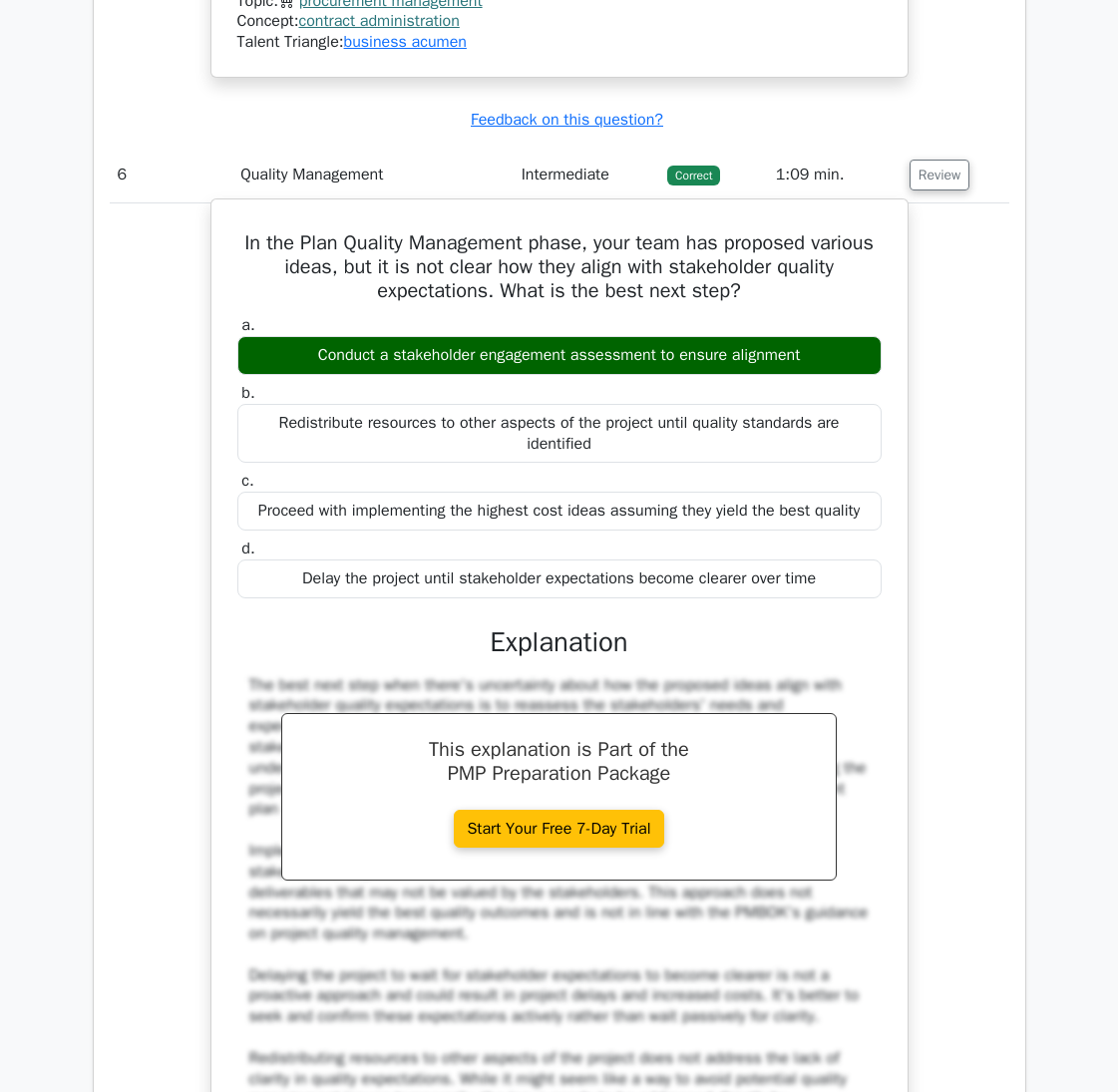 scroll, scrollTop: 6682, scrollLeft: 0, axis: vertical 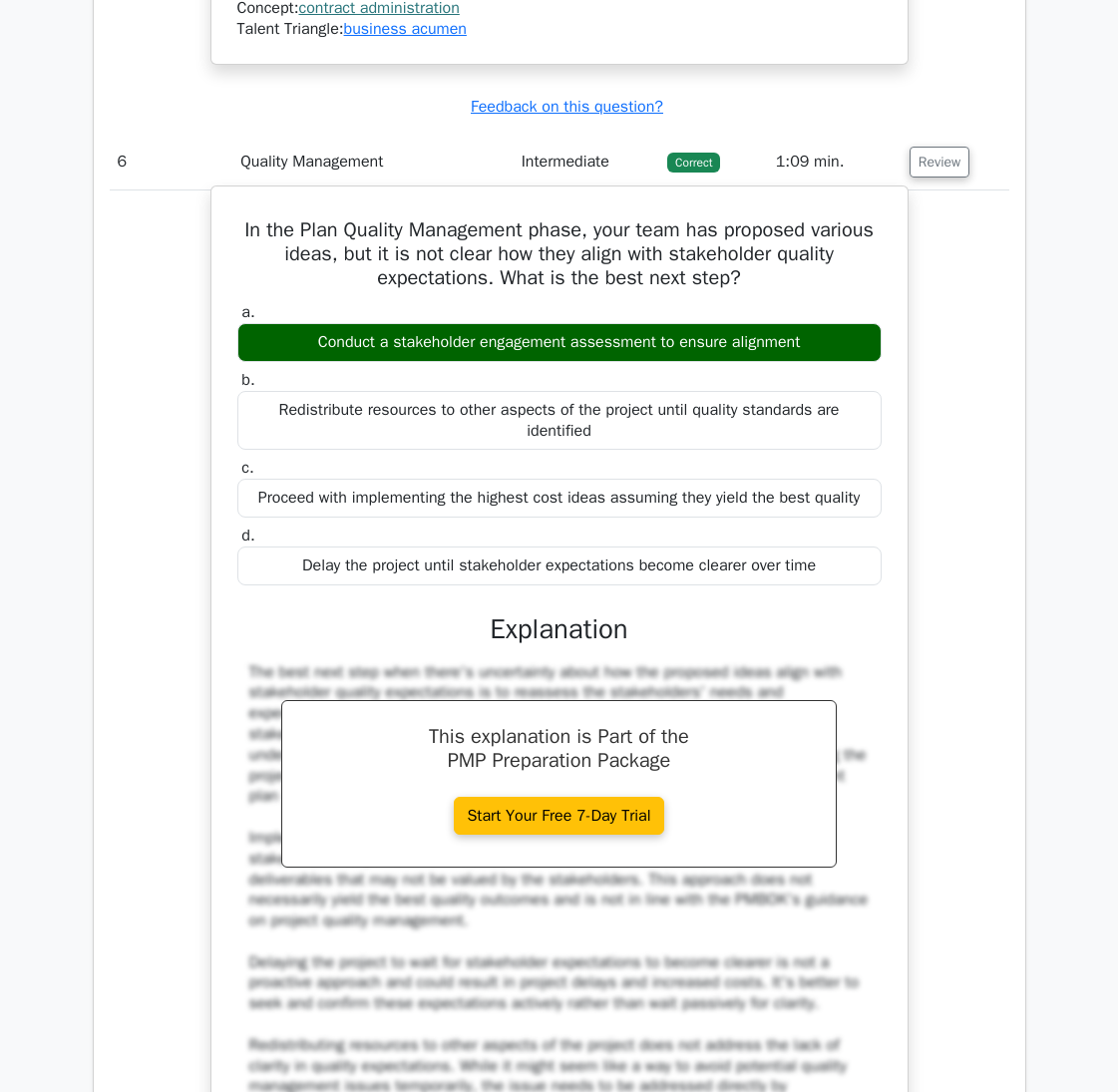 type 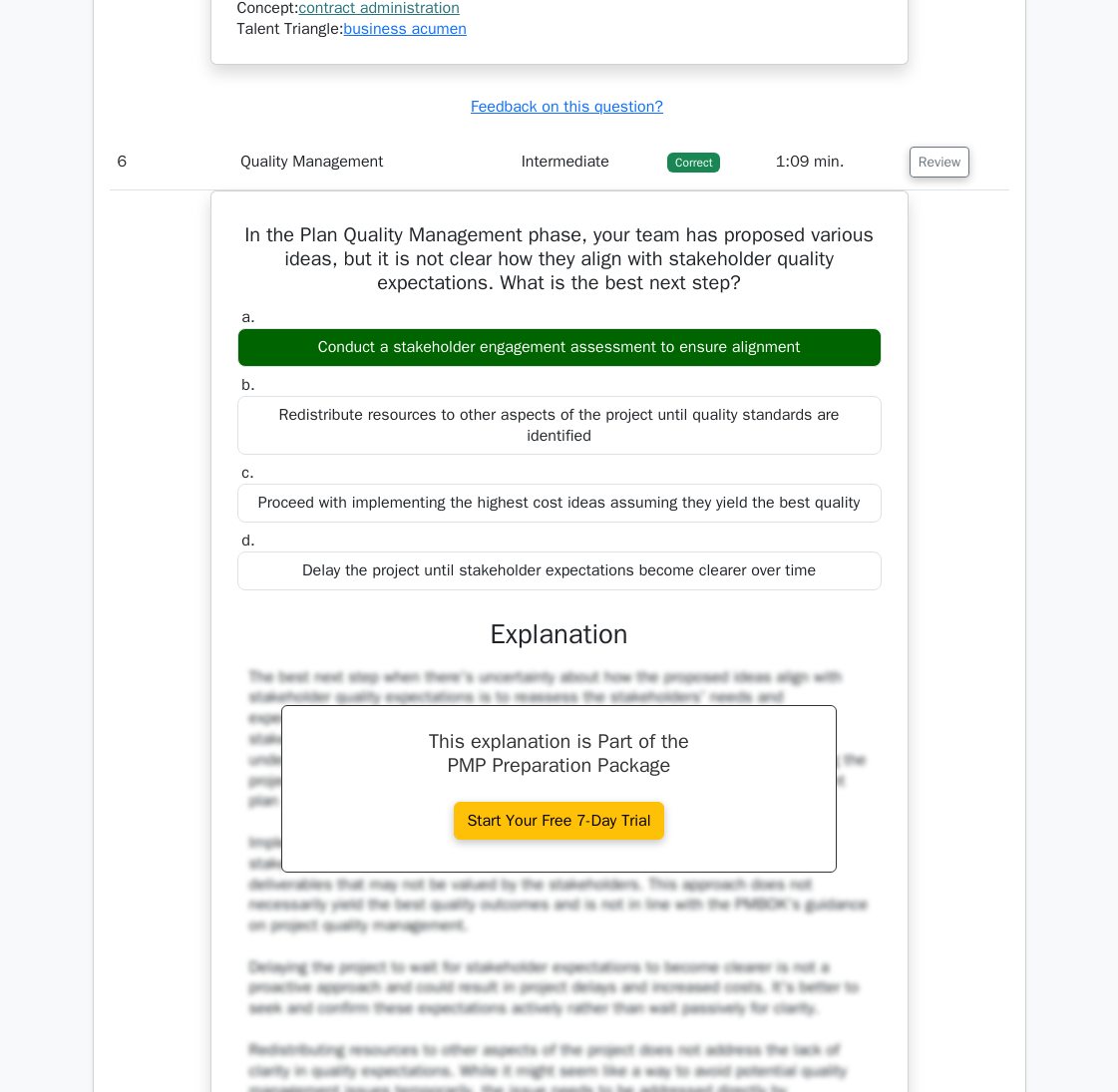 click on "In the Plan Quality Management phase, your team has proposed various ideas, but it is not clear how they align with stakeholder quality expectations. What is the best next step?
a.
Conduct a stakeholder engagement assessment to ensure alignment
b.
c." at bounding box center [559, 720] 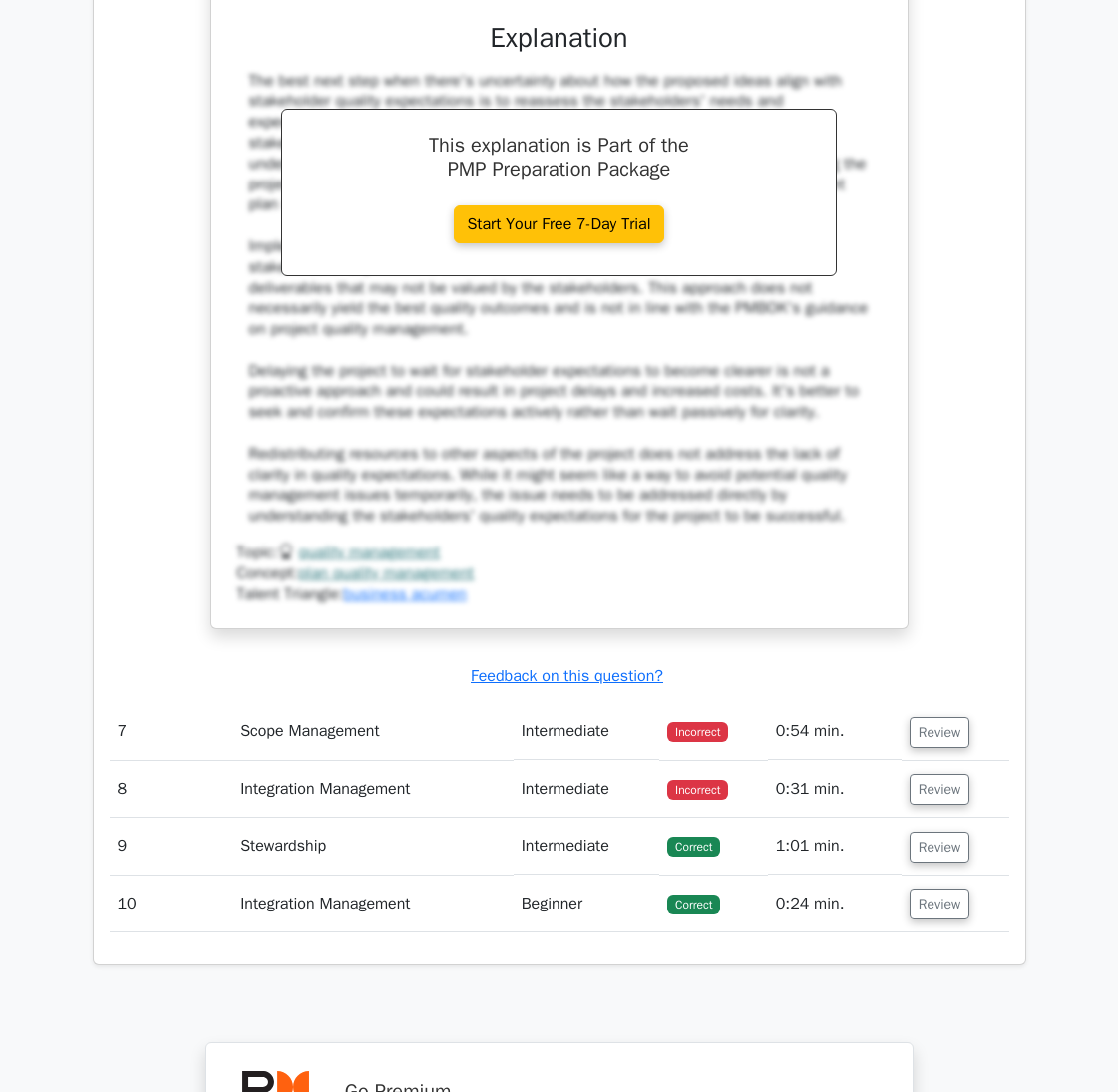 scroll, scrollTop: 7280, scrollLeft: 0, axis: vertical 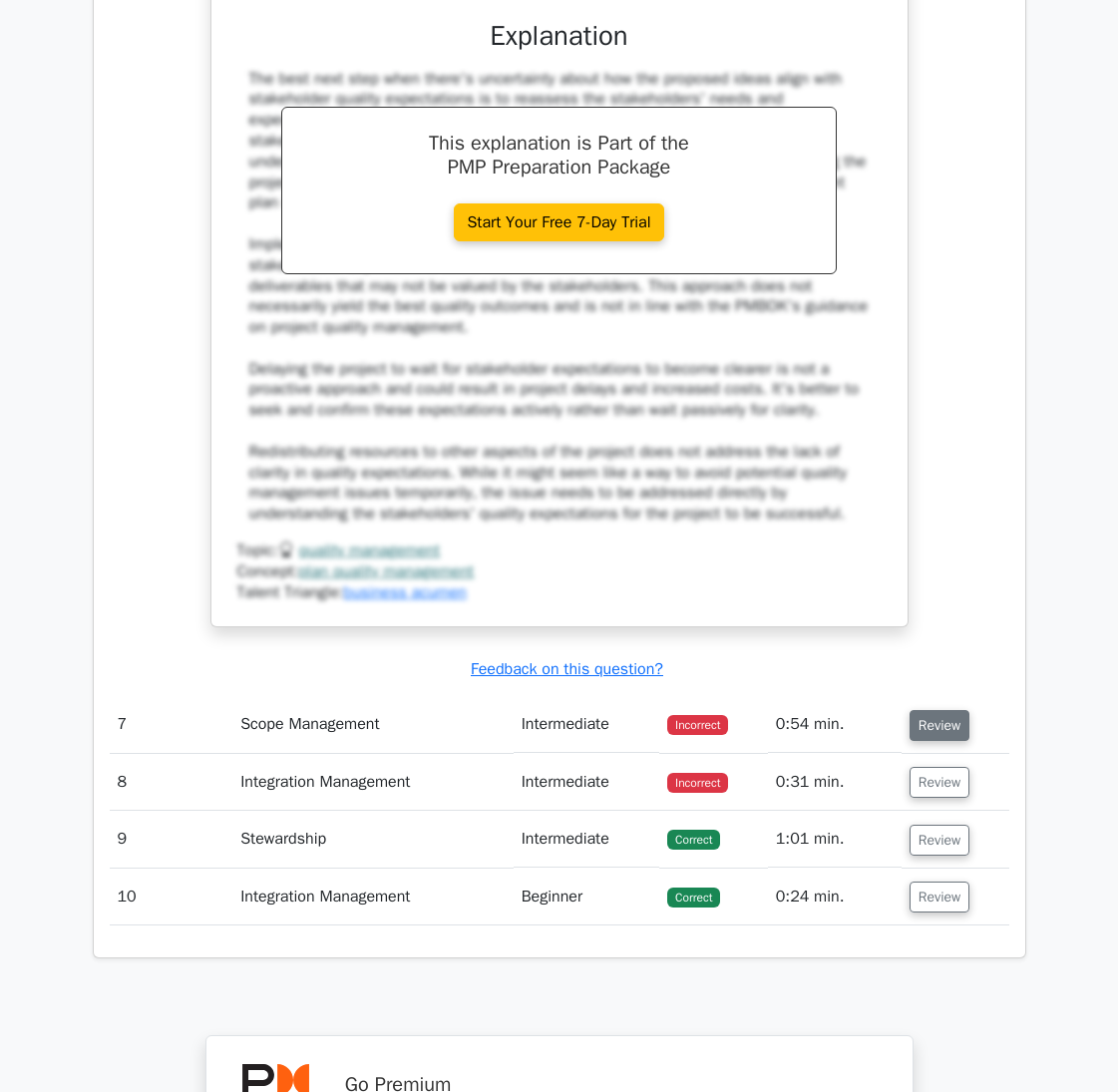click on "Review" at bounding box center [939, 725] 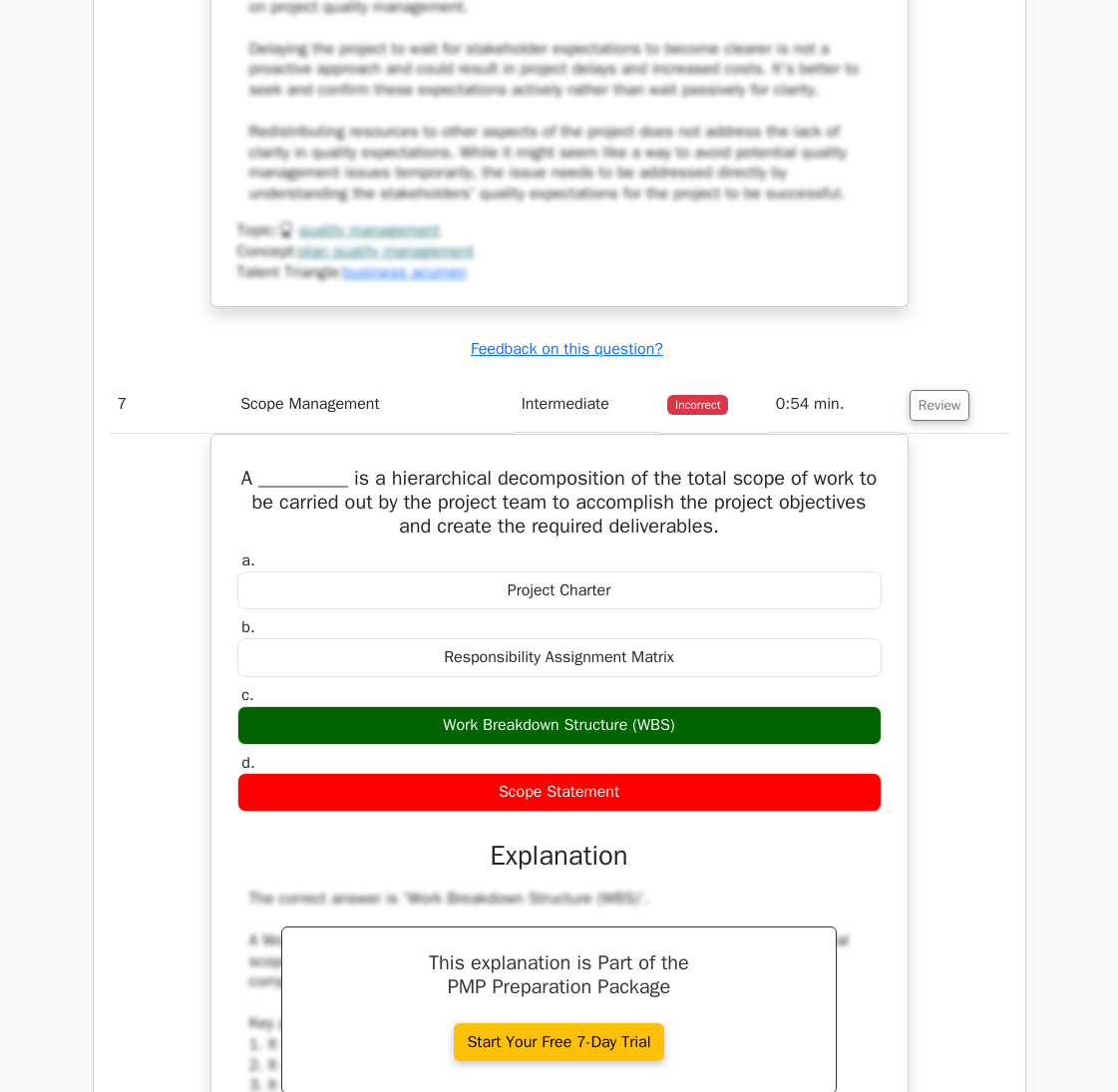 scroll, scrollTop: 7679, scrollLeft: 0, axis: vertical 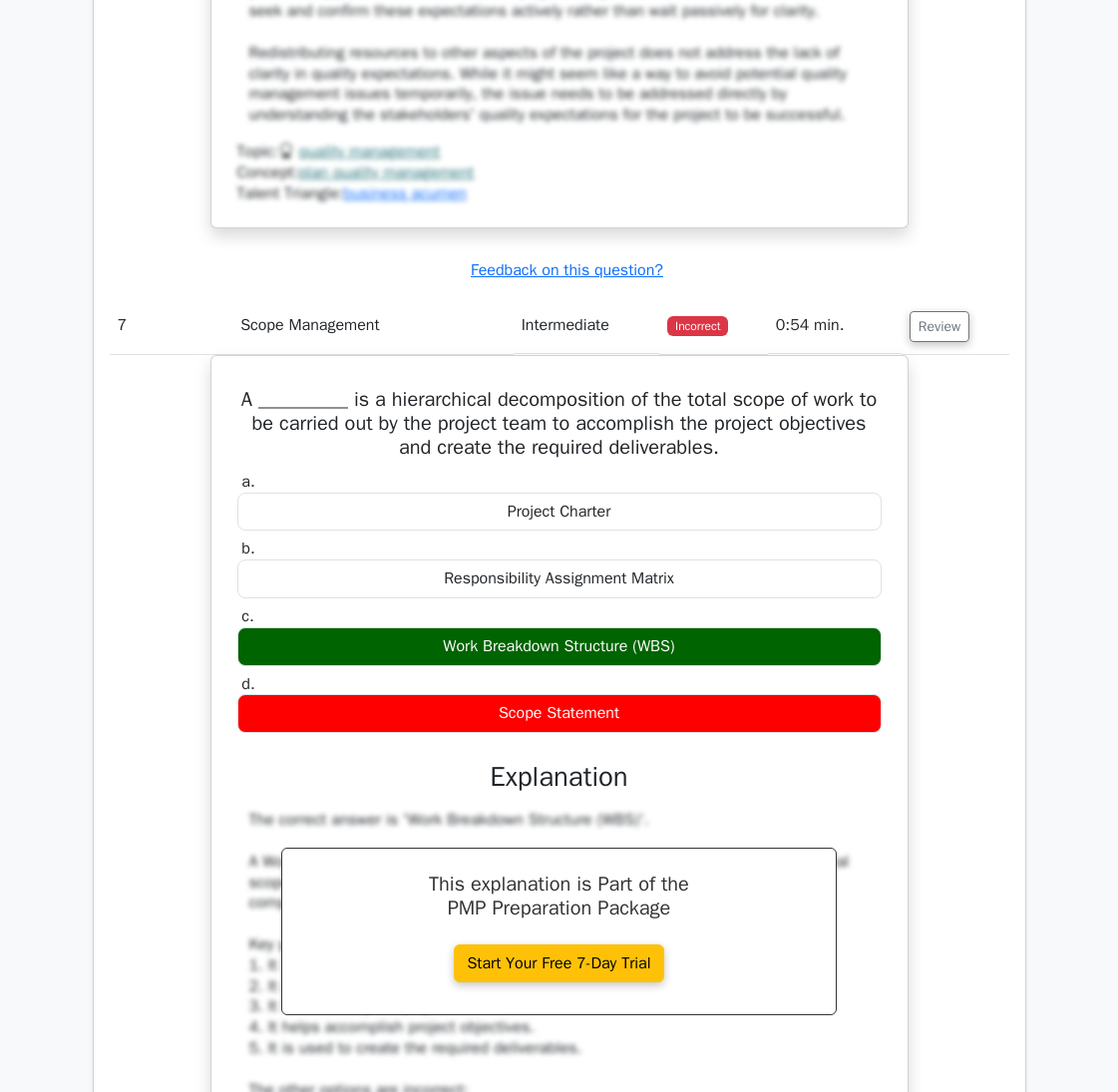 type 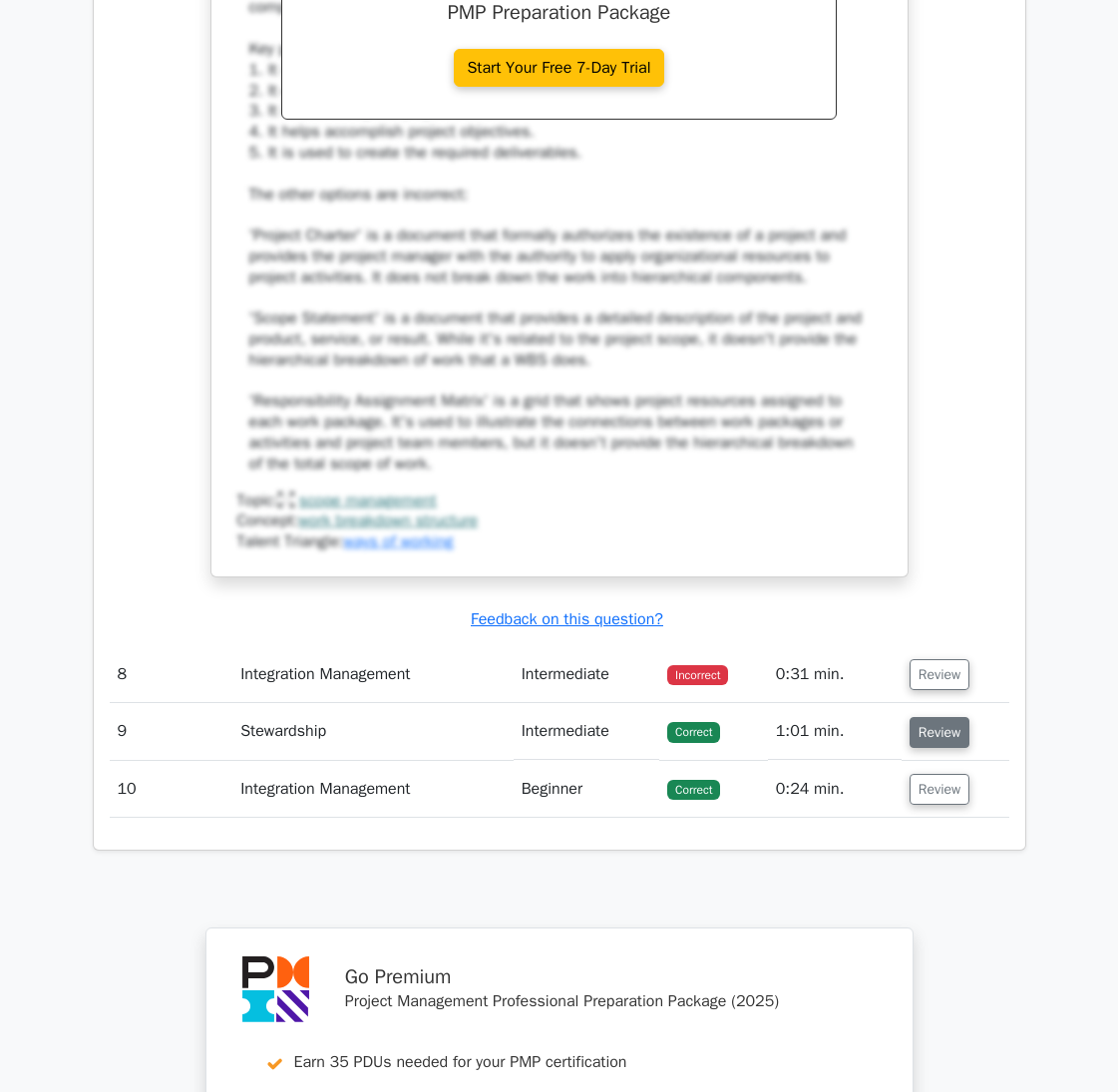 scroll, scrollTop: 8776, scrollLeft: 0, axis: vertical 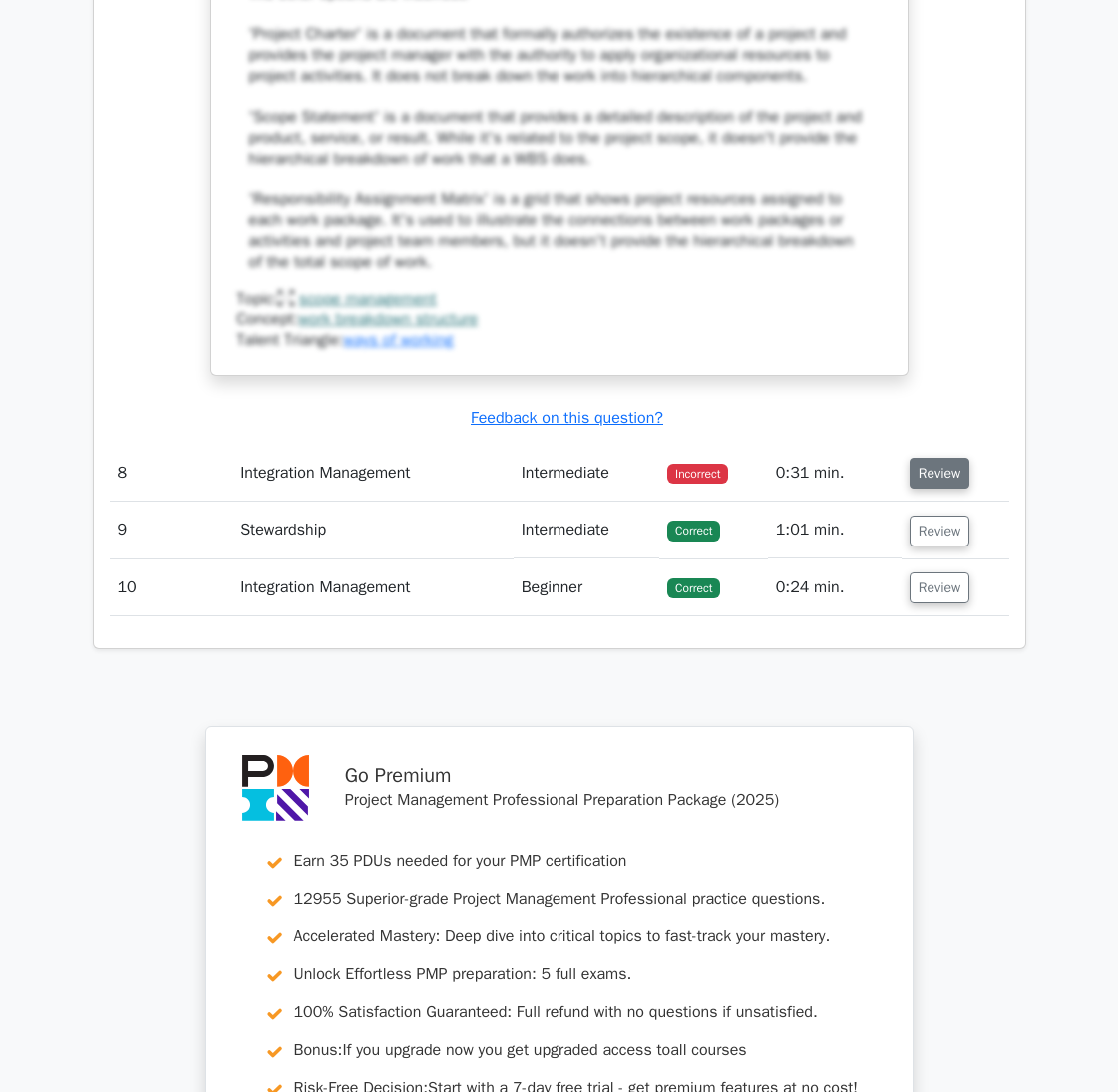 click on "Review" at bounding box center (939, 473) 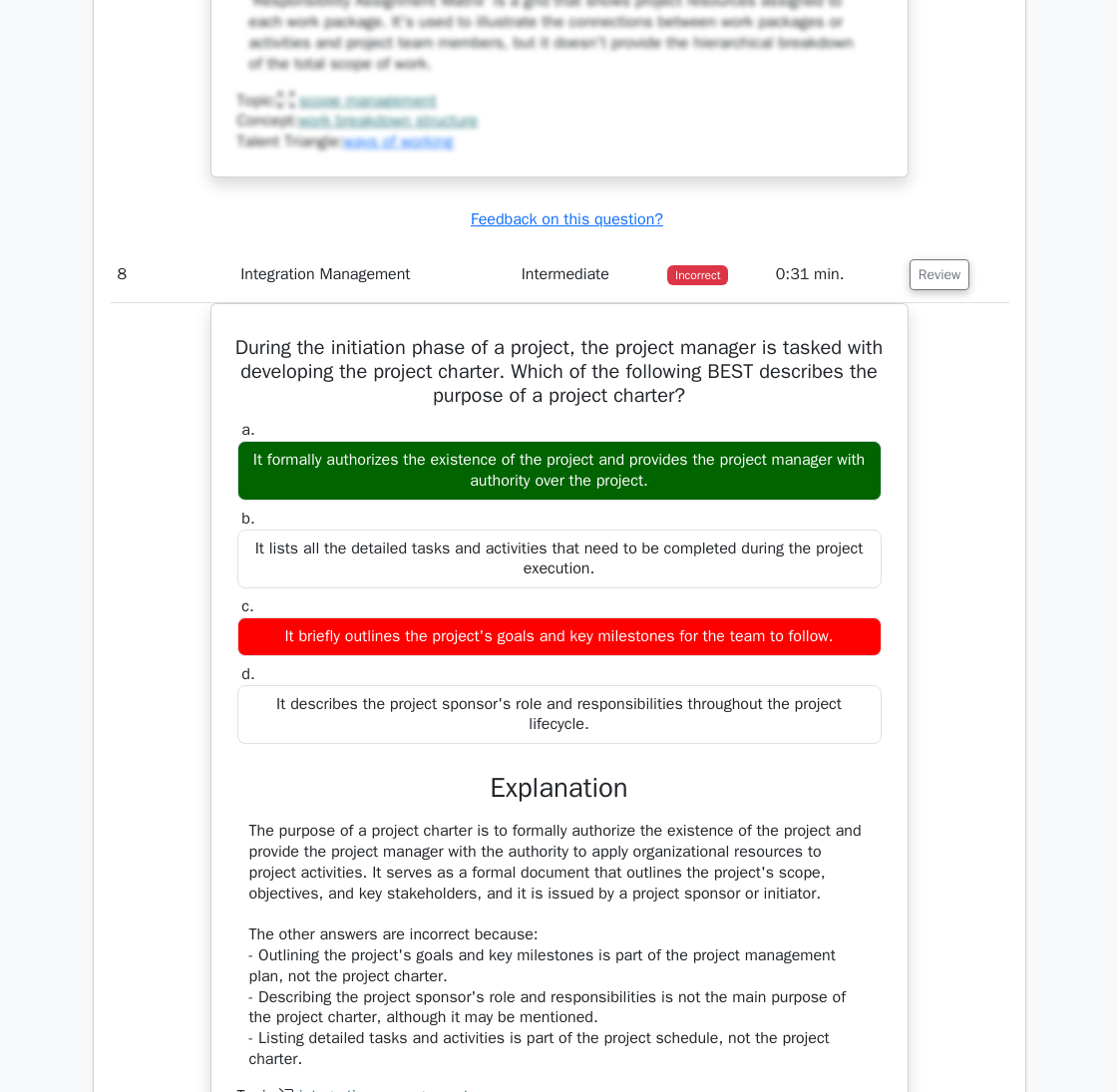scroll, scrollTop: 8975, scrollLeft: 0, axis: vertical 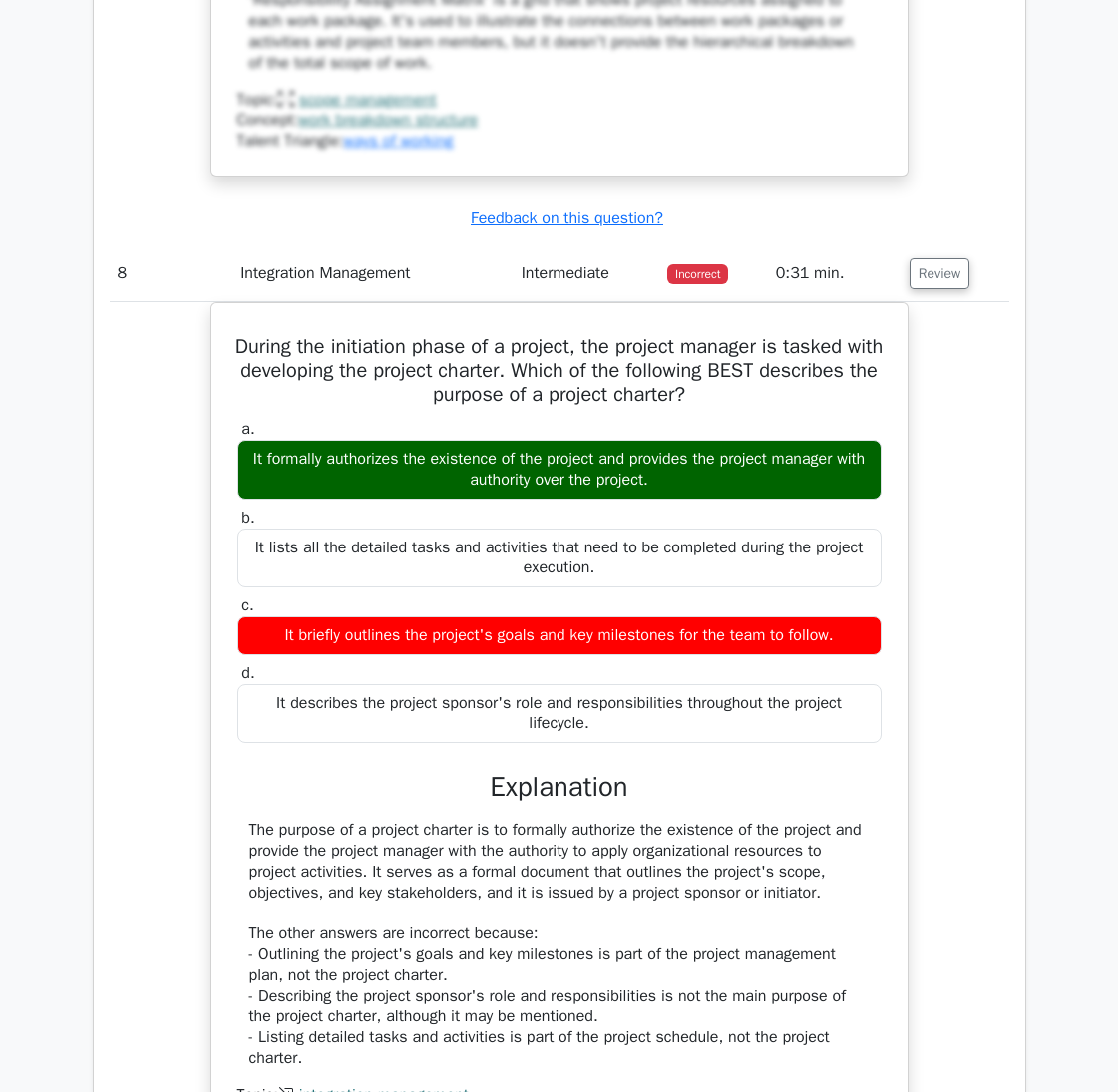 type 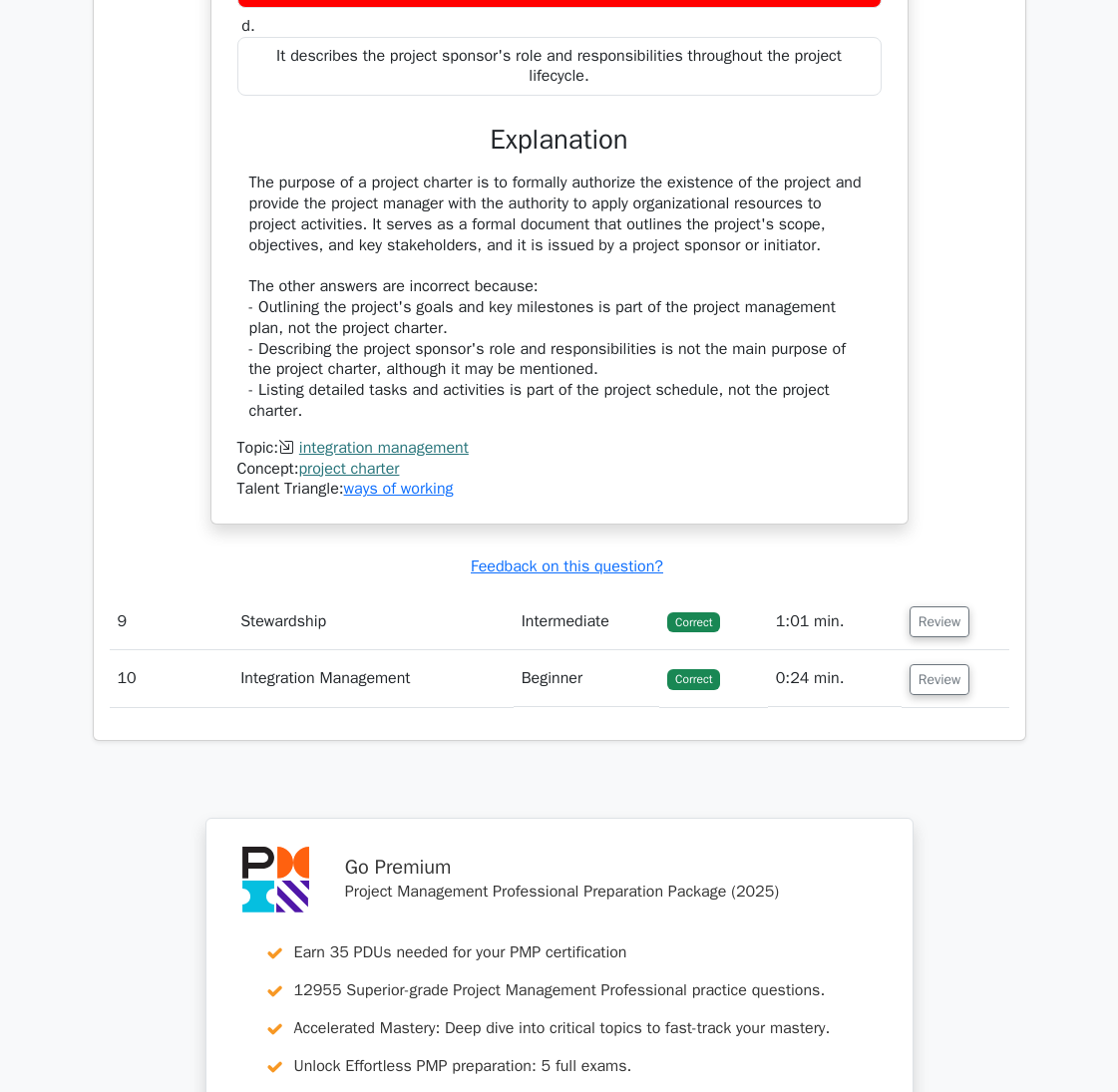 scroll, scrollTop: 9673, scrollLeft: 0, axis: vertical 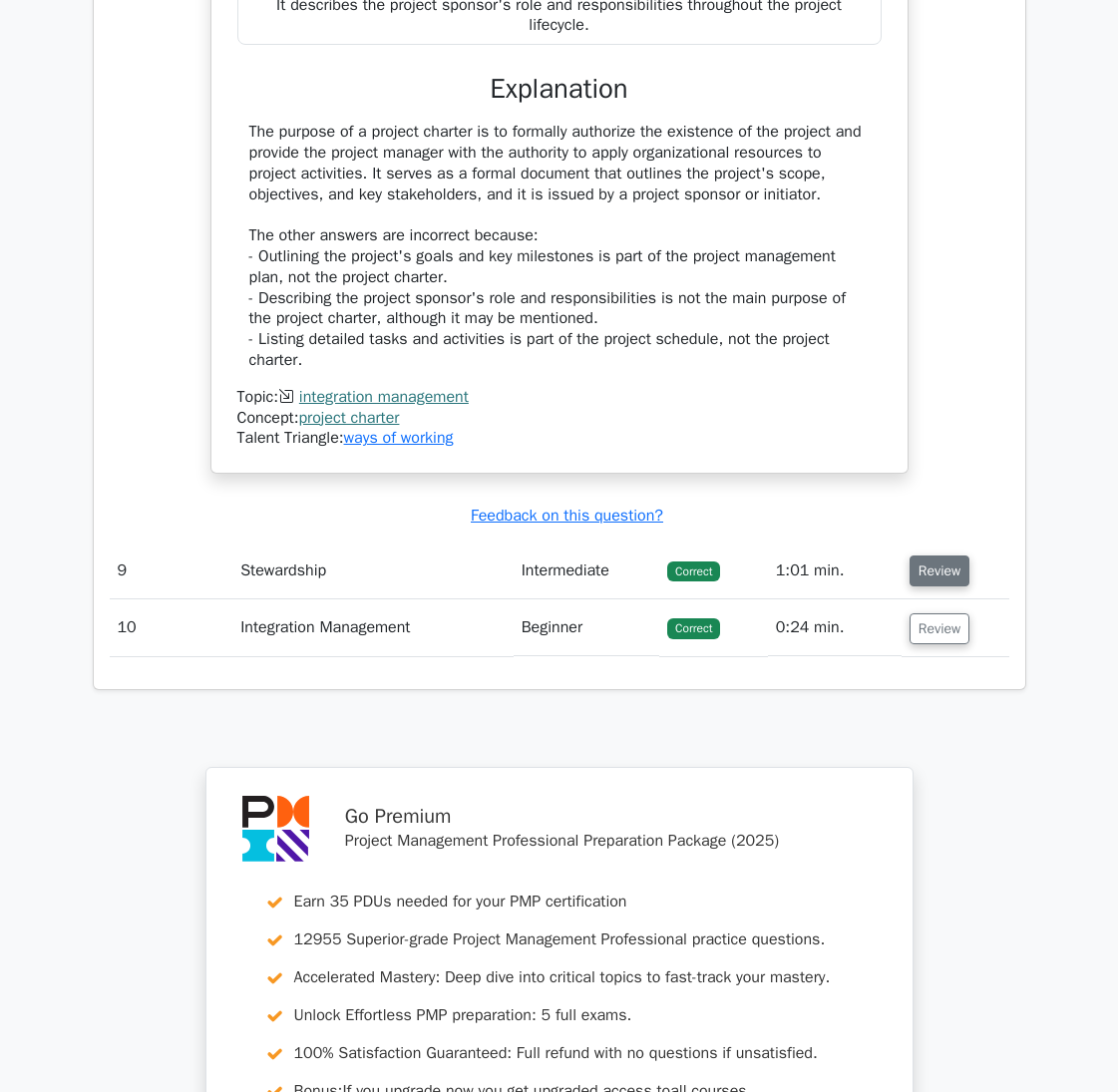 click on "Review" at bounding box center (939, 570) 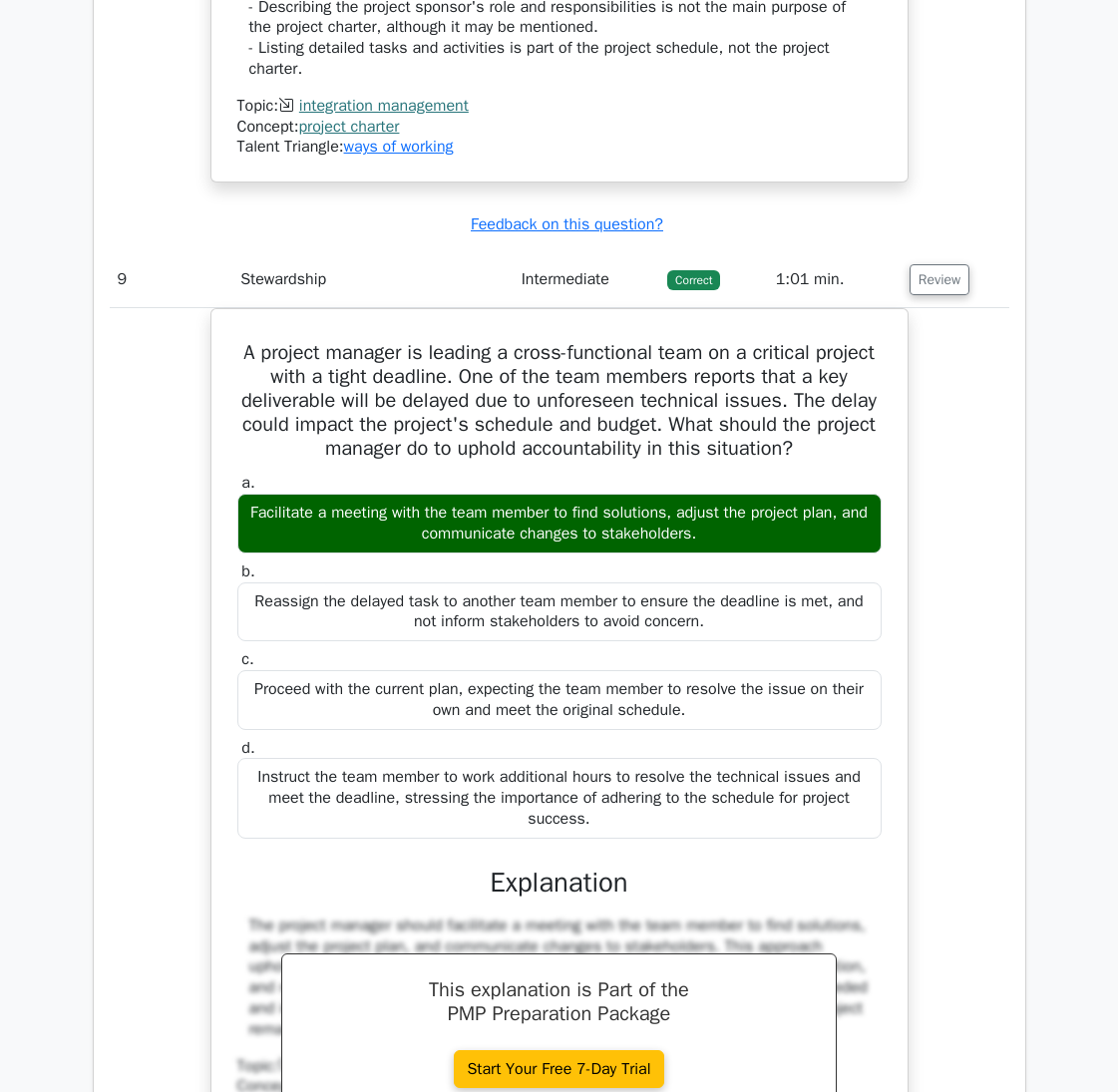 scroll, scrollTop: 9973, scrollLeft: 0, axis: vertical 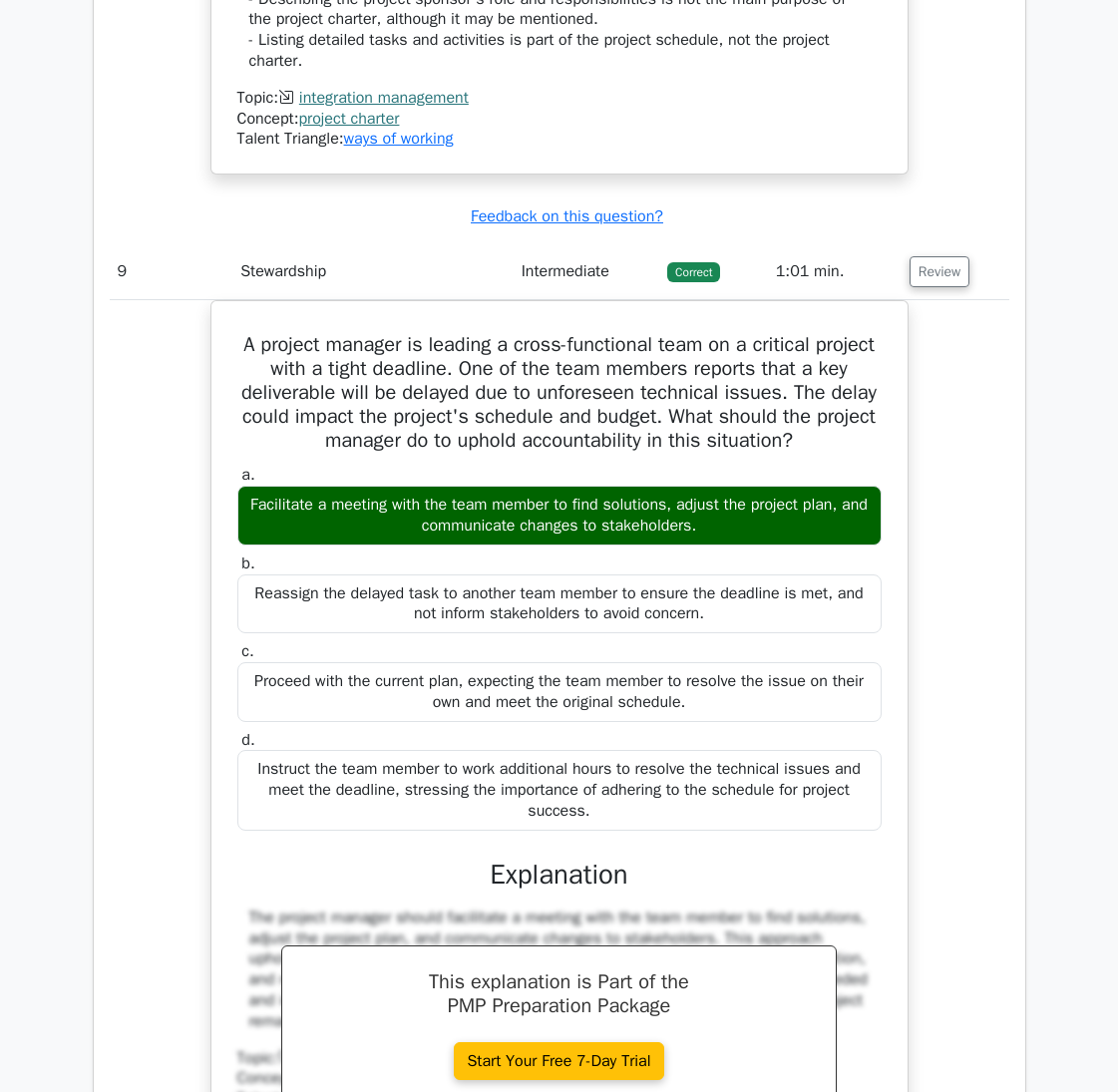 type 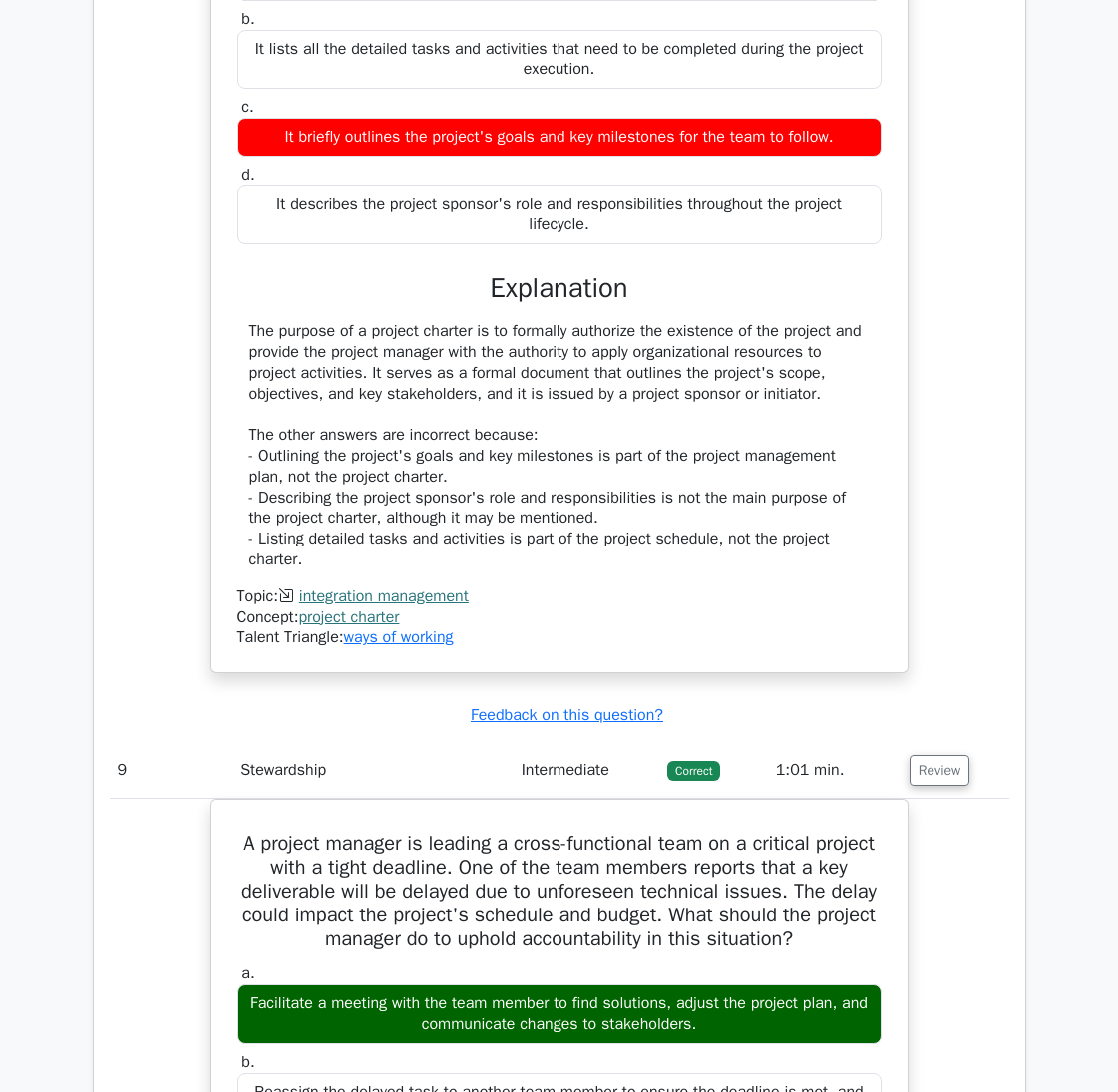 click on "During the initiation phase of a project, the project manager is tasked with developing the project charter. Which of the following BEST describes the purpose of a project charter?
a.
It formally authorizes the existence of the project and provides the project manager with authority over the project.
b.
c." at bounding box center [559, 250] 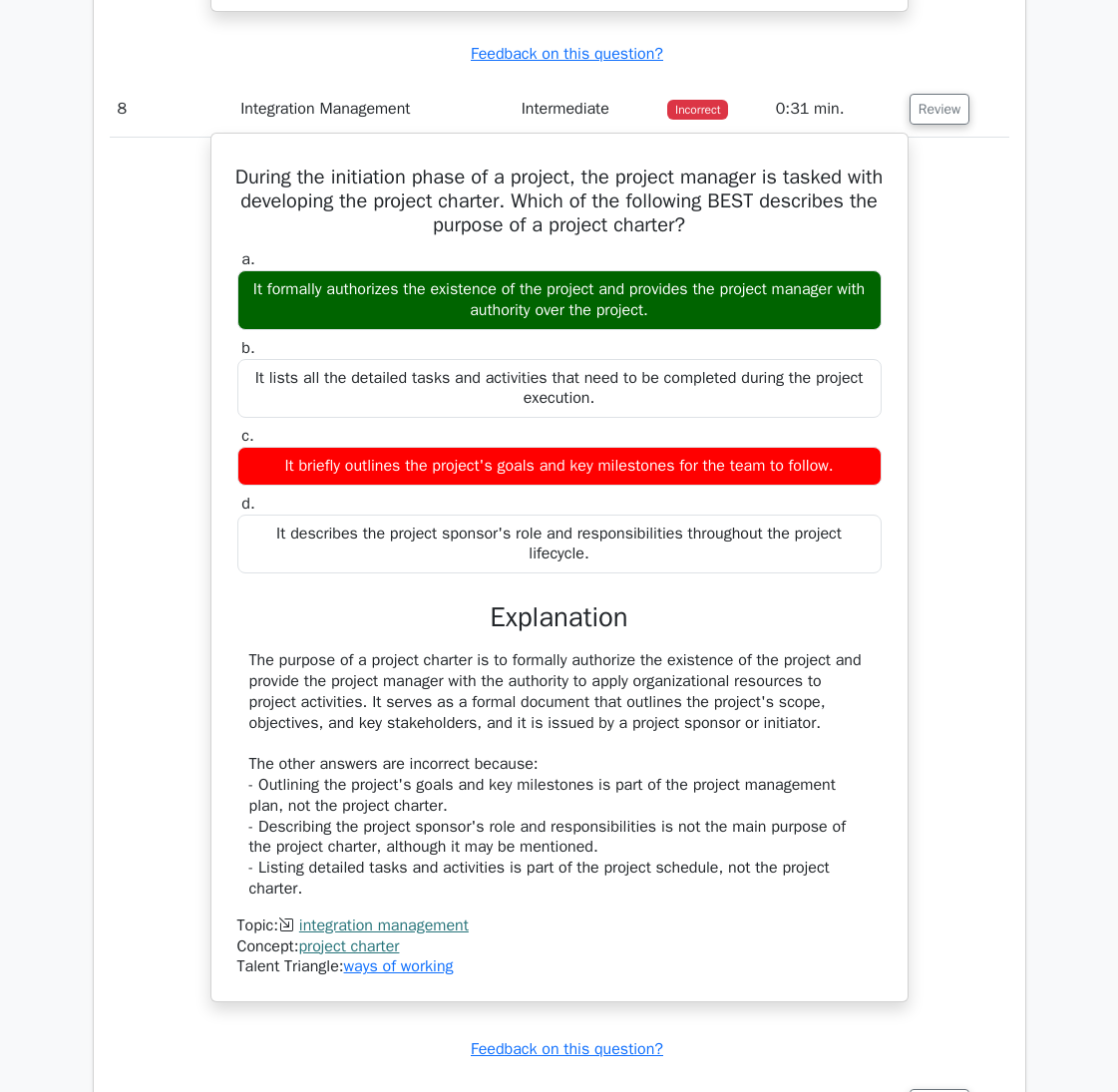 scroll, scrollTop: 9175, scrollLeft: 0, axis: vertical 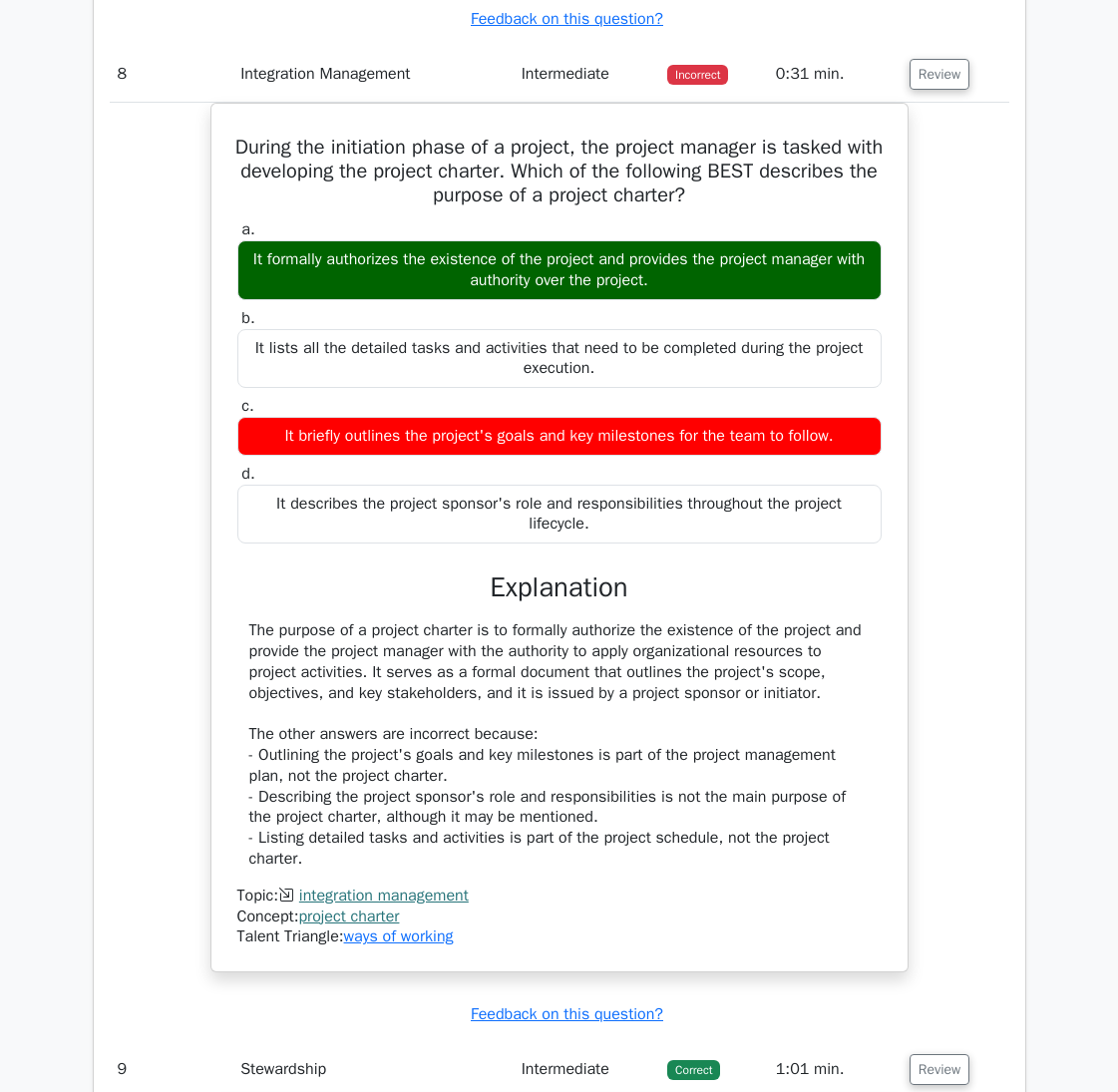 click on "During the initiation phase of a project, the project manager is tasked with developing the project charter. Which of the following BEST describes the purpose of a project charter?
a.
It formally authorizes the existence of the project and provides the project manager with authority over the project.
b.
c." at bounding box center (559, 549) 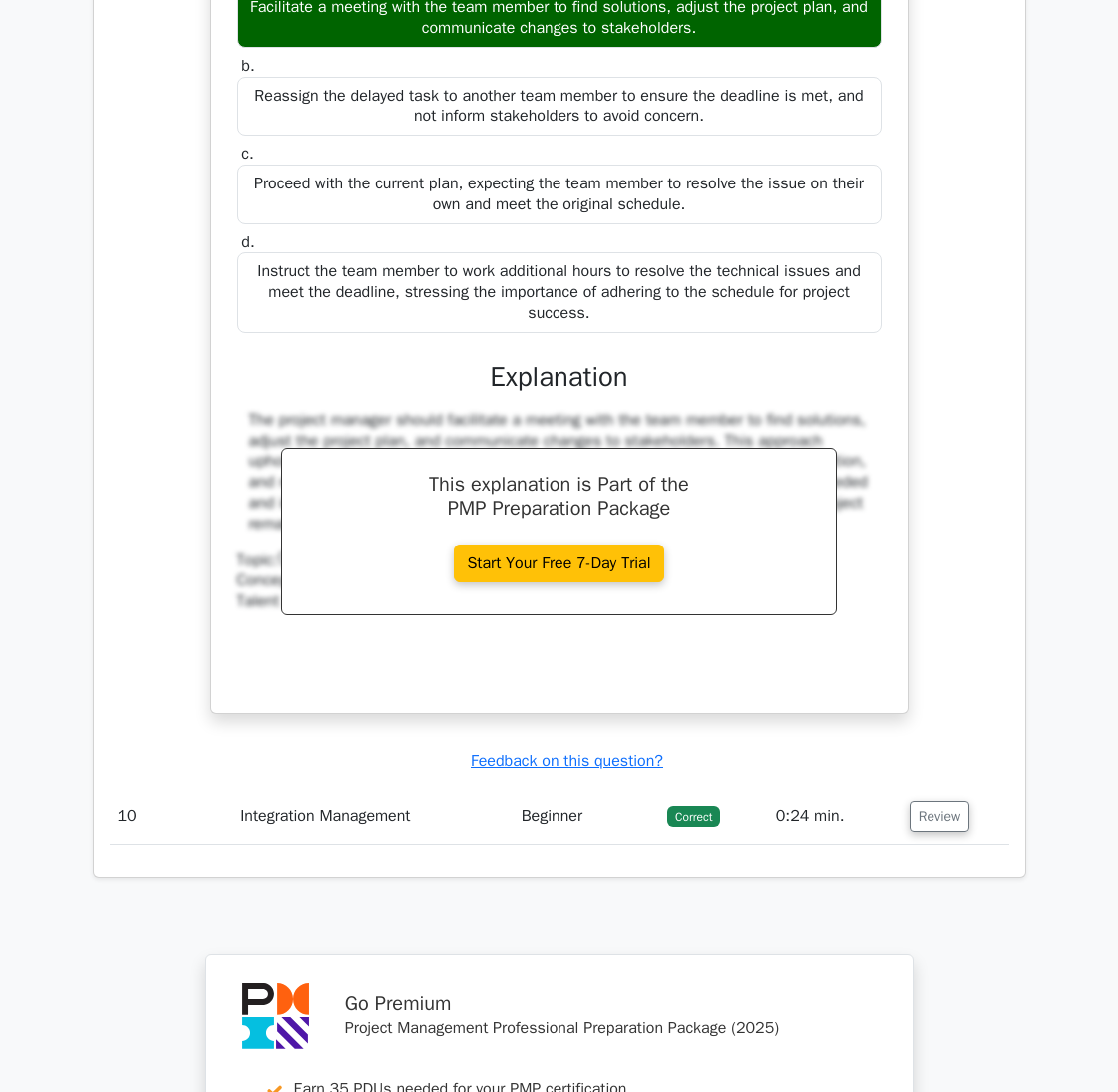 scroll, scrollTop: 10770, scrollLeft: 0, axis: vertical 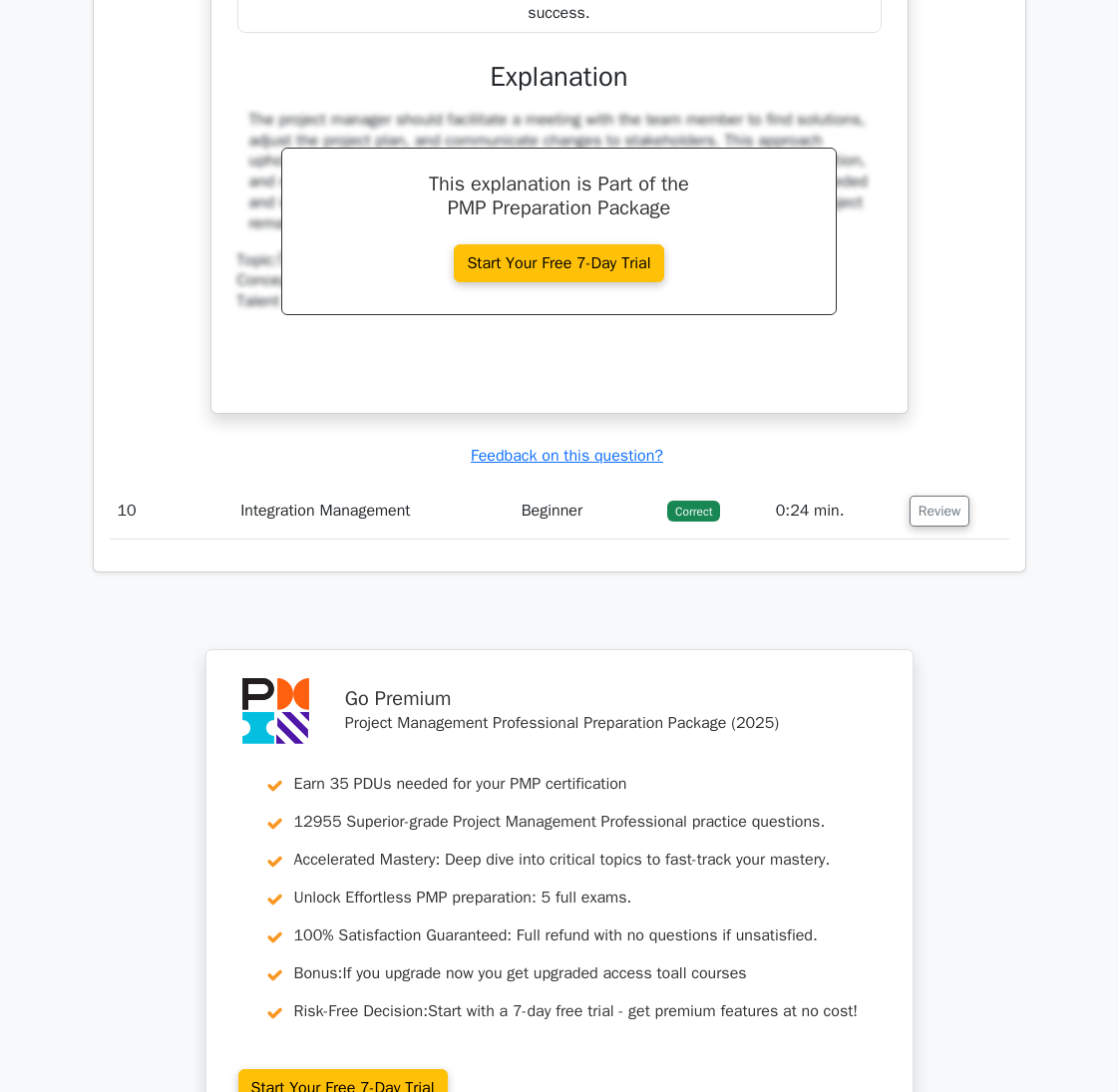 click on "10" at bounding box center [172, 511] 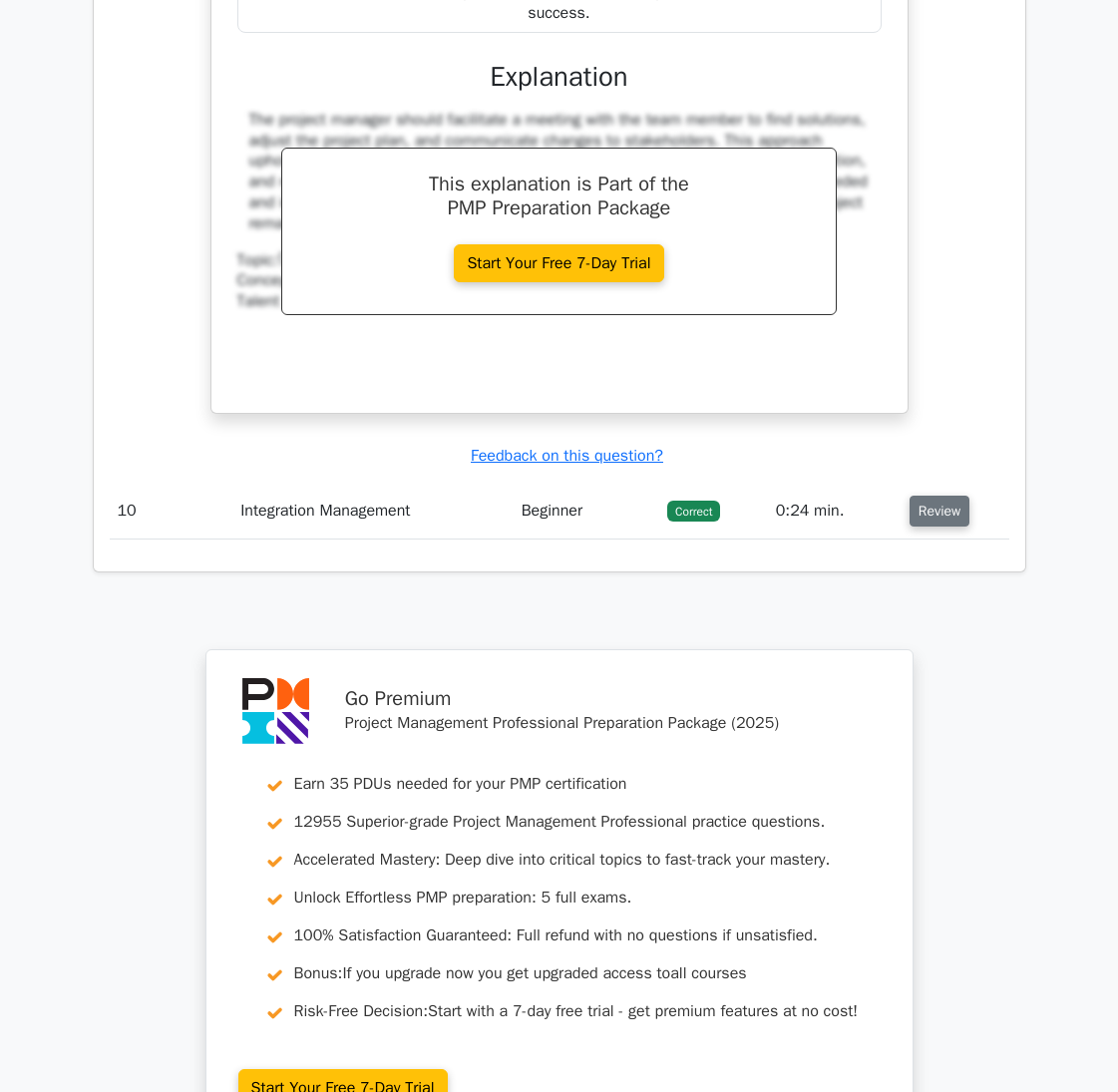 click on "Review" at bounding box center [939, 511] 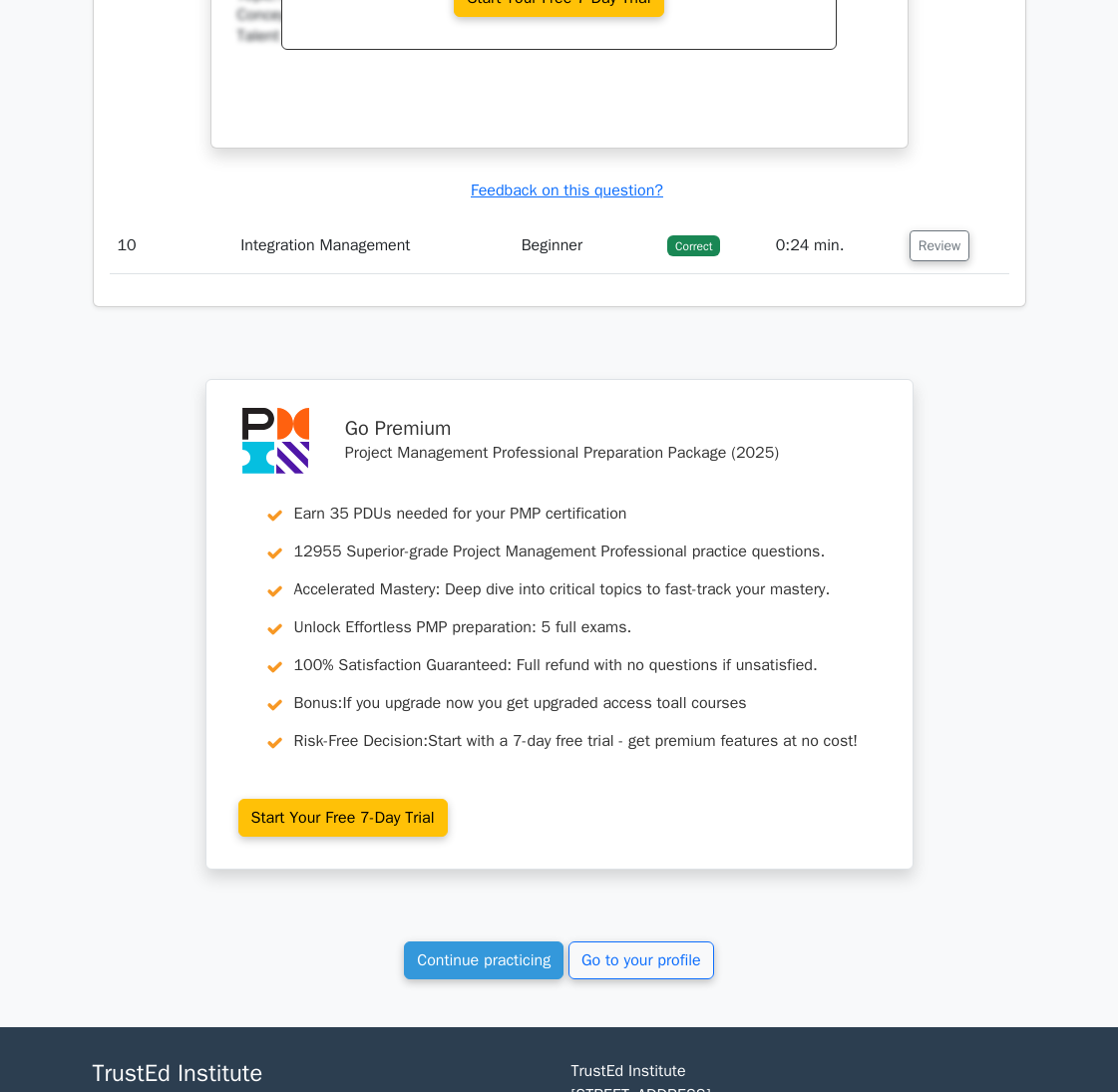 scroll, scrollTop: 11070, scrollLeft: 0, axis: vertical 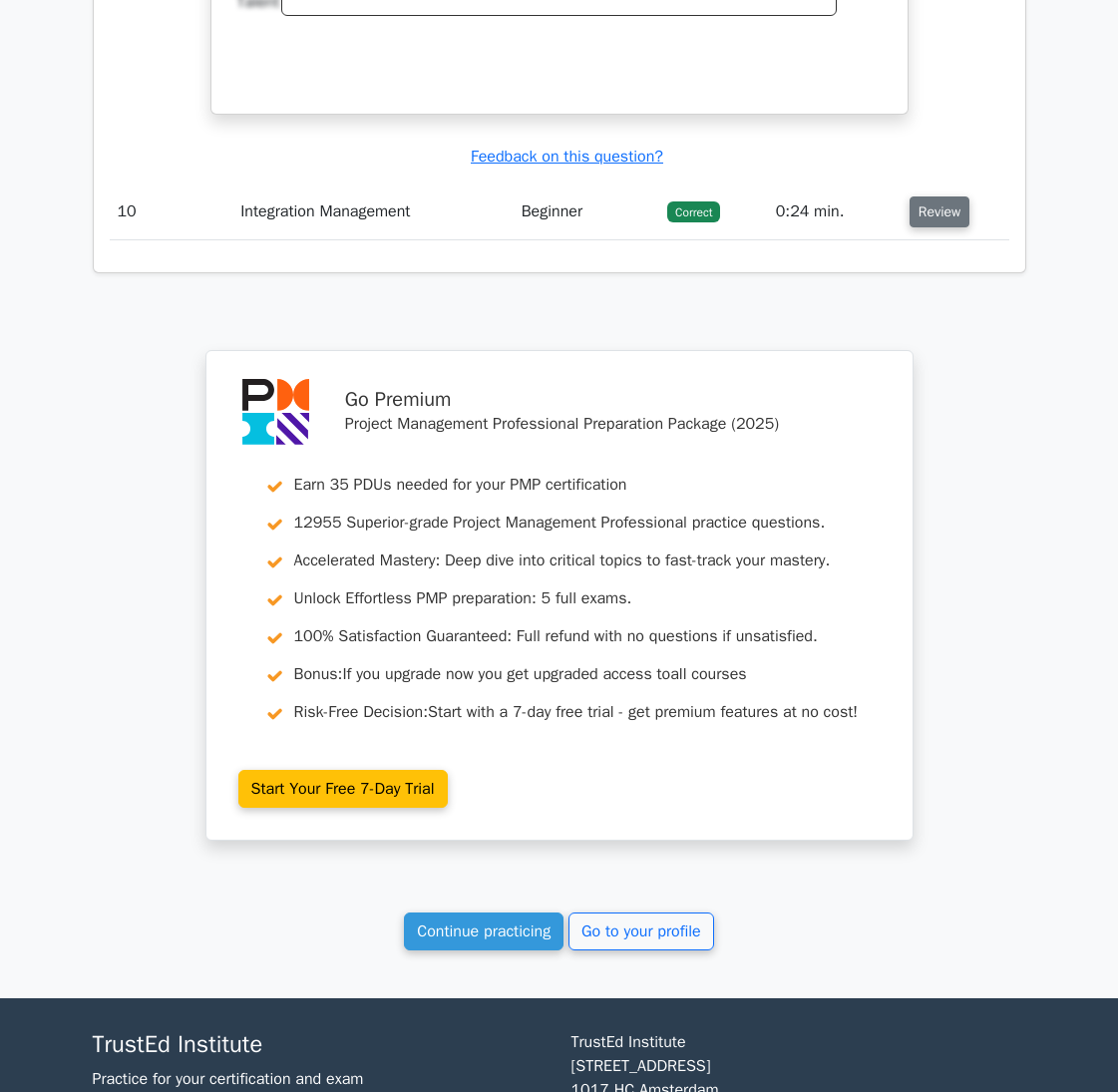 click on "Review" at bounding box center (939, 211) 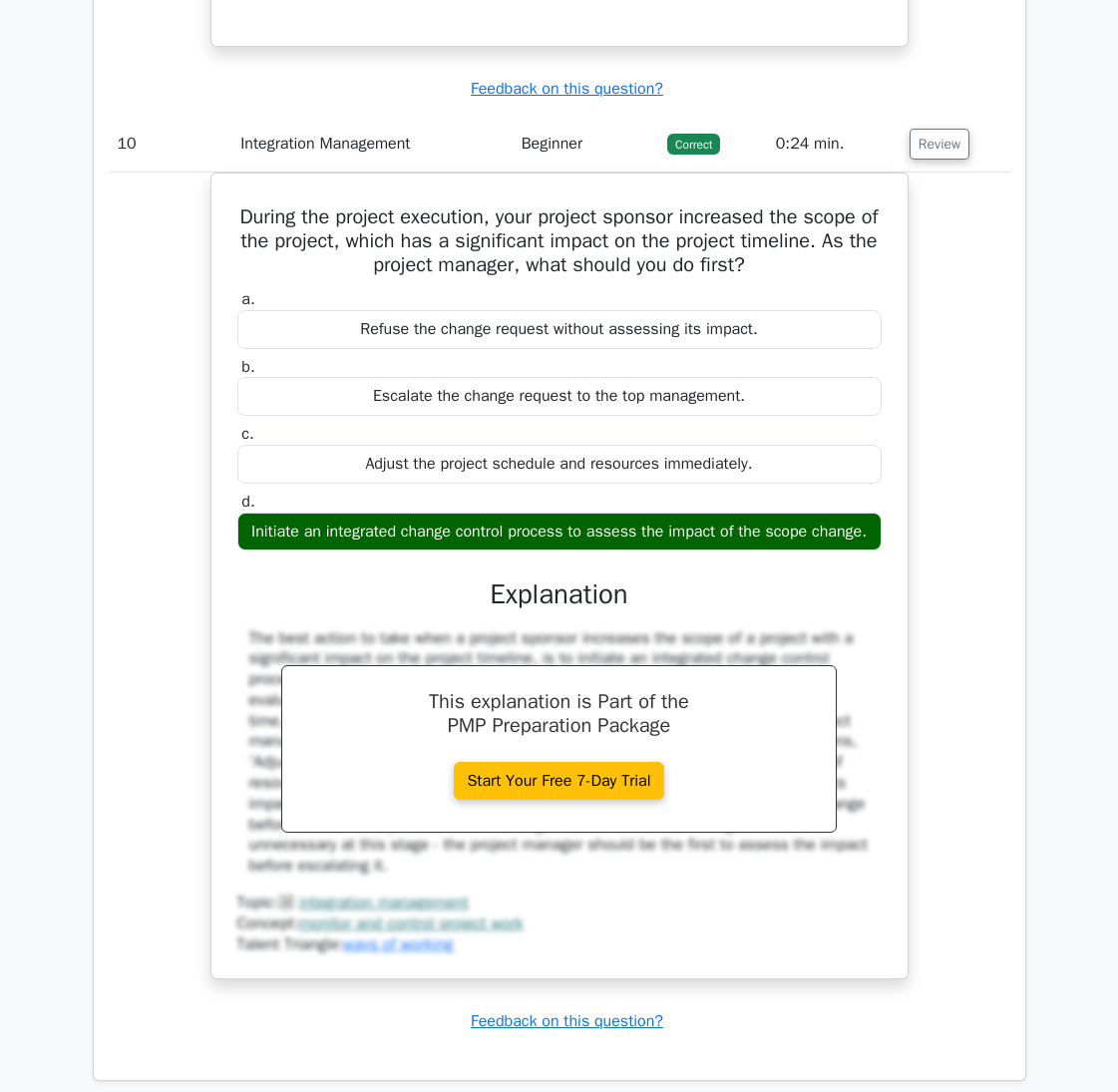 scroll, scrollTop: 11169, scrollLeft: 0, axis: vertical 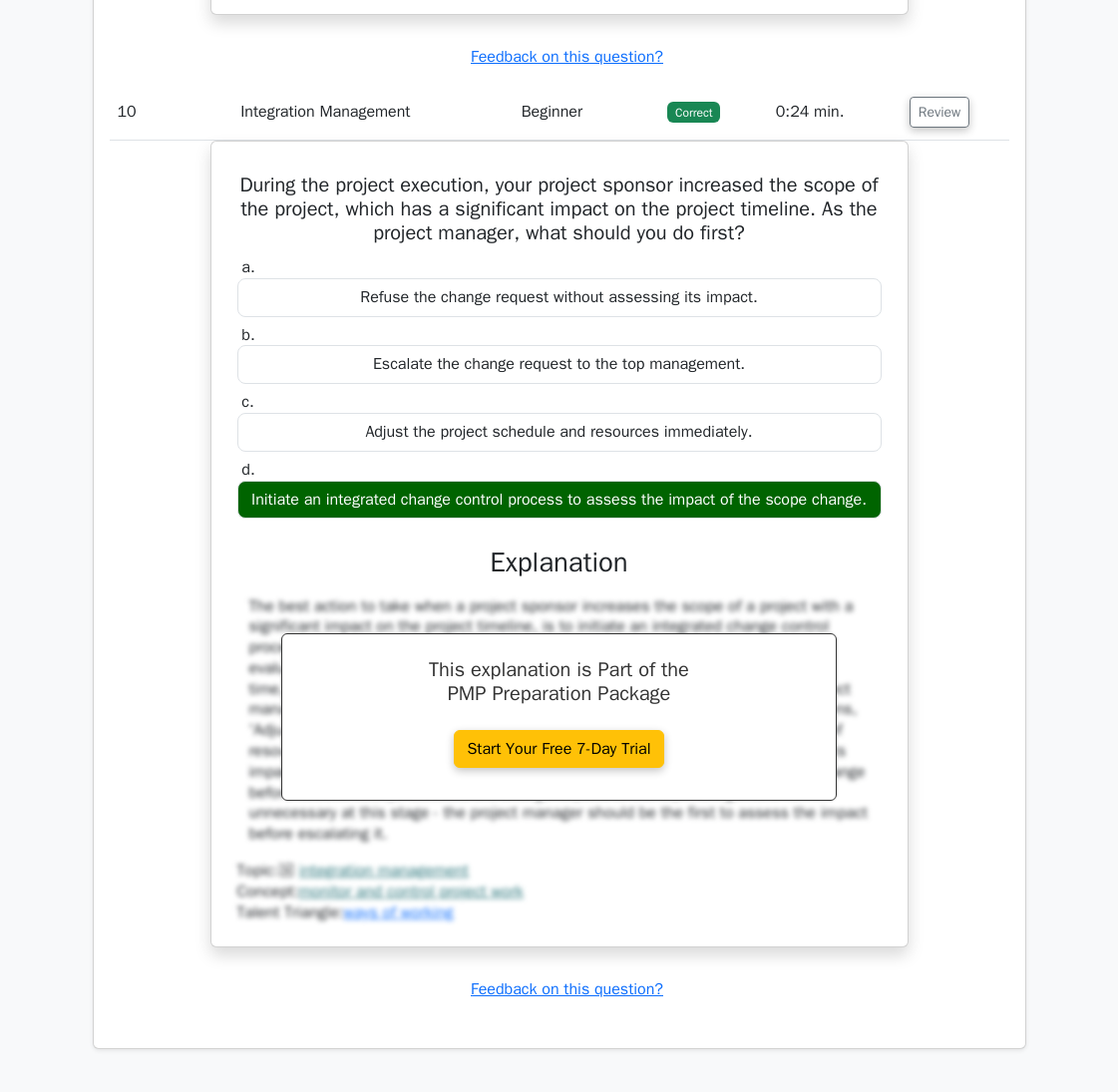 type 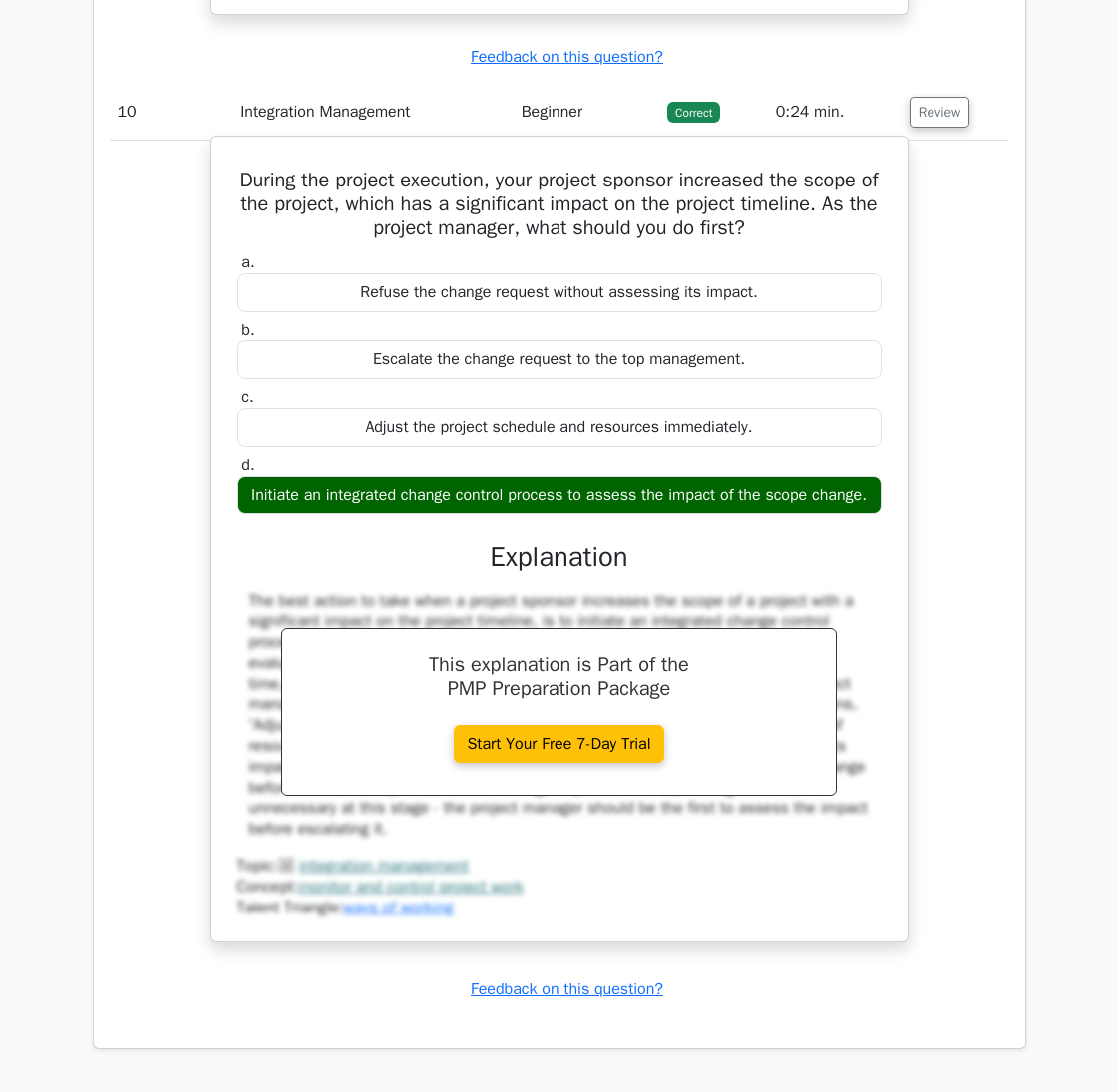 drag, startPoint x: 169, startPoint y: 294, endPoint x: 211, endPoint y: 314, distance: 46.518813 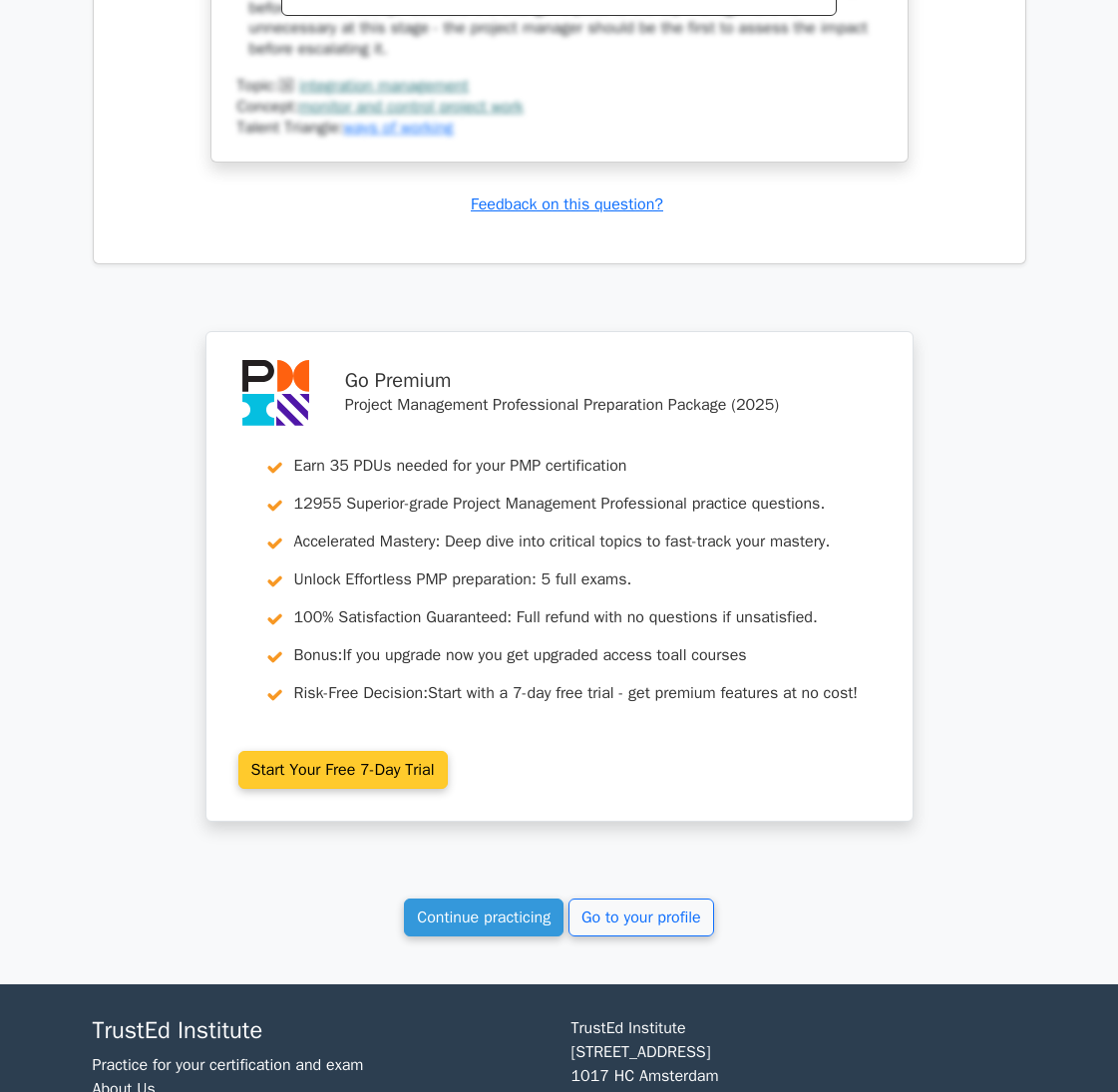 scroll, scrollTop: 12146, scrollLeft: 0, axis: vertical 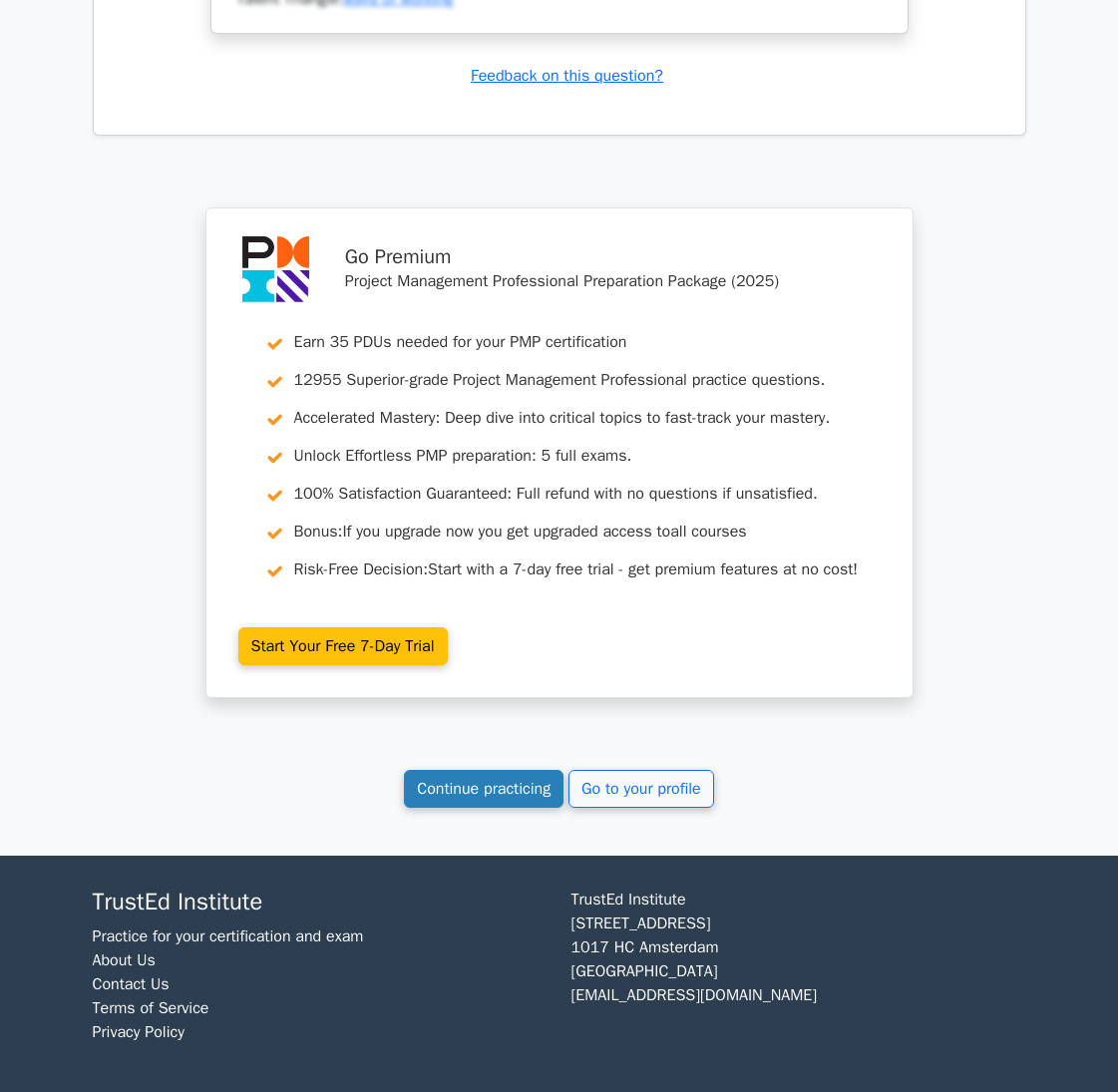 click on "Continue practicing" at bounding box center [484, 789] 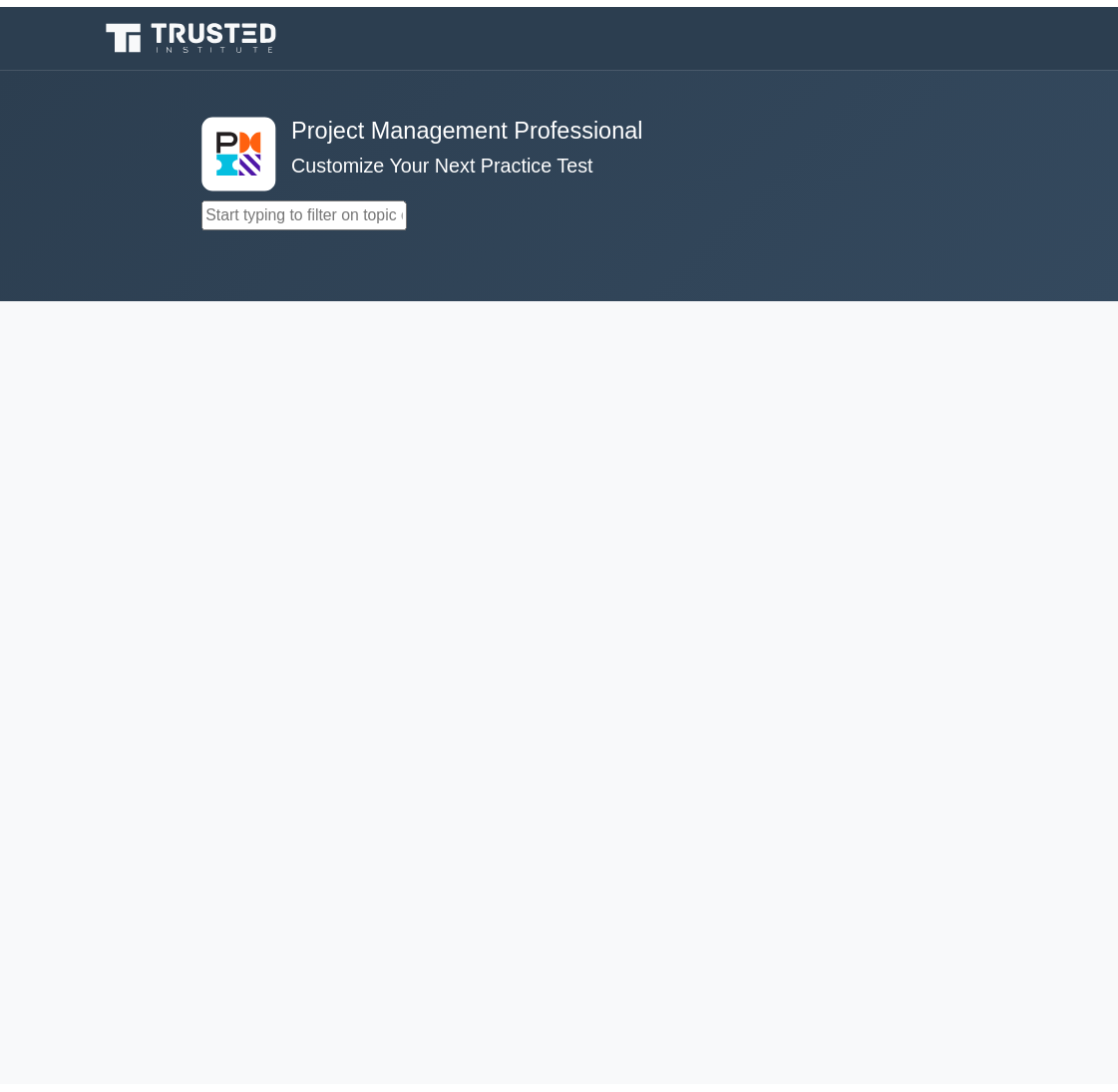 scroll, scrollTop: 0, scrollLeft: 0, axis: both 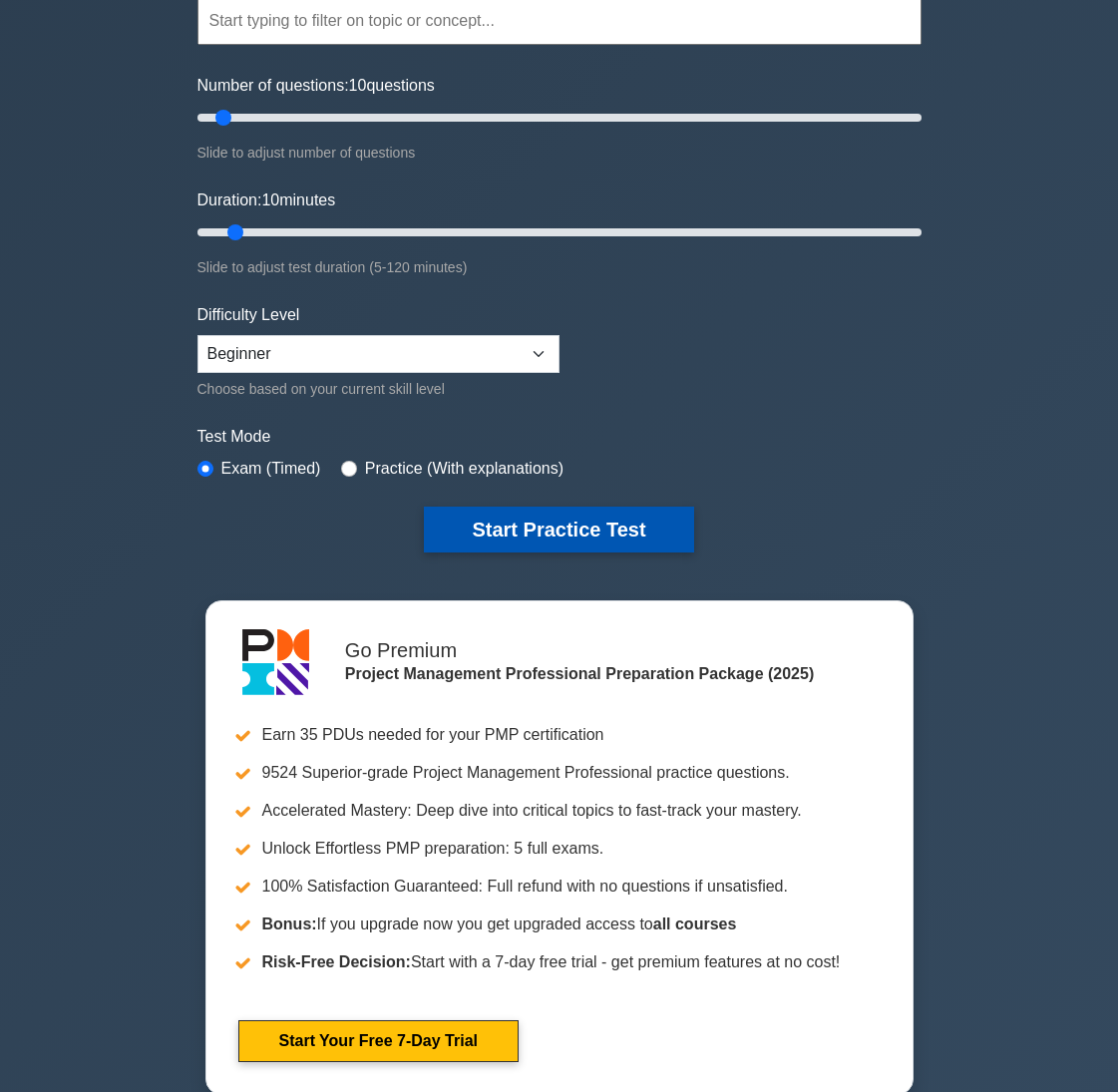 click on "Start Practice Test" at bounding box center (559, 530) 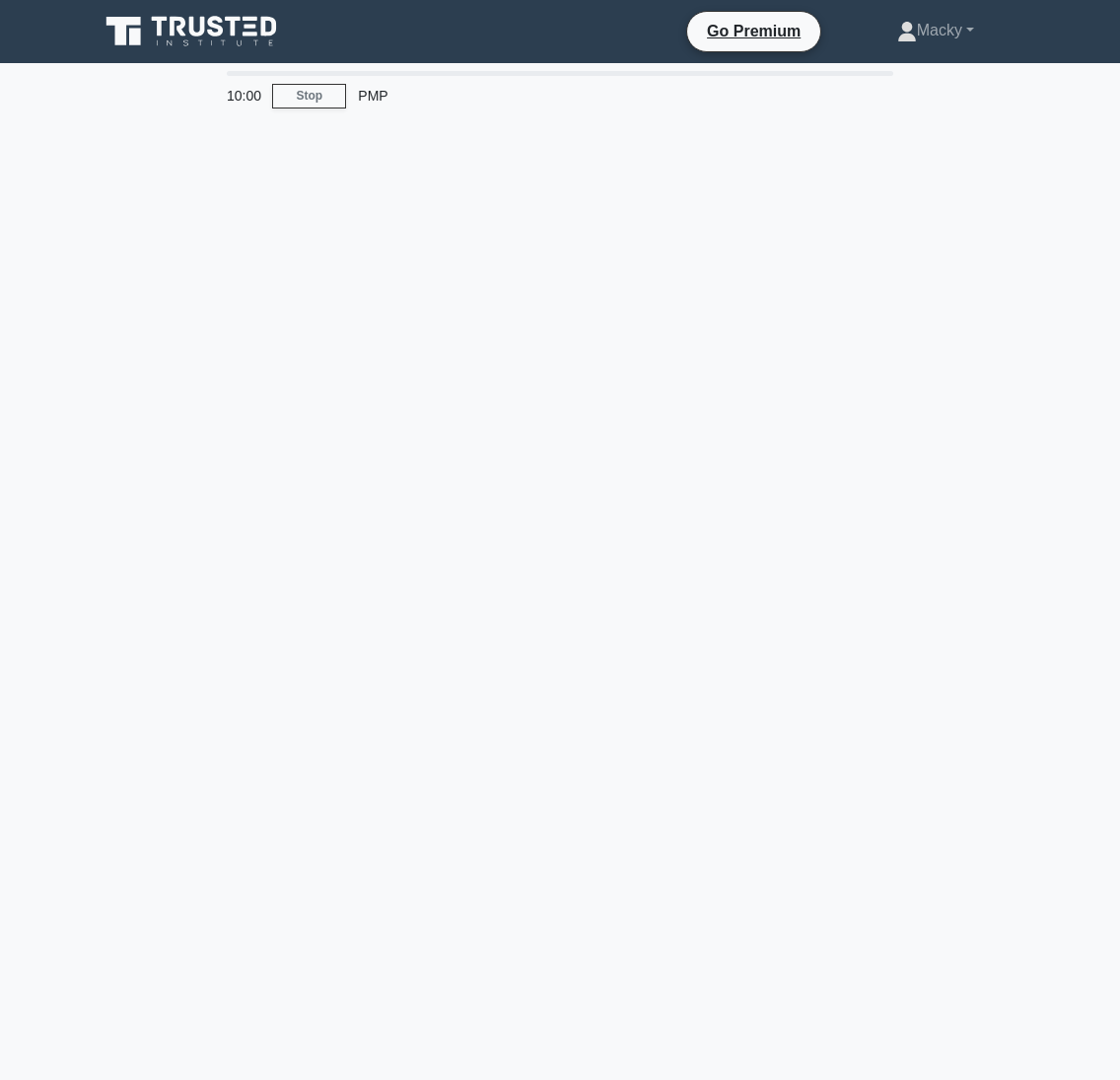 scroll, scrollTop: 0, scrollLeft: 0, axis: both 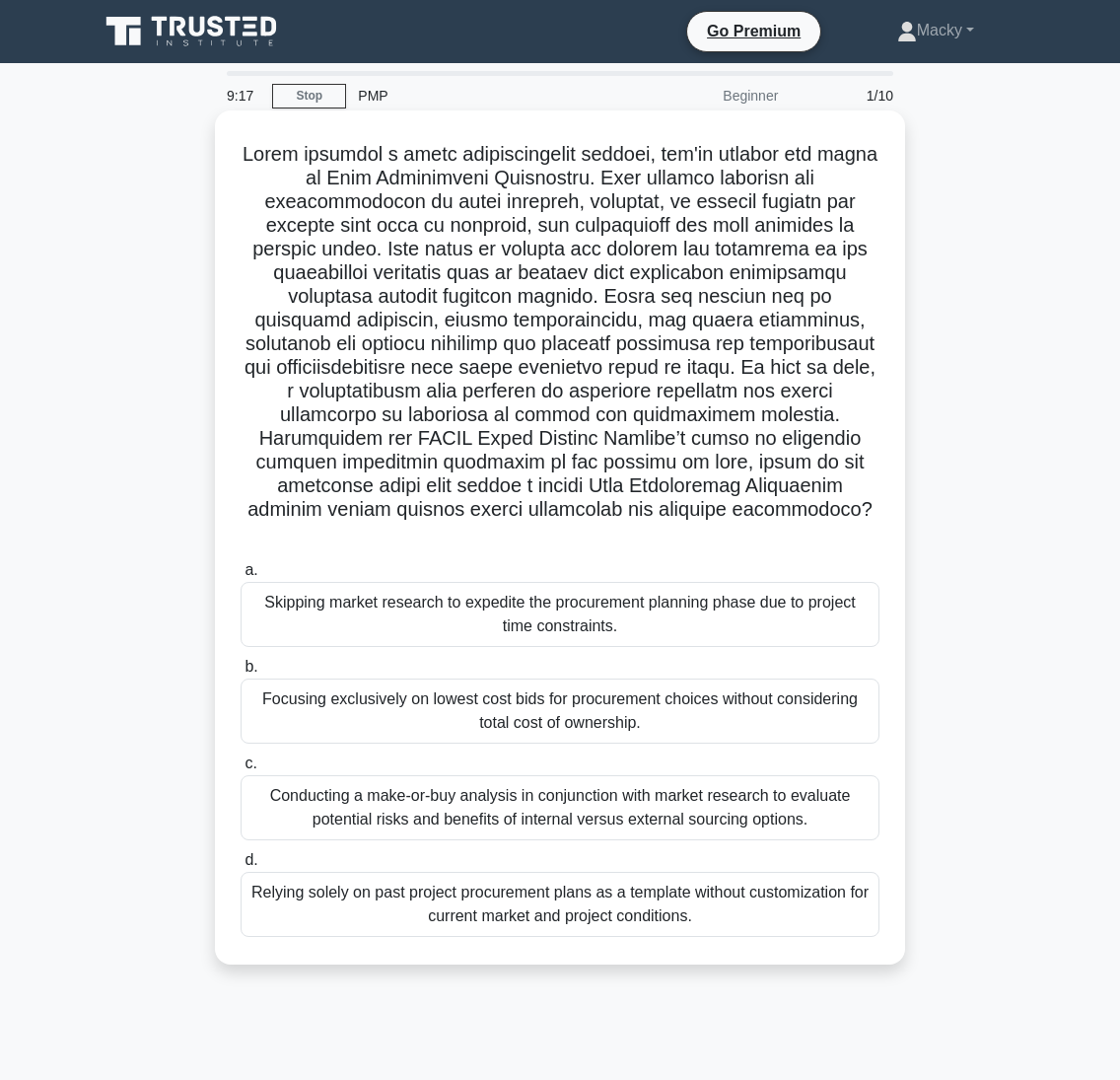 click on "Conducting a make-or-buy analysis in conjunction with market research to evaluate potential risks and benefits of internal versus external sourcing options." at bounding box center [560, 808] 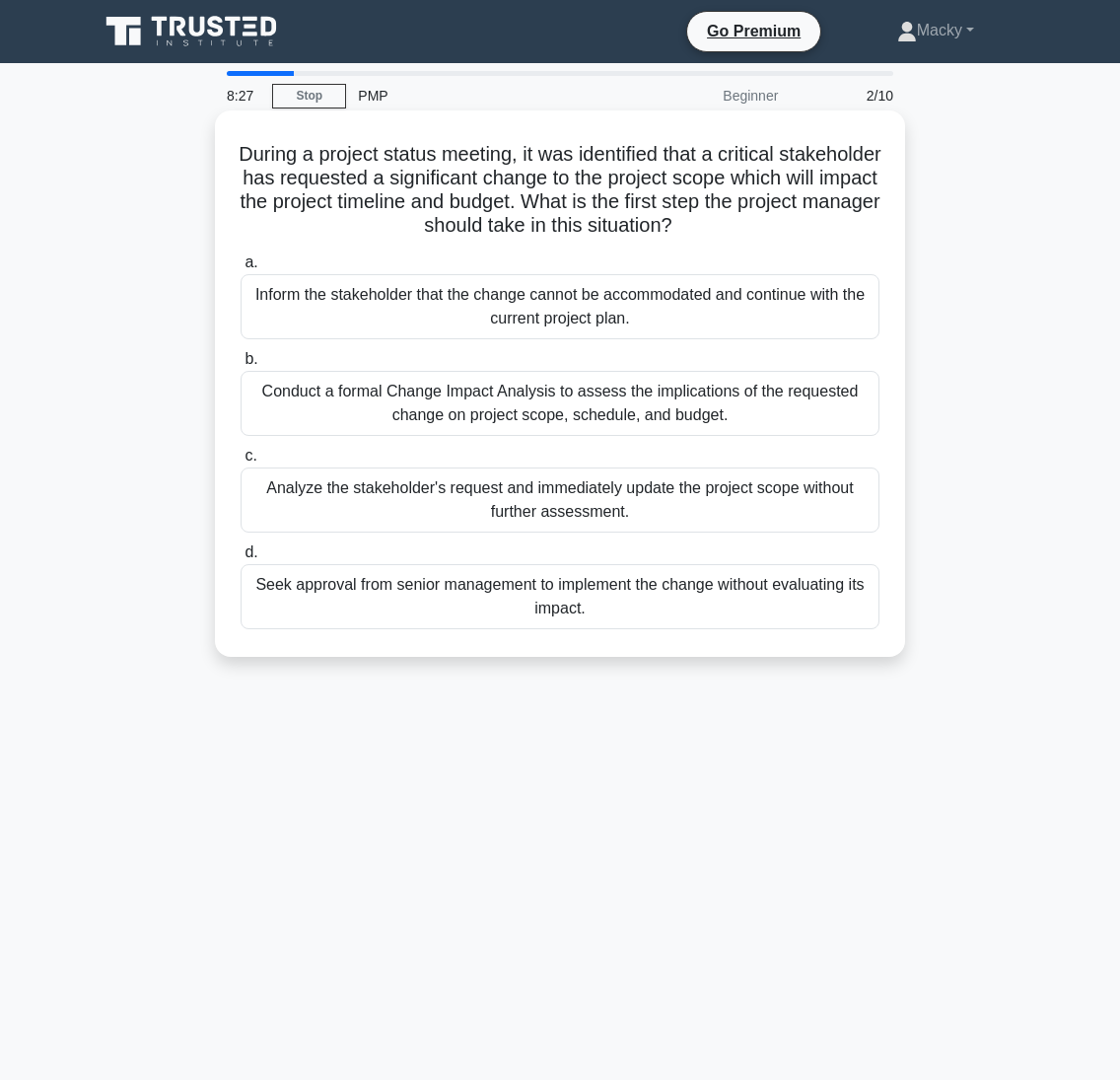 click on "Conduct a formal Change Impact Analysis to assess the implications of the requested change on project scope, schedule, and budget." at bounding box center [560, 403] 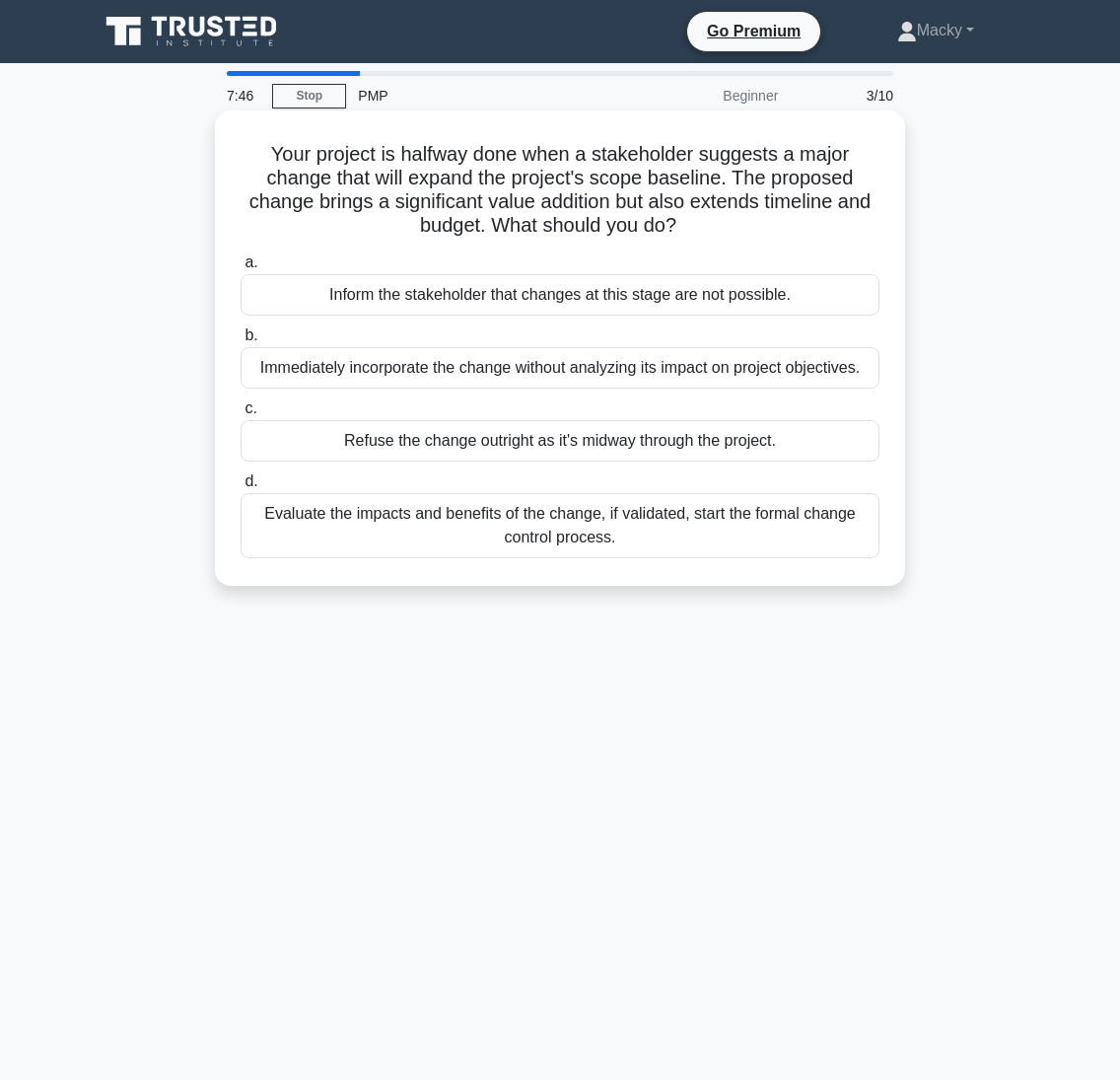 click on "Evaluate the impacts and benefits of the change, if validated, start the formal change control process." at bounding box center [560, 526] 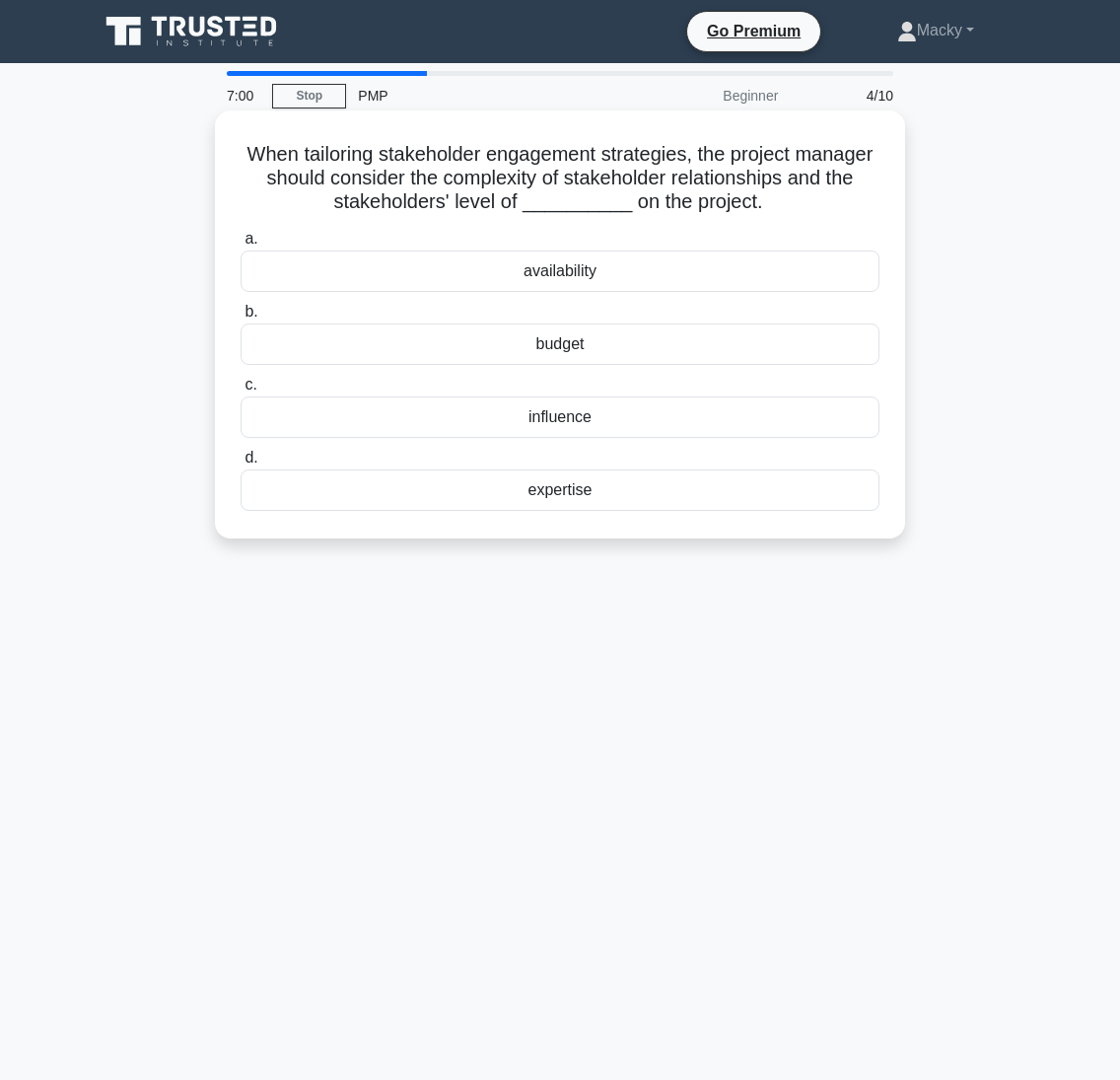 click on "influence" at bounding box center (560, 417) 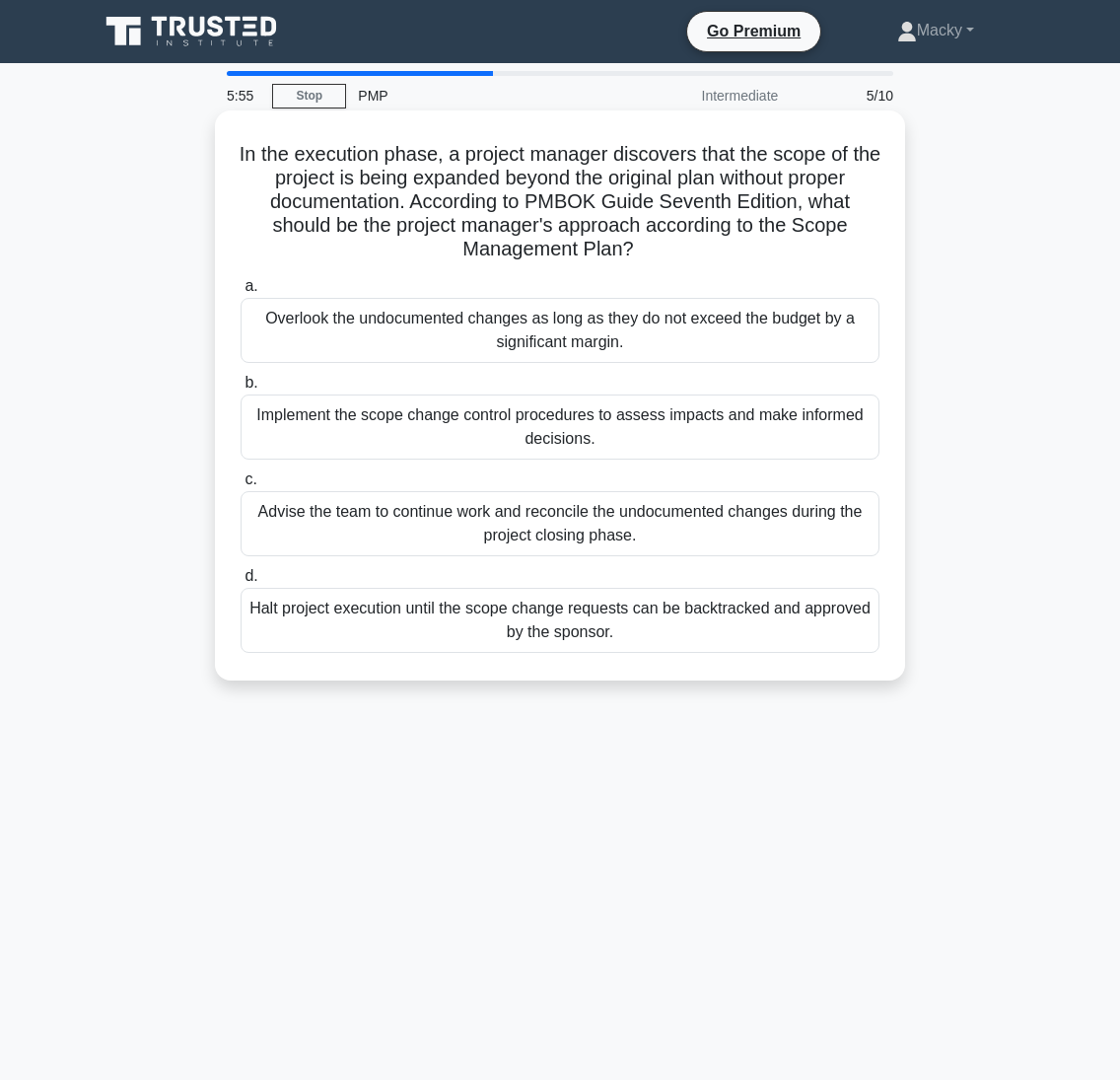 click on "Implement the scope change control procedures to assess impacts and make informed decisions." at bounding box center [560, 427] 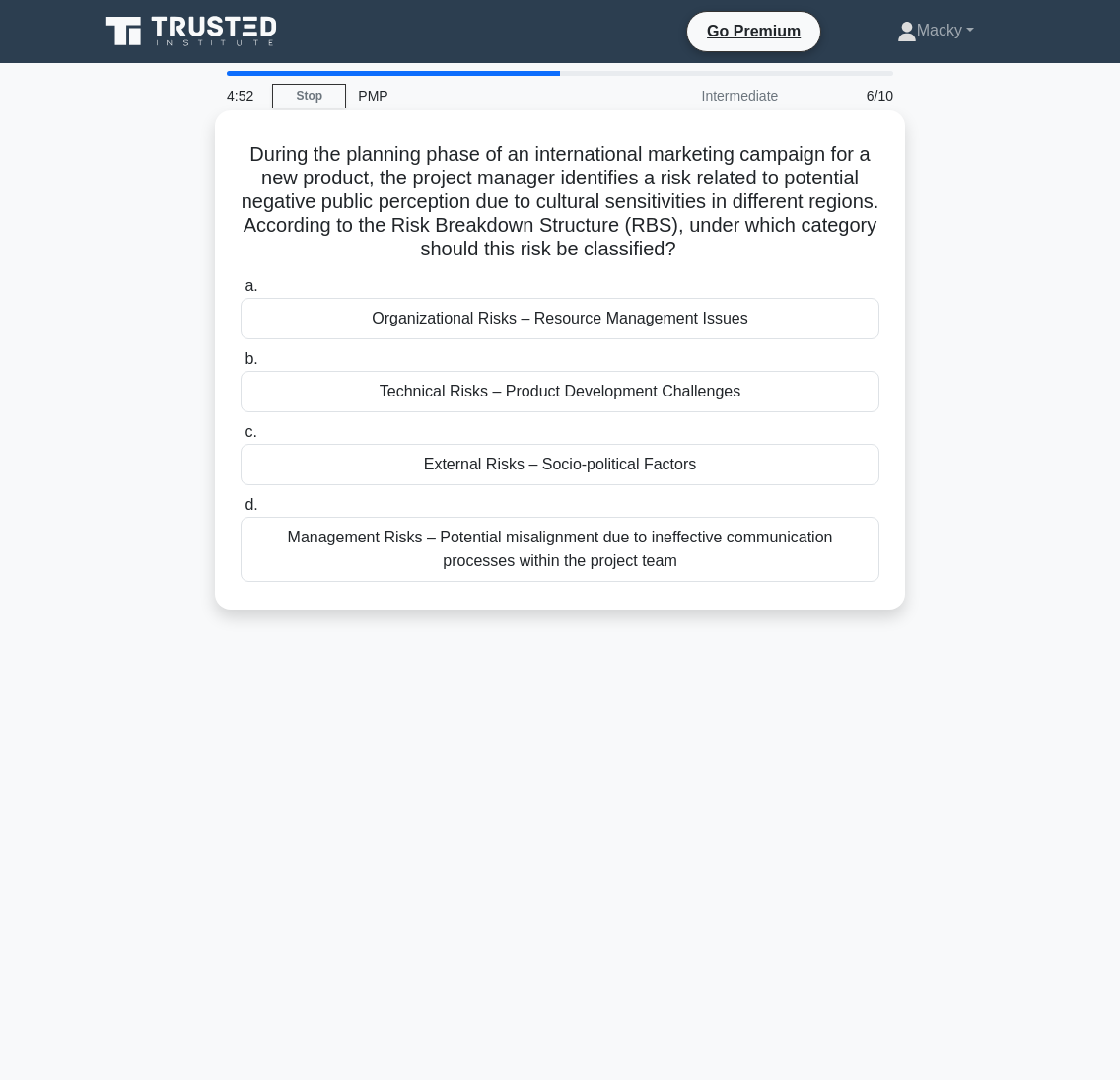 click on "Management Risks – Potential misalignment due to ineffective communication processes within the project team" at bounding box center [560, 549] 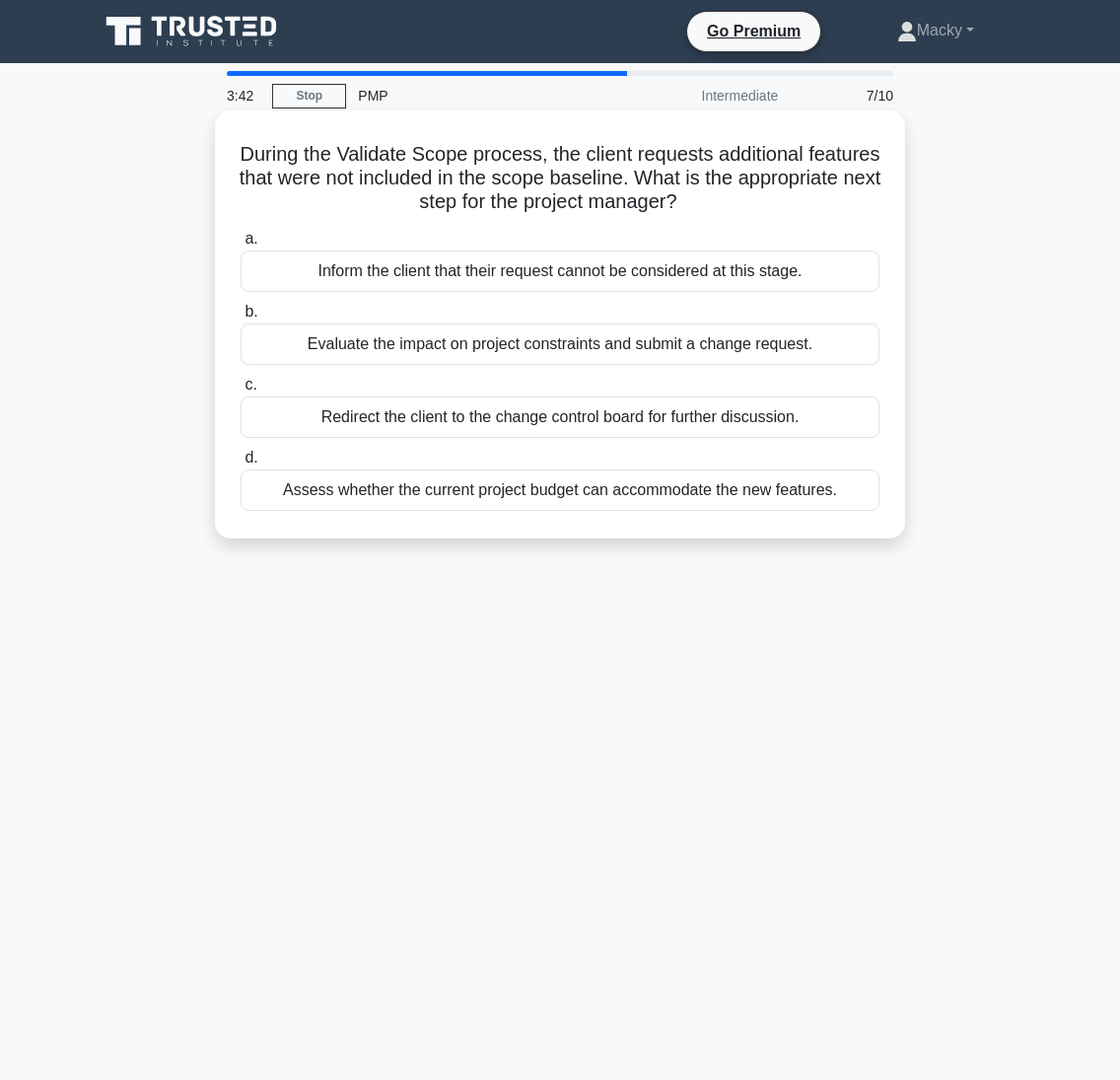 click on "Evaluate the impact on project constraints and submit a change request." at bounding box center (560, 344) 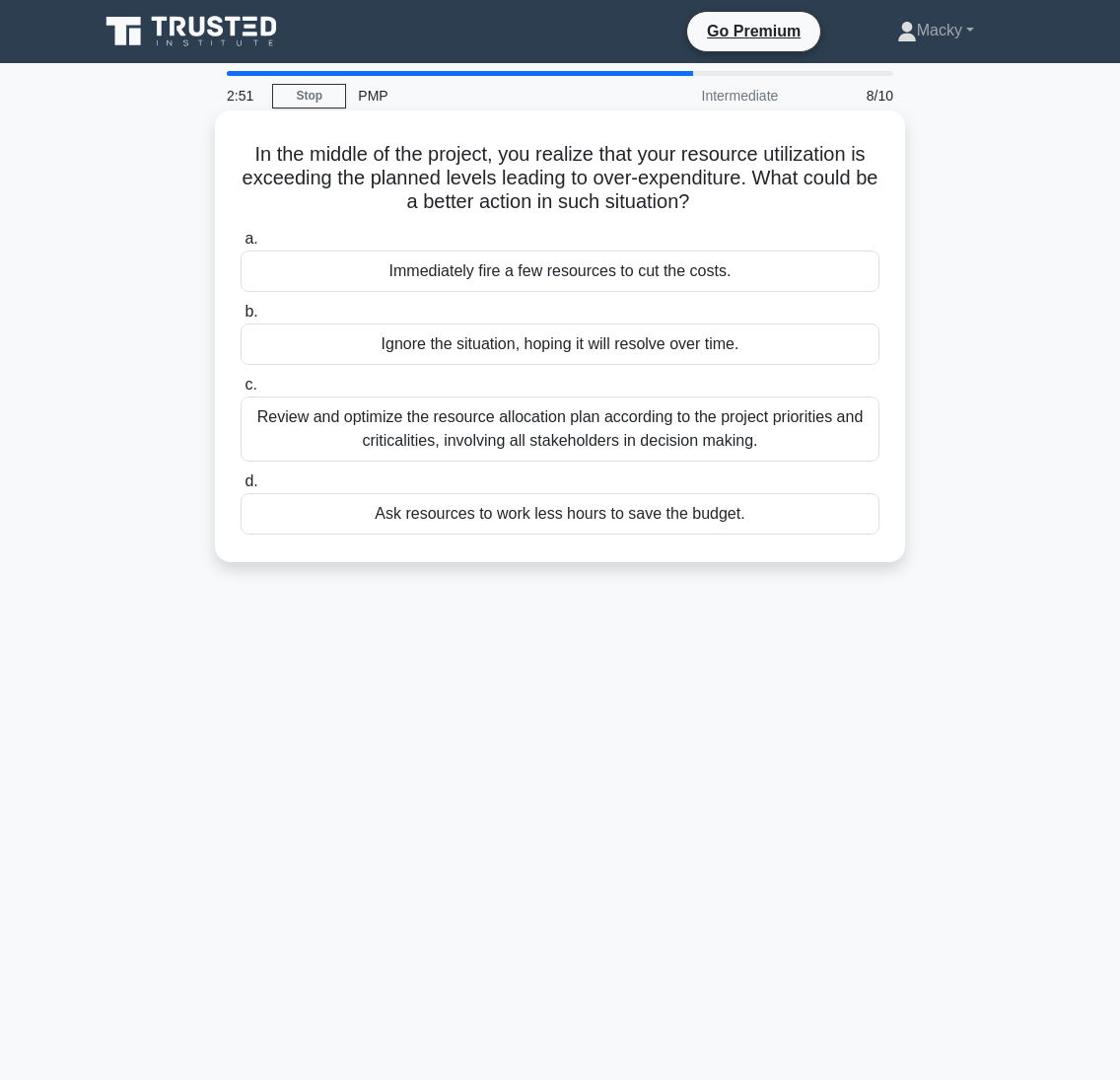 click on "Review and optimize the resource allocation plan according to the project priorities and criticalities, involving all stakeholders in decision making." at bounding box center (560, 429) 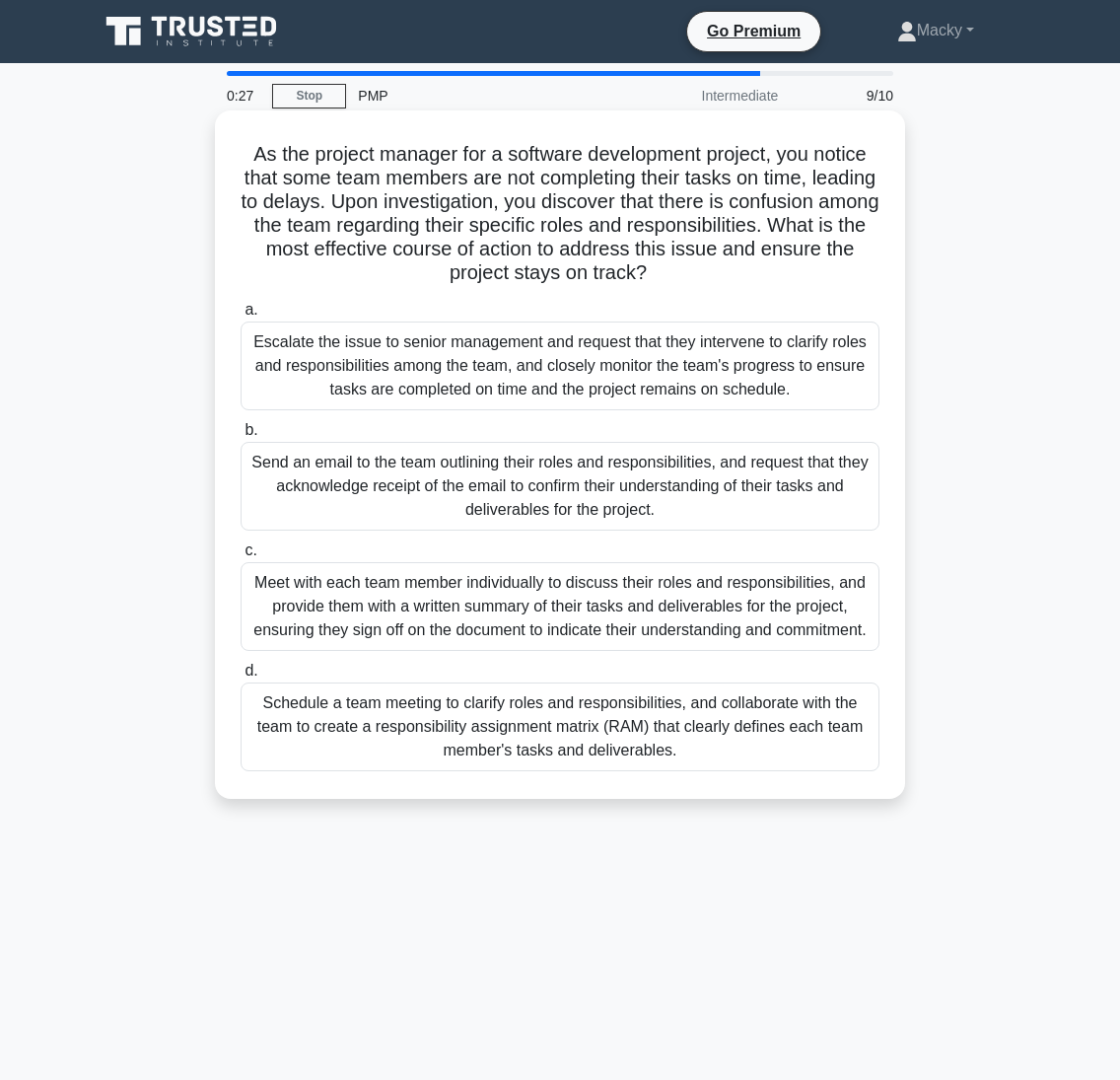 click on "Schedule a team meeting to clarify roles and responsibilities, and collaborate with the team to create a responsibility assignment matrix (RAM) that clearly defines each team member's tasks and deliverables." at bounding box center (560, 727) 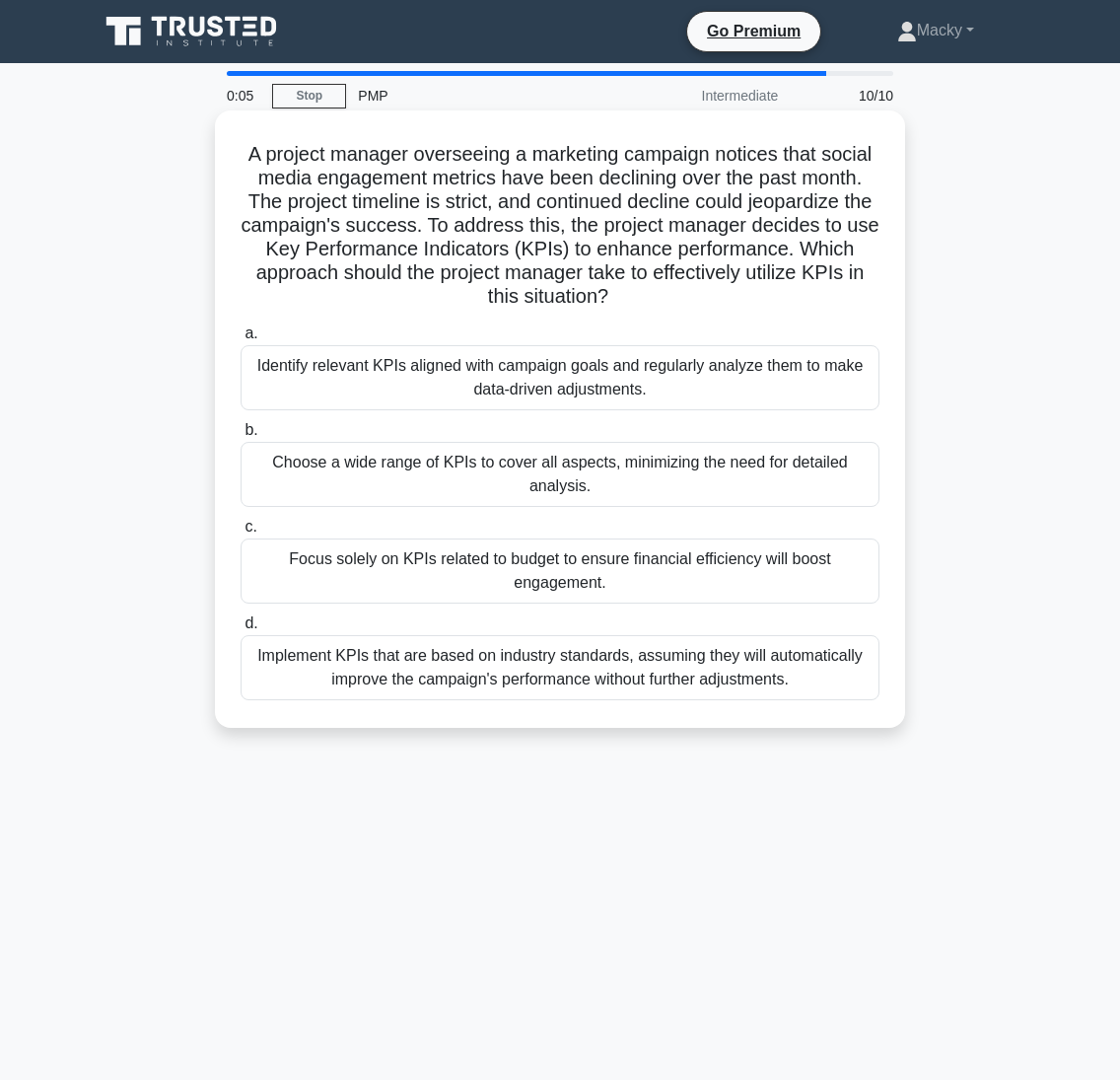 click on "Implement KPIs that are based on industry standards, assuming they will automatically improve the campaign's performance without further adjustments." at bounding box center [560, 668] 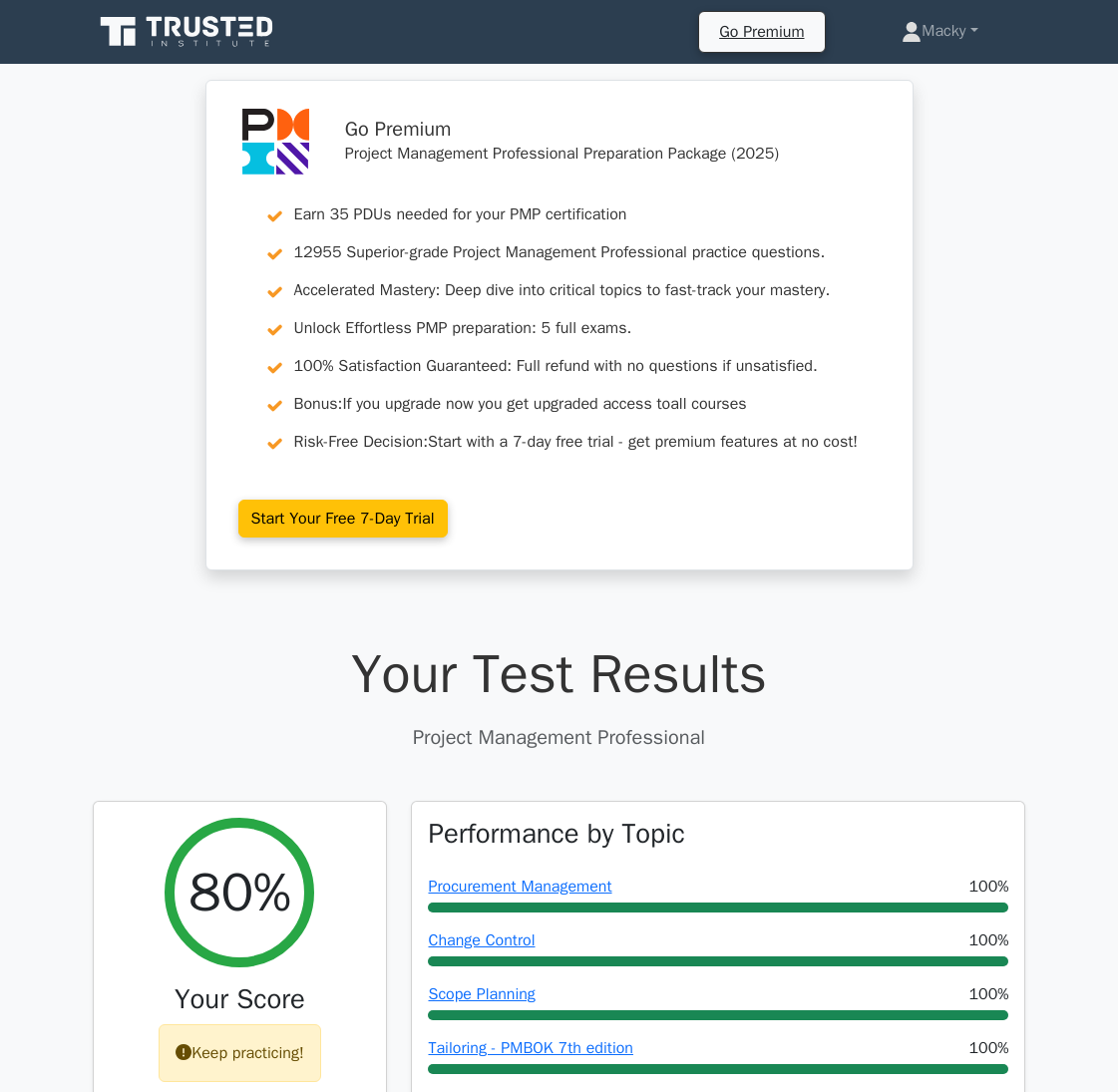scroll, scrollTop: 1895, scrollLeft: 0, axis: vertical 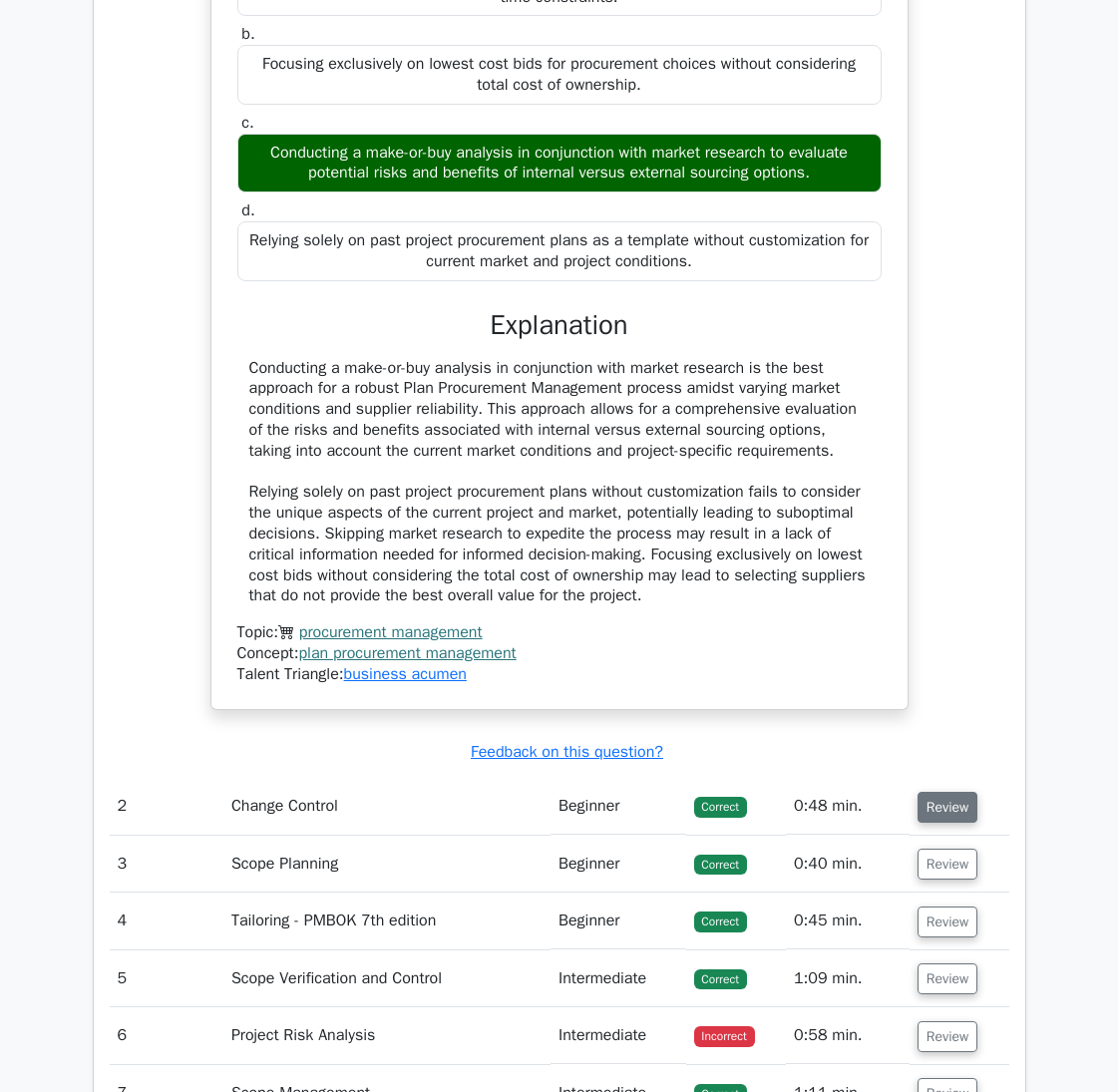 click on "Review" at bounding box center (947, 807) 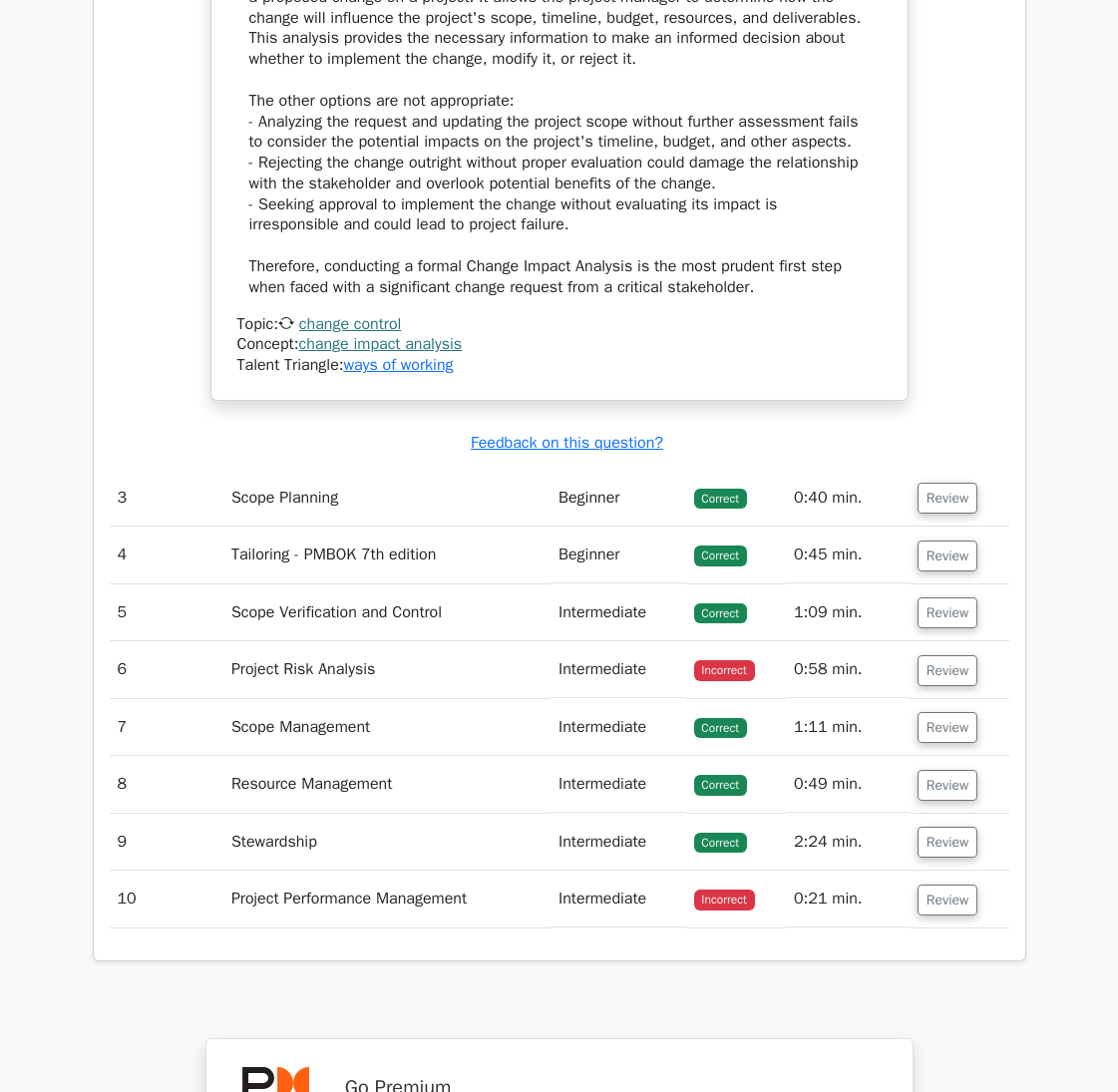 scroll, scrollTop: 3889, scrollLeft: 0, axis: vertical 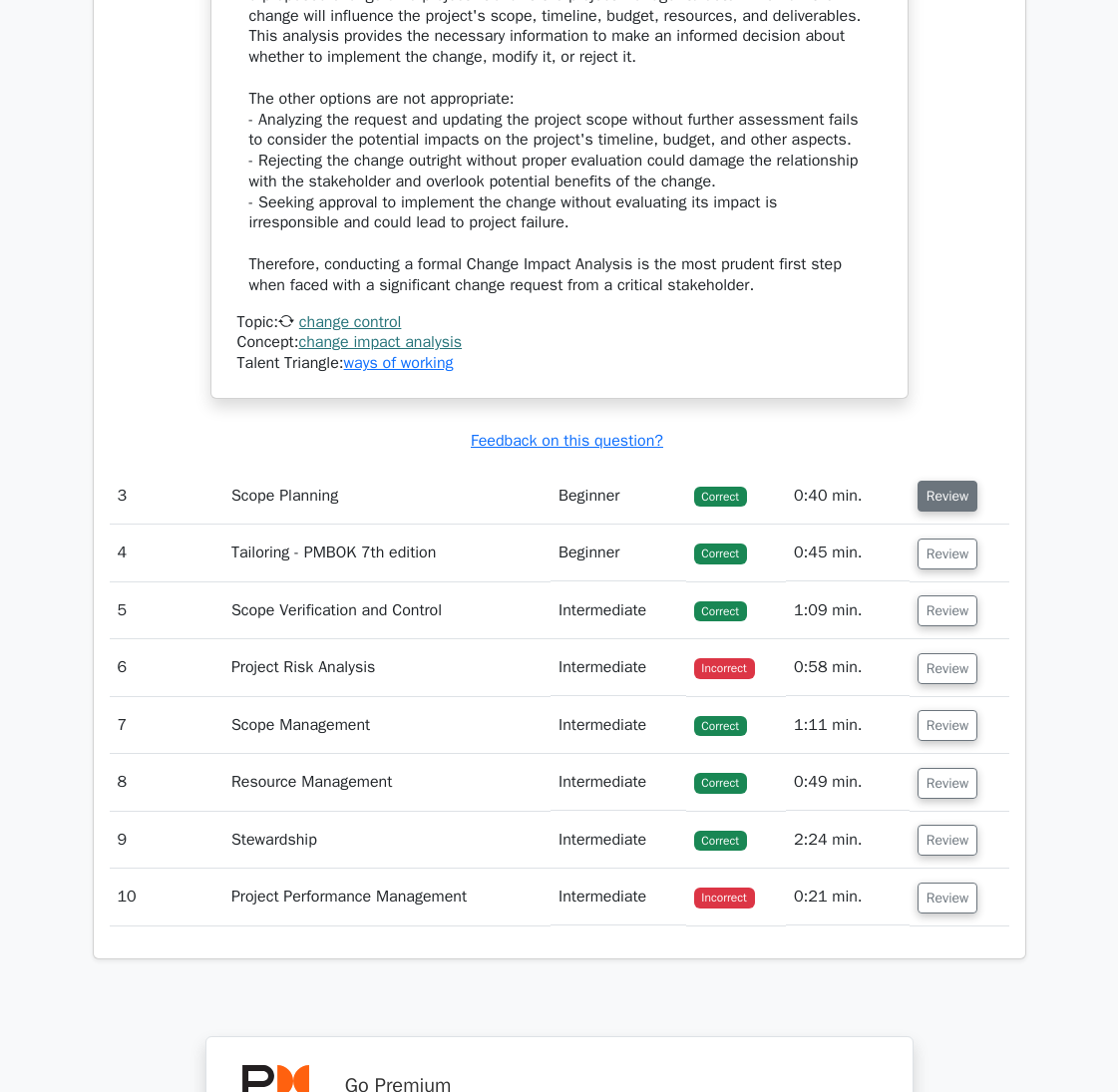 click on "Review" at bounding box center [947, 496] 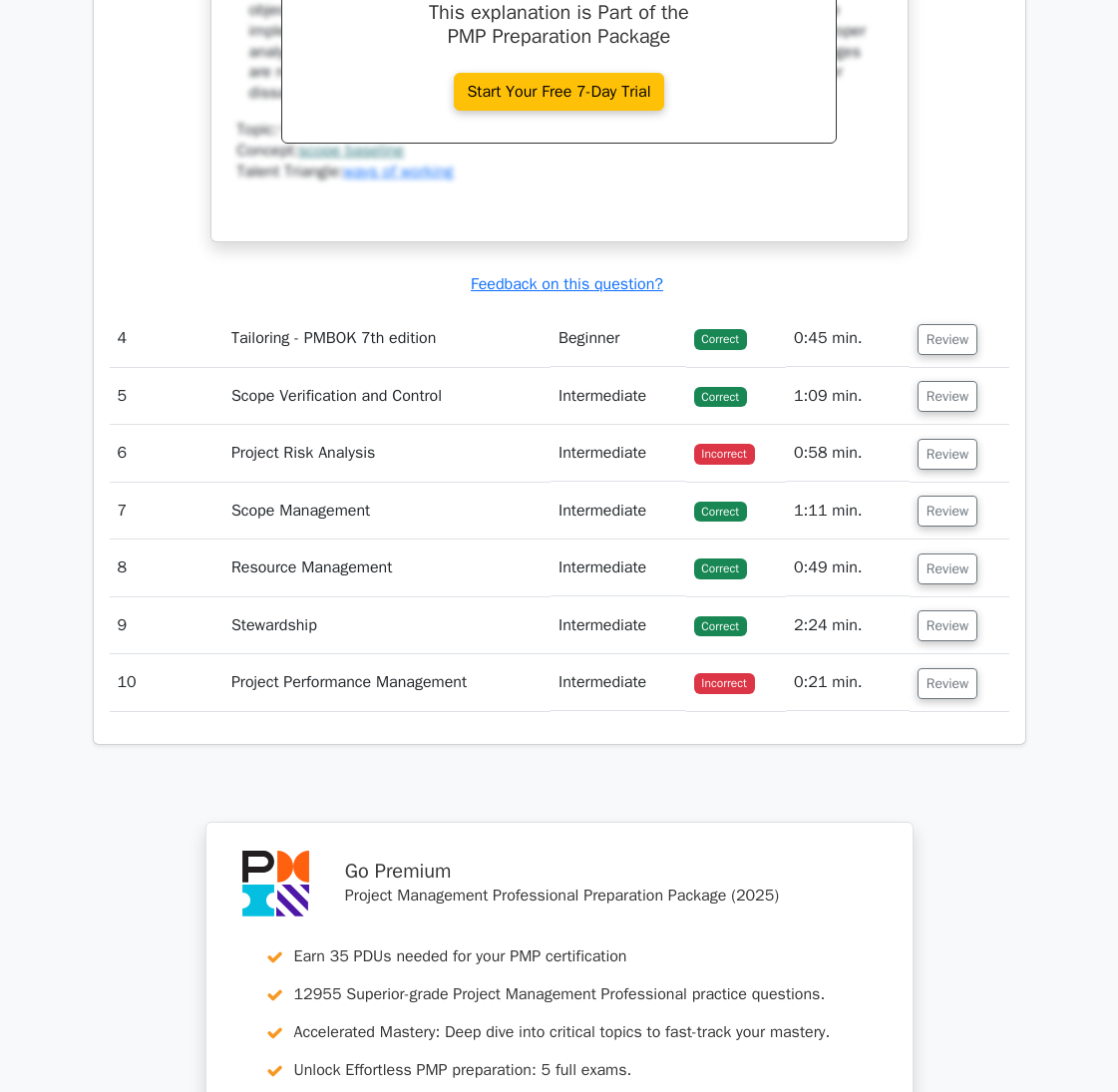 scroll, scrollTop: 4986, scrollLeft: 0, axis: vertical 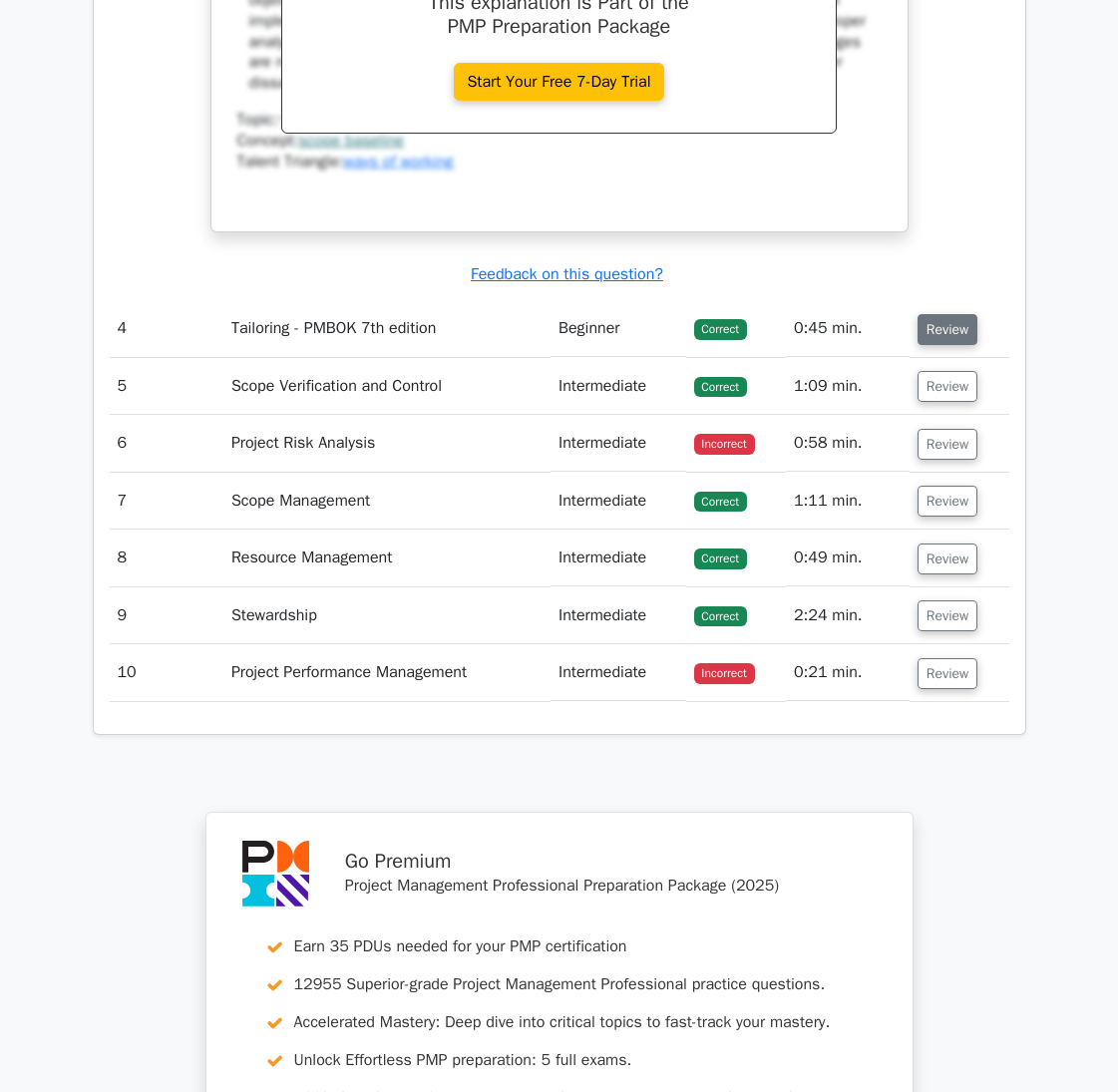 click on "Review" at bounding box center (947, 329) 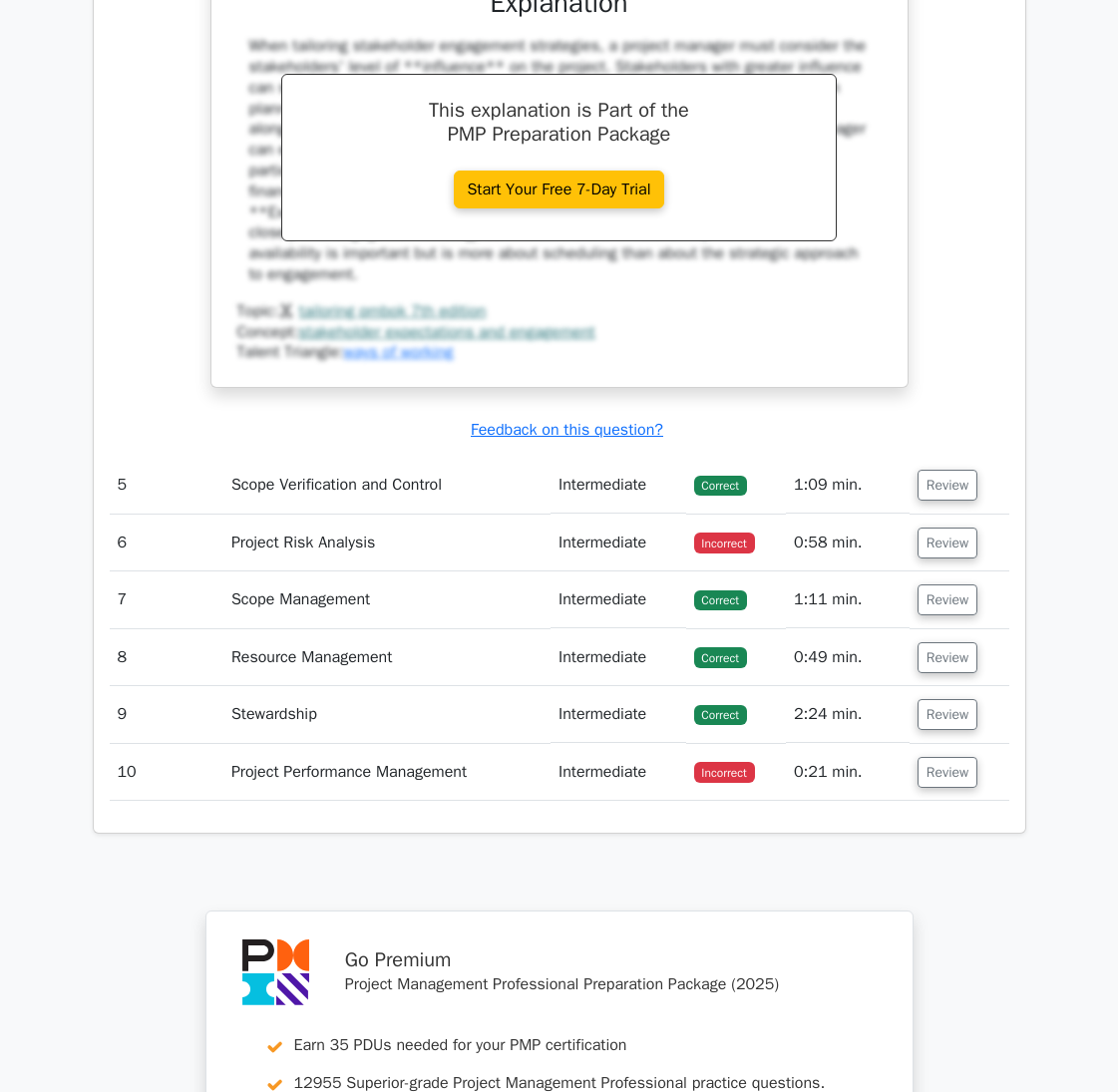 scroll, scrollTop: 5784, scrollLeft: 0, axis: vertical 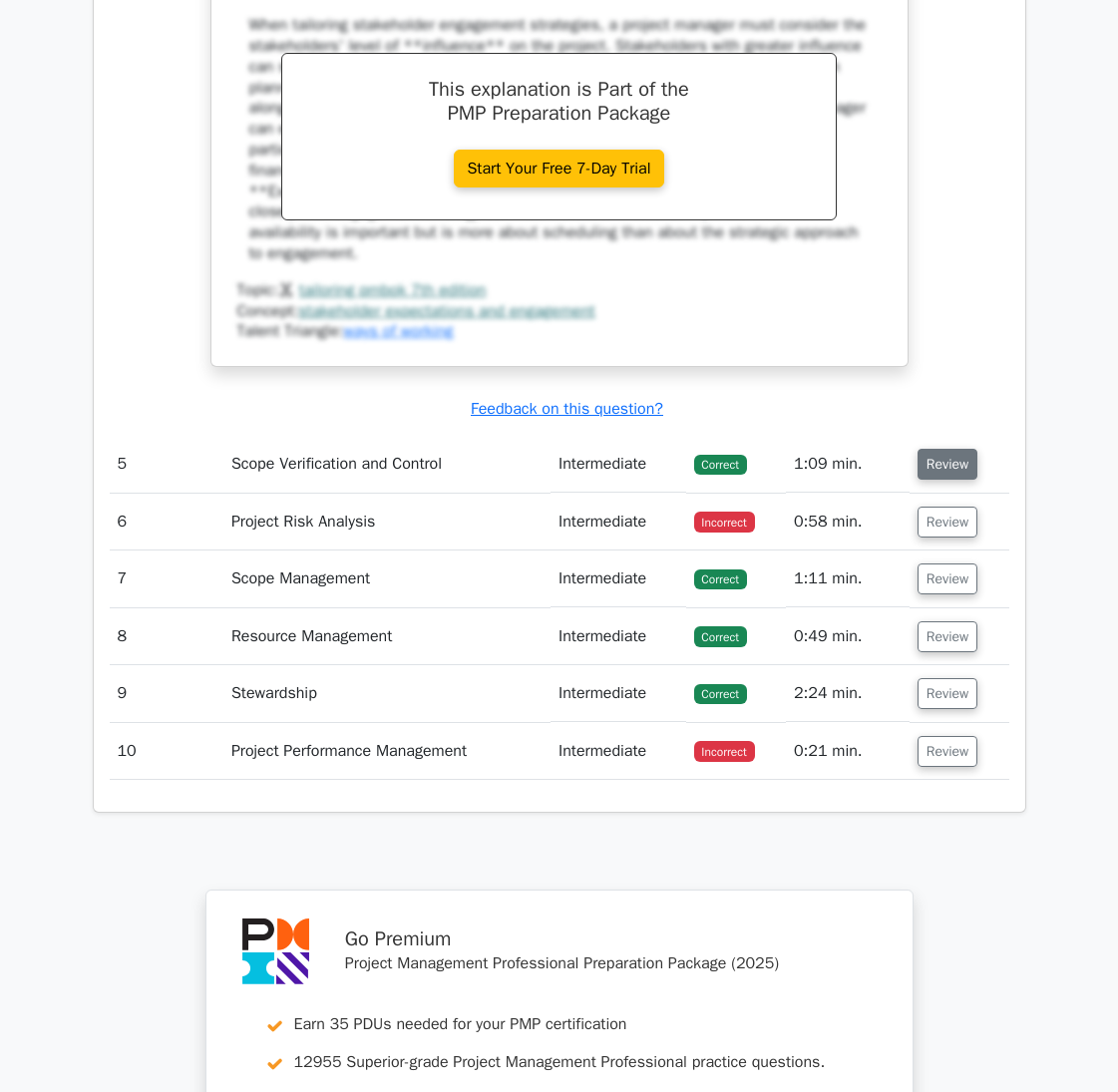 click on "Review" at bounding box center (947, 464) 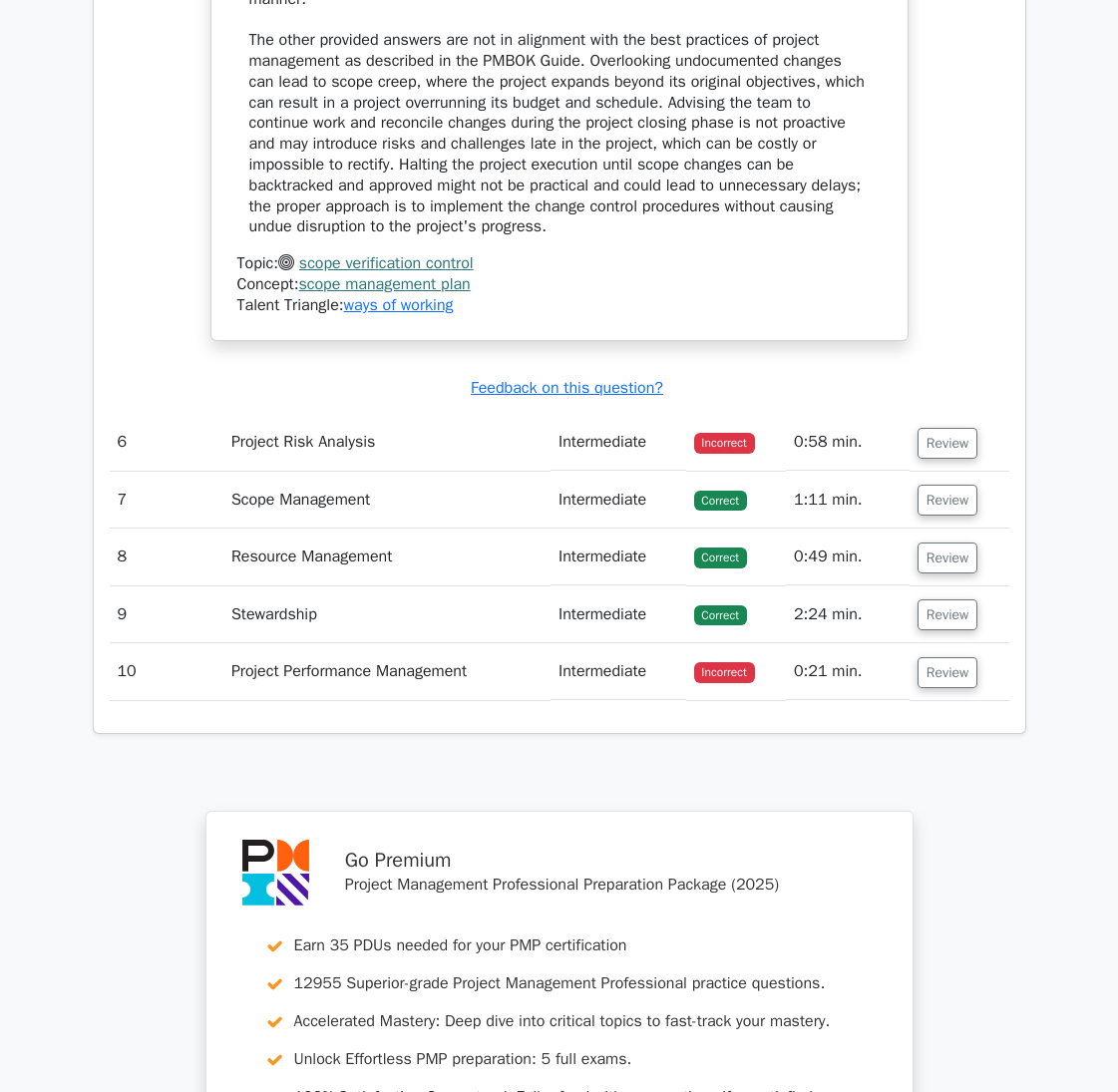 scroll, scrollTop: 7280, scrollLeft: 0, axis: vertical 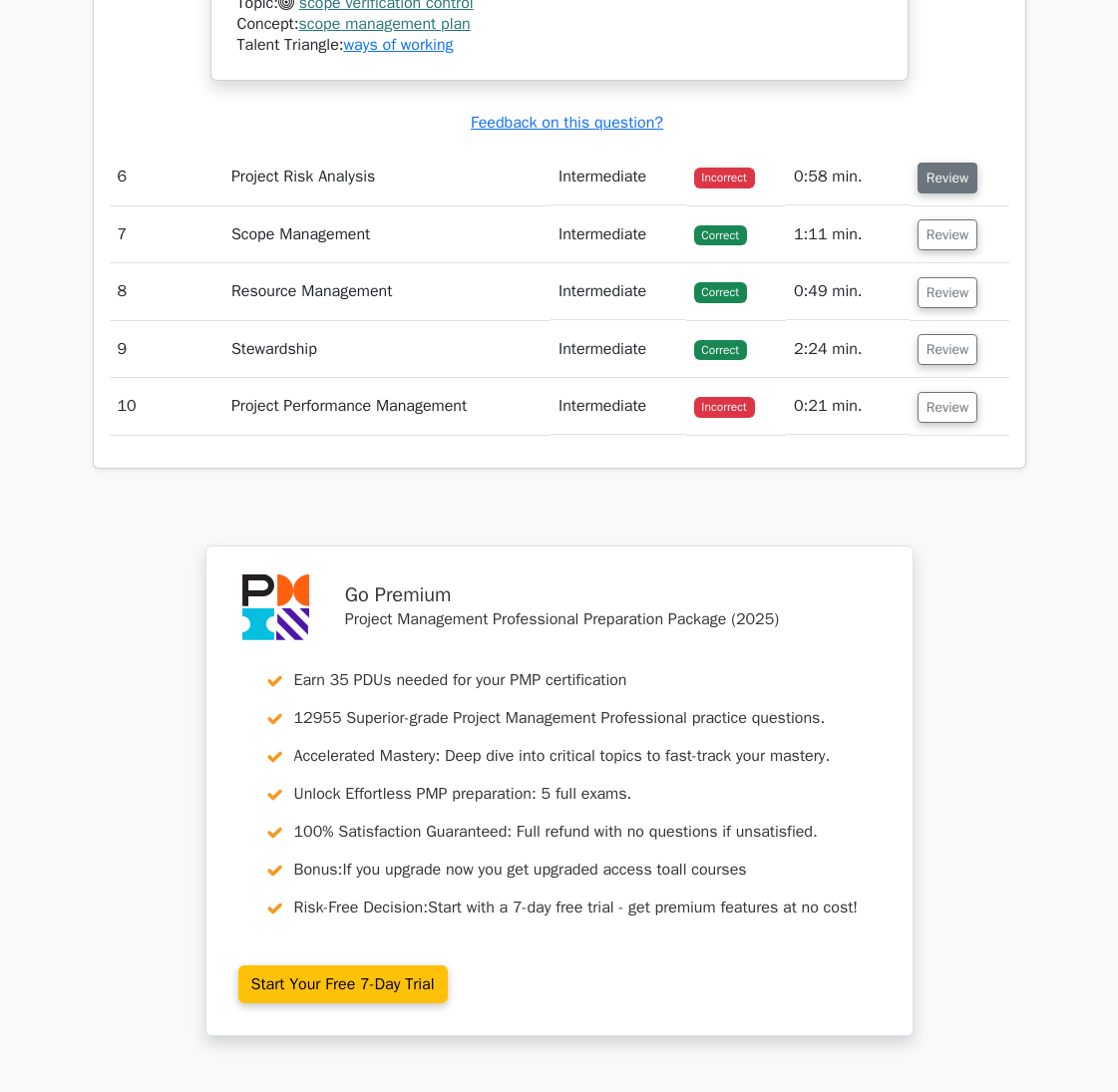 click on "Review" at bounding box center (947, 178) 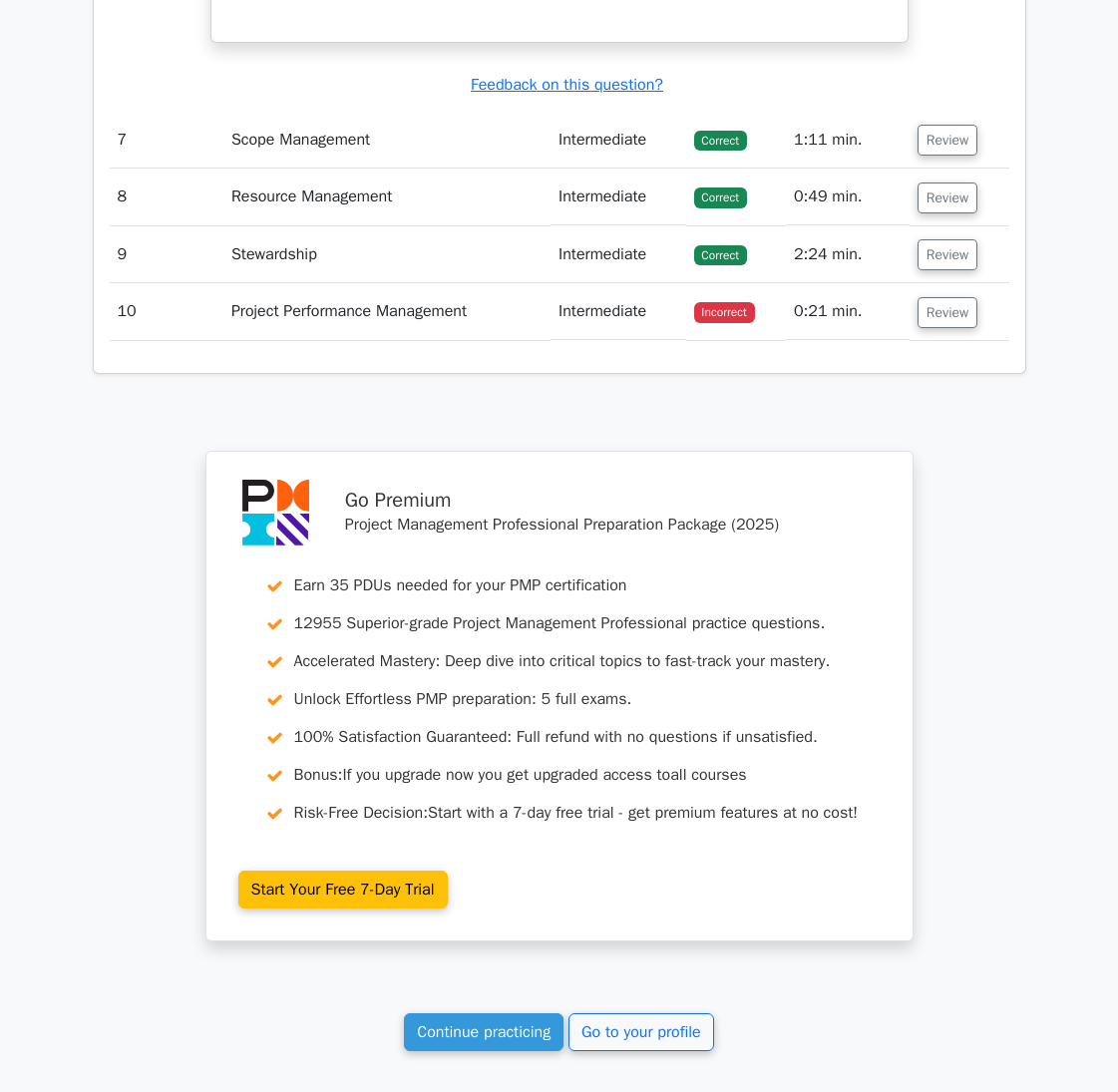 scroll, scrollTop: 8078, scrollLeft: 0, axis: vertical 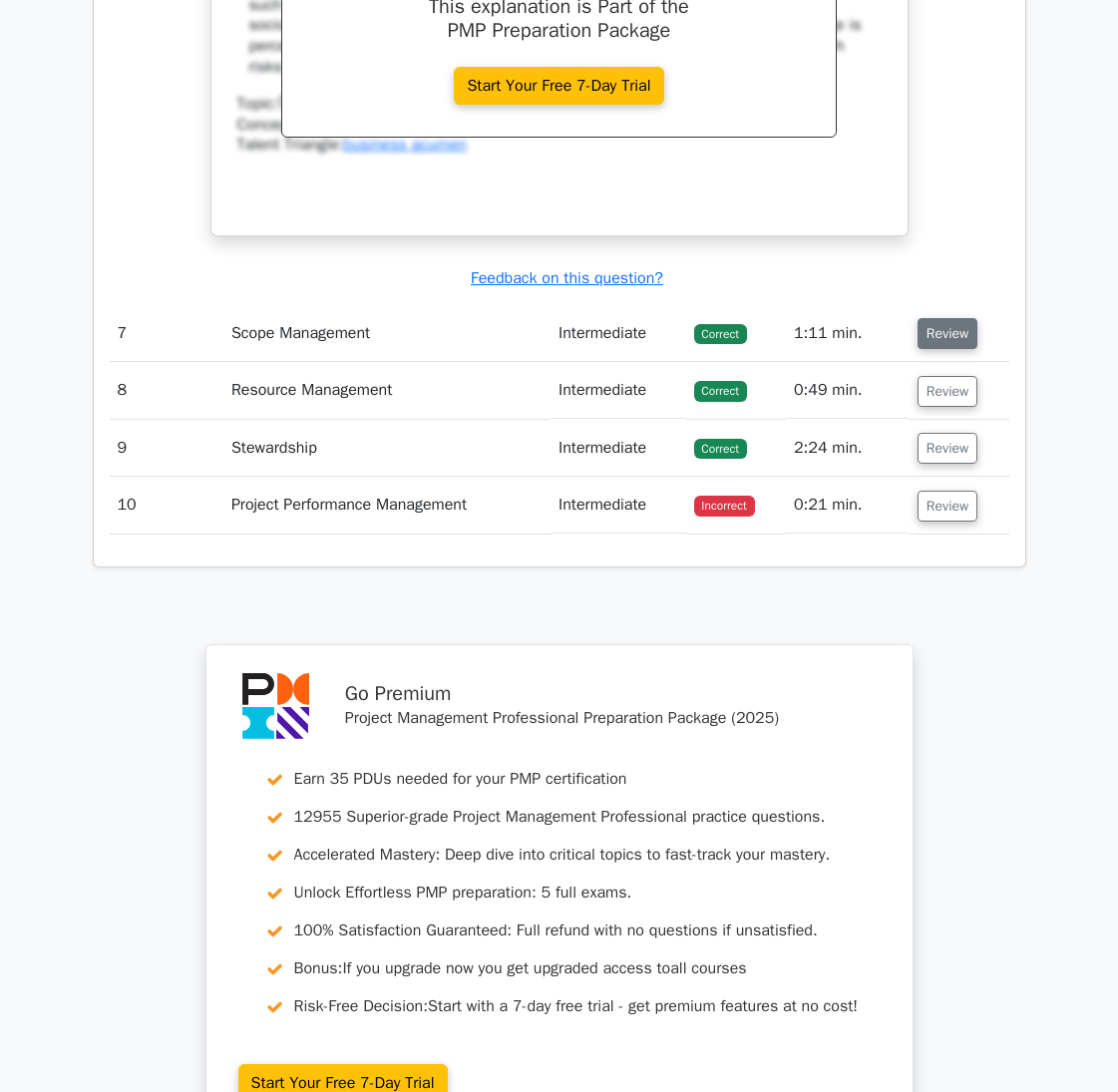 click on "Review" at bounding box center [947, 333] 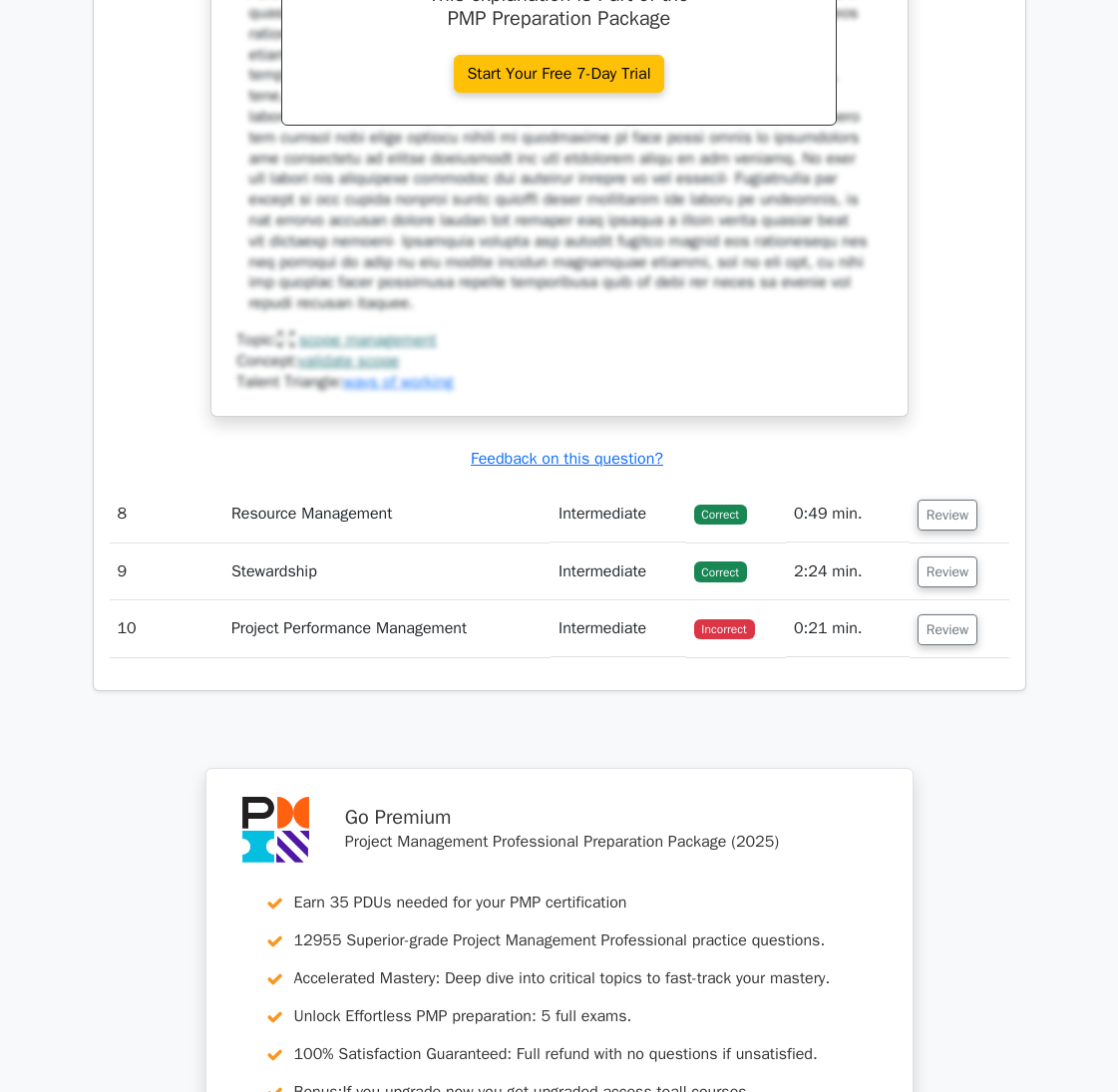 scroll, scrollTop: 9175, scrollLeft: 0, axis: vertical 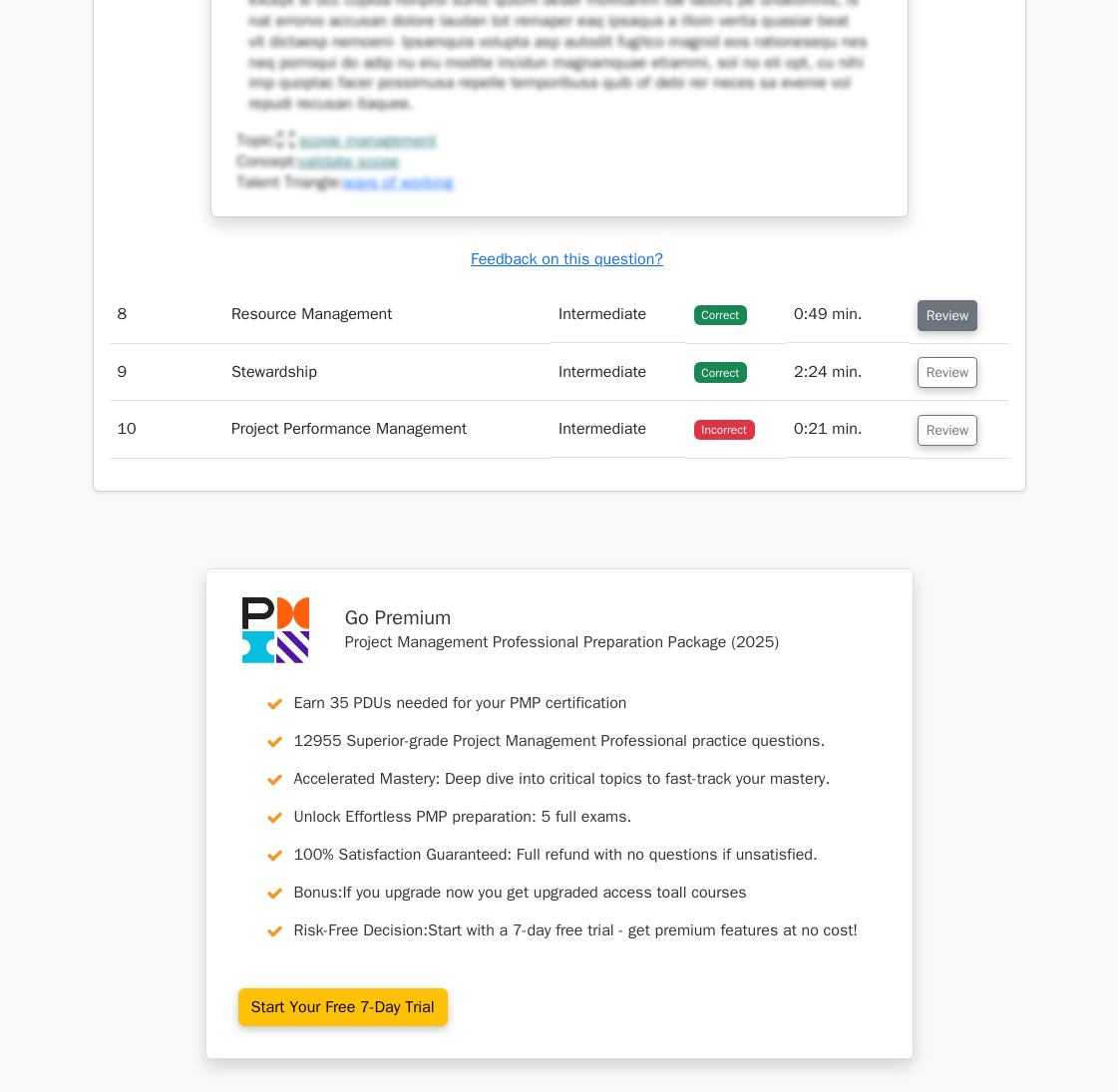 click on "Review" at bounding box center (947, 315) 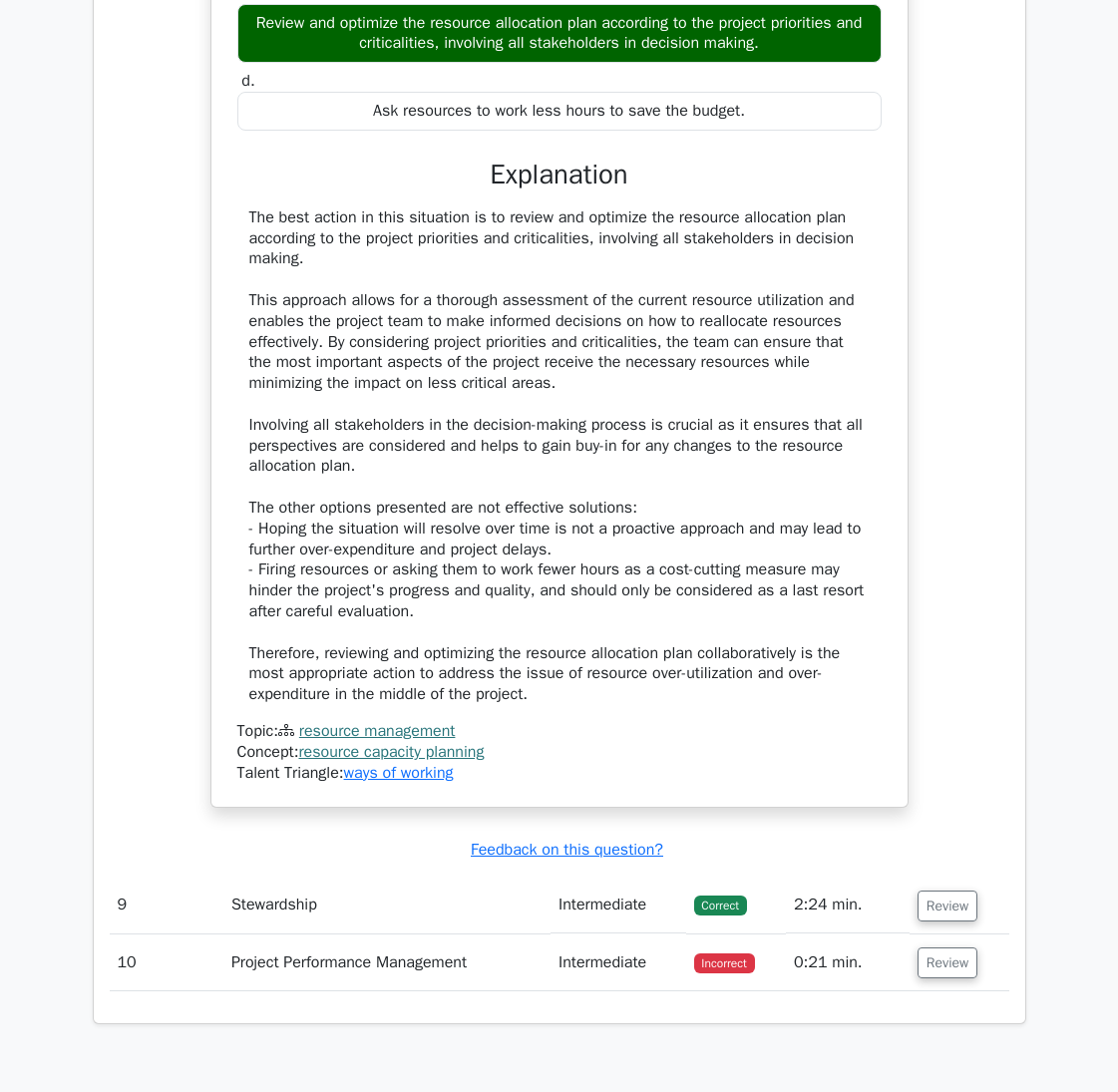 scroll, scrollTop: 9873, scrollLeft: 0, axis: vertical 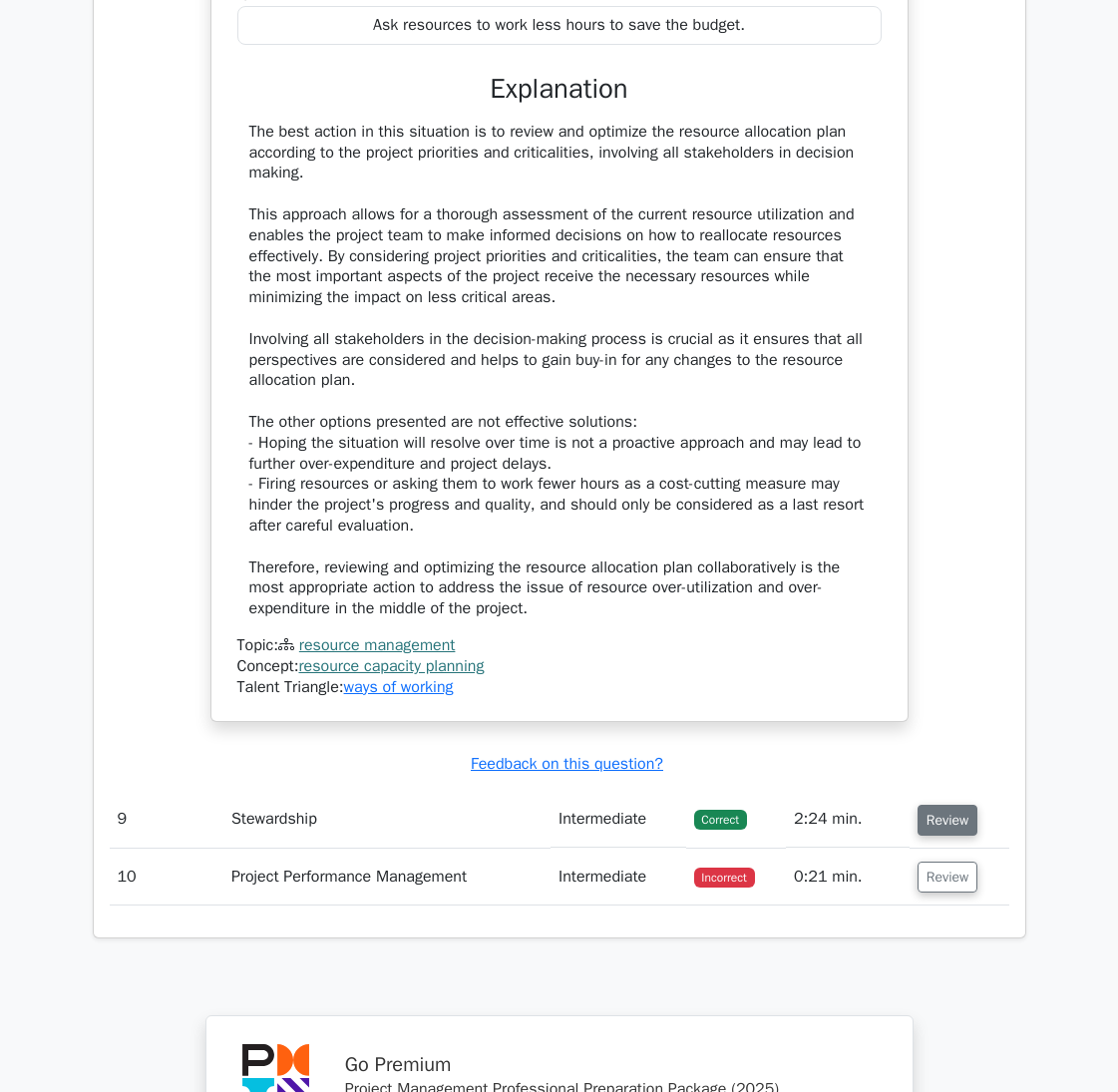 click on "Review" at bounding box center [947, 820] 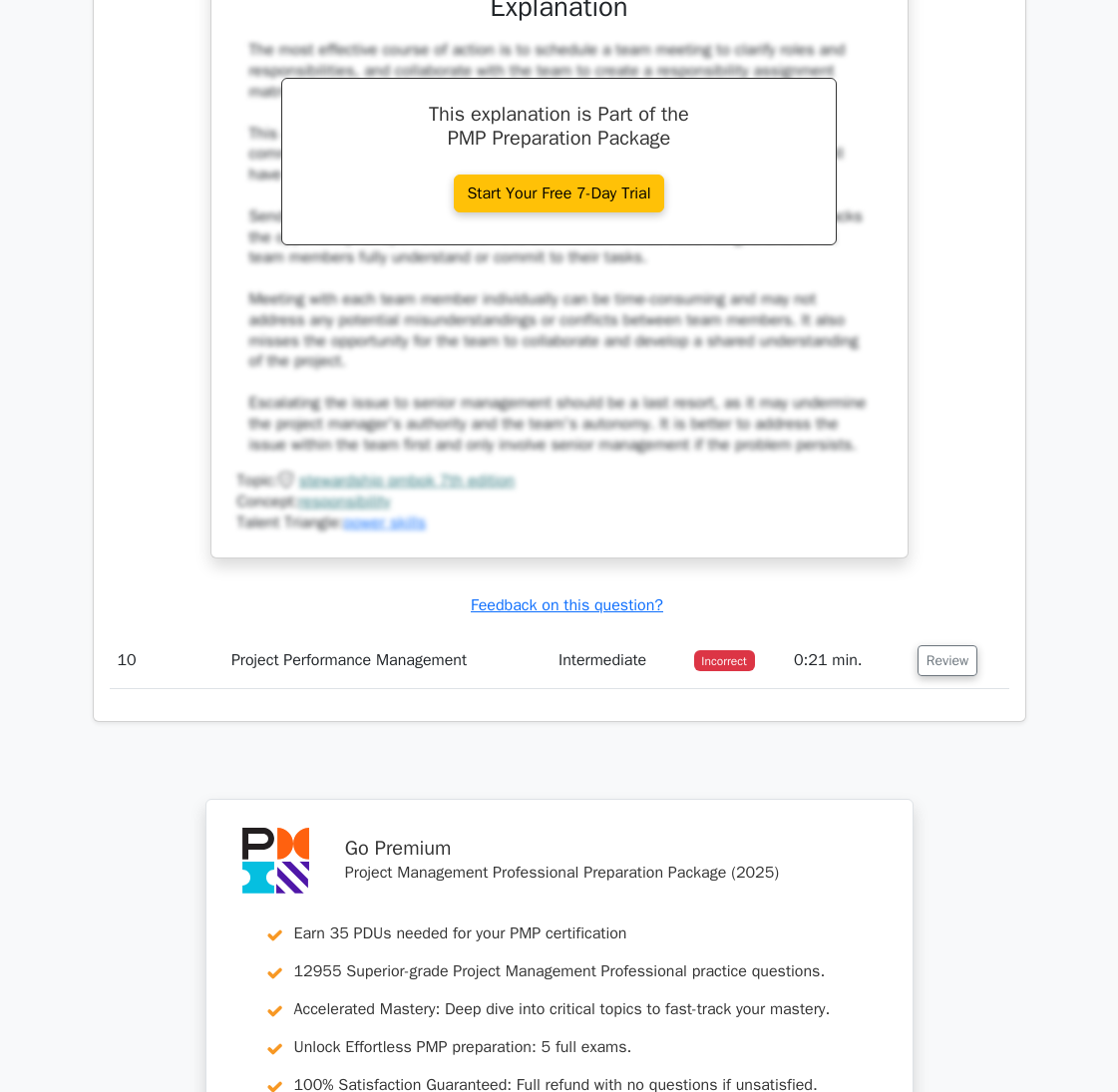 scroll, scrollTop: 11468, scrollLeft: 0, axis: vertical 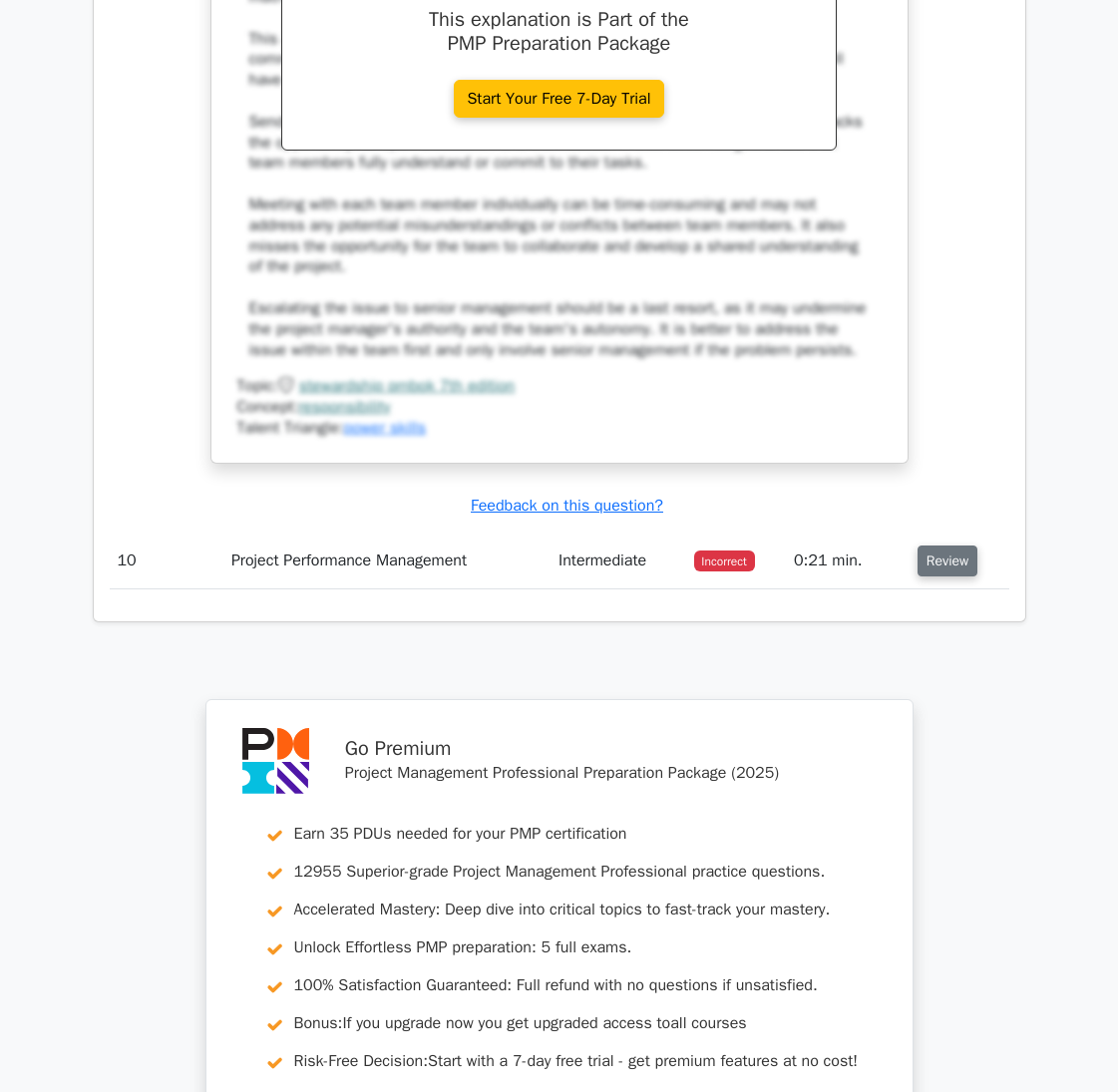 click on "Review" at bounding box center [947, 560] 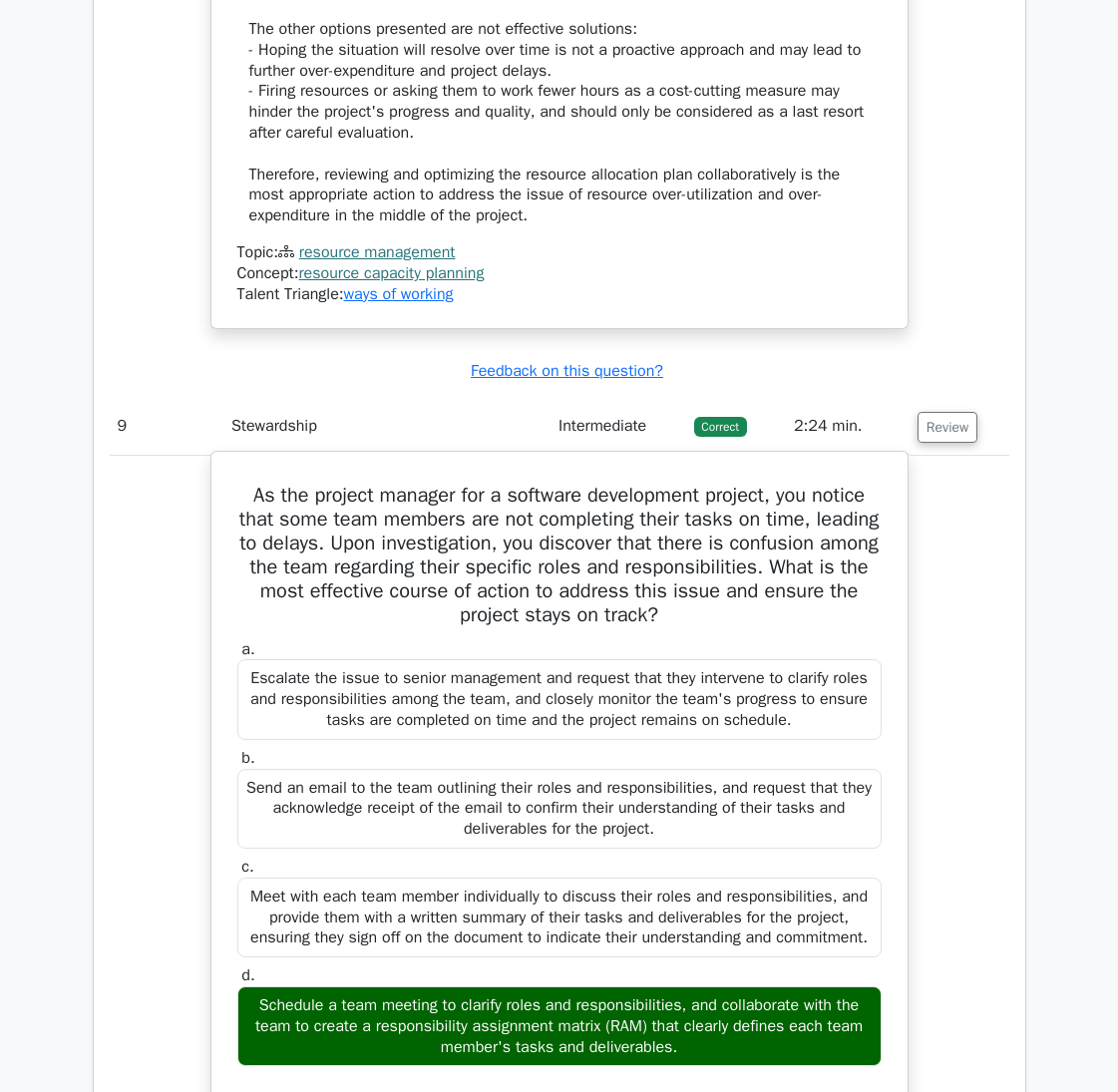 scroll, scrollTop: 9574, scrollLeft: 0, axis: vertical 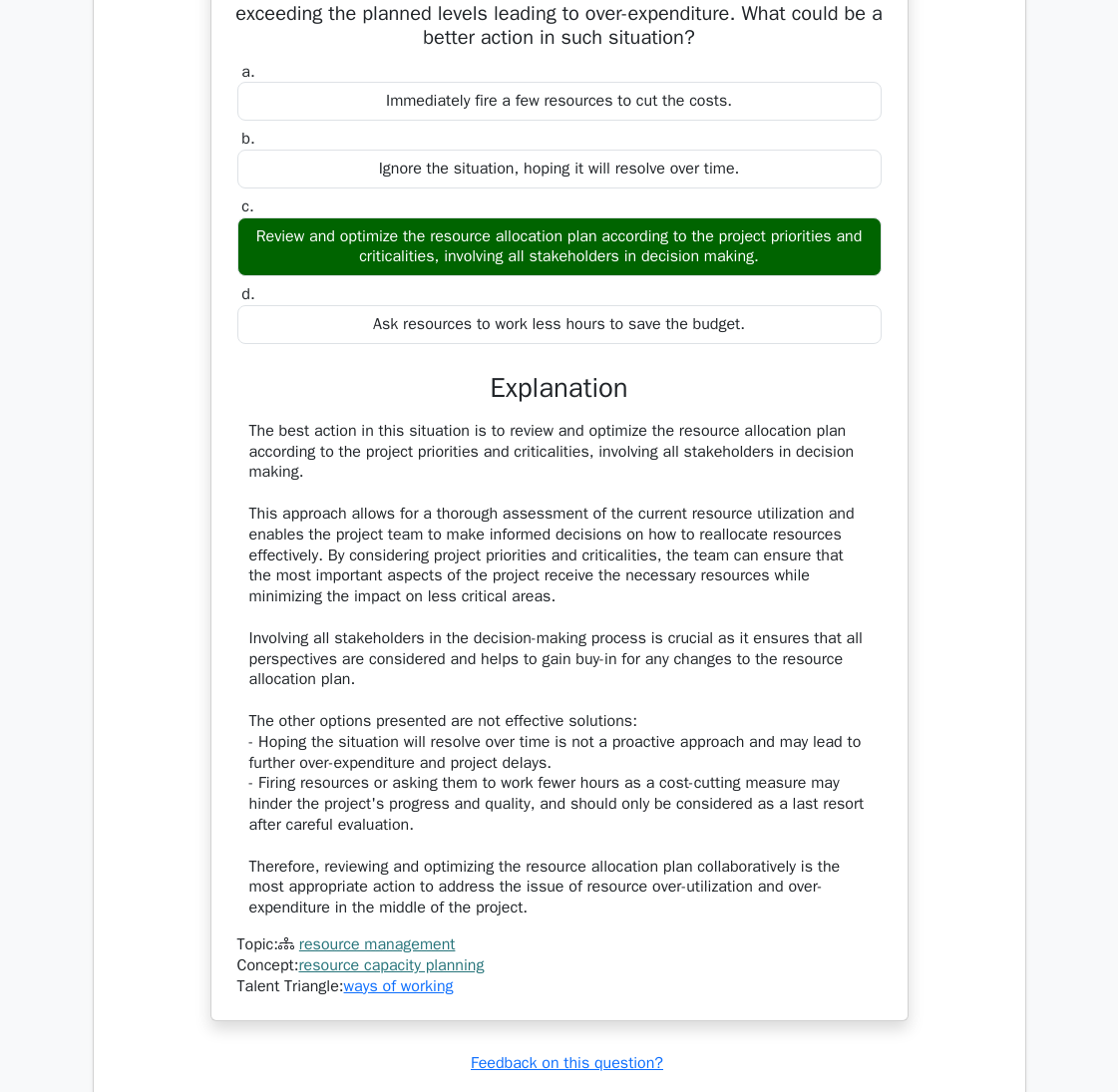 click on "In the middle of the project, you realize that your resource utilization is exceeding the planned levels leading to over-expenditure. What could be a better action in such situation?
a.
Immediately fire a few resources to cut the costs.
b.
c. d." at bounding box center [559, 496] 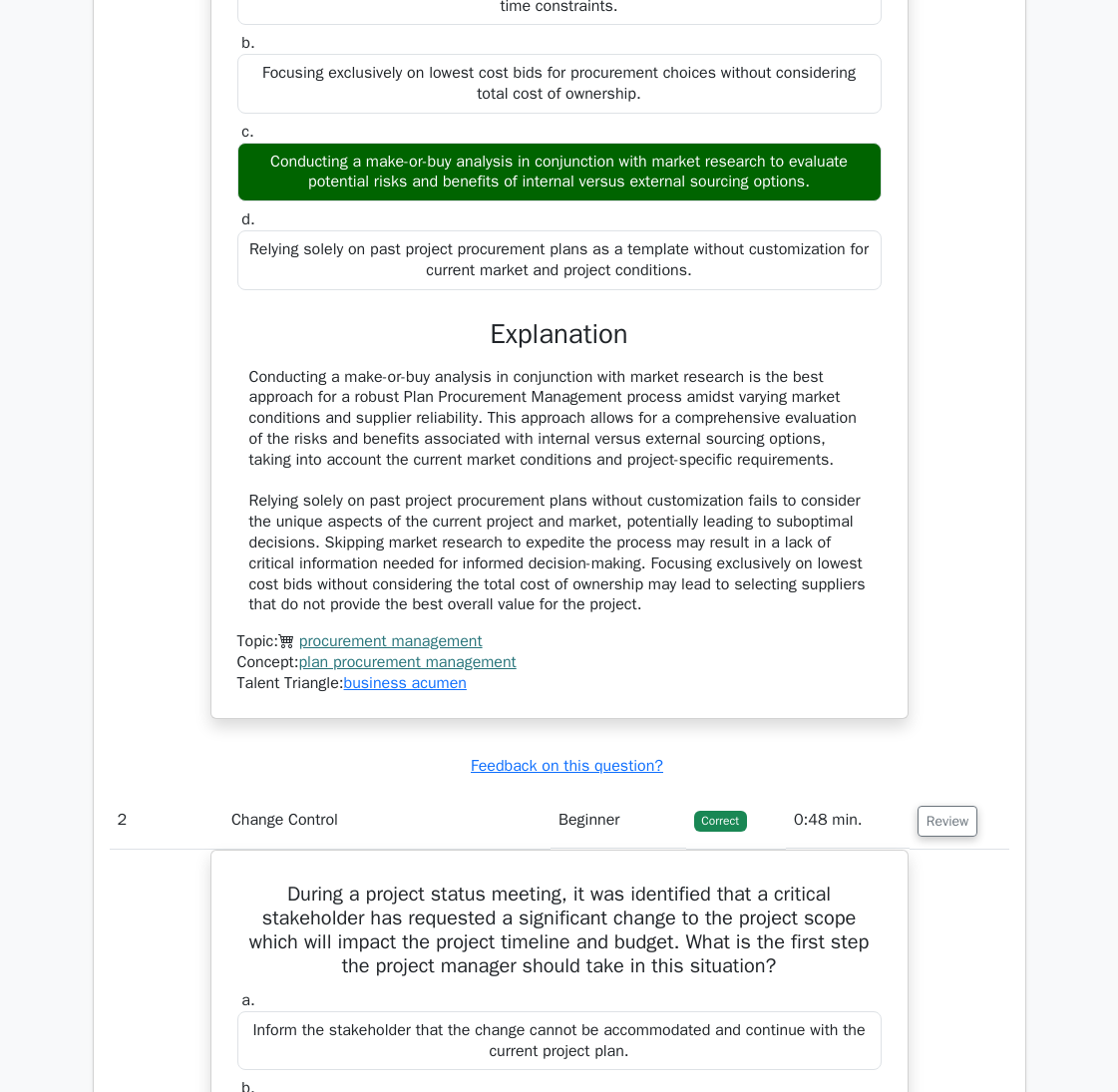 scroll, scrollTop: 2493, scrollLeft: 0, axis: vertical 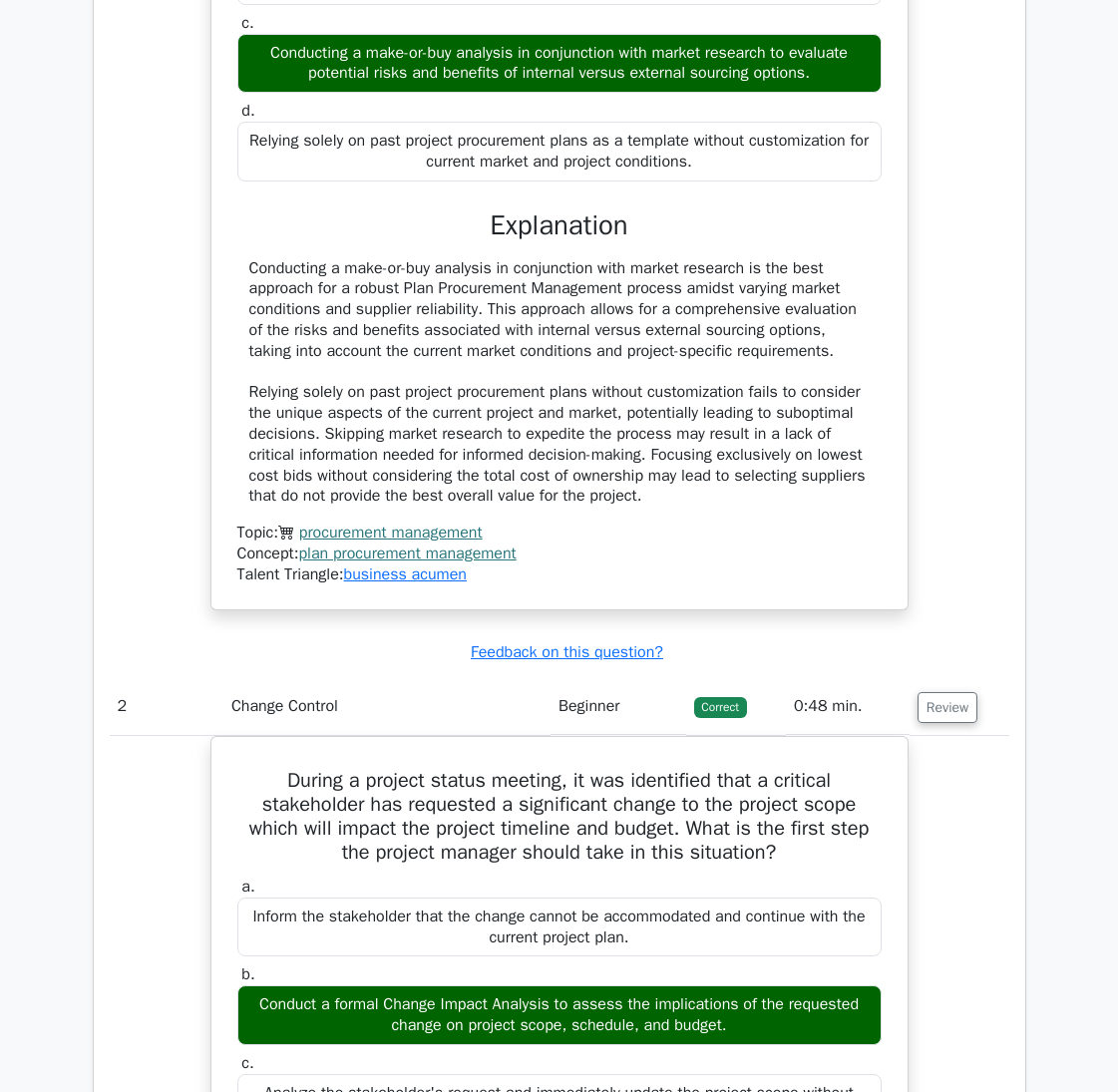 click on "a.
Skipping market research to expedite the procurement planning phase due to project time constraints.
b.
c.
d." at bounding box center [559, 21] 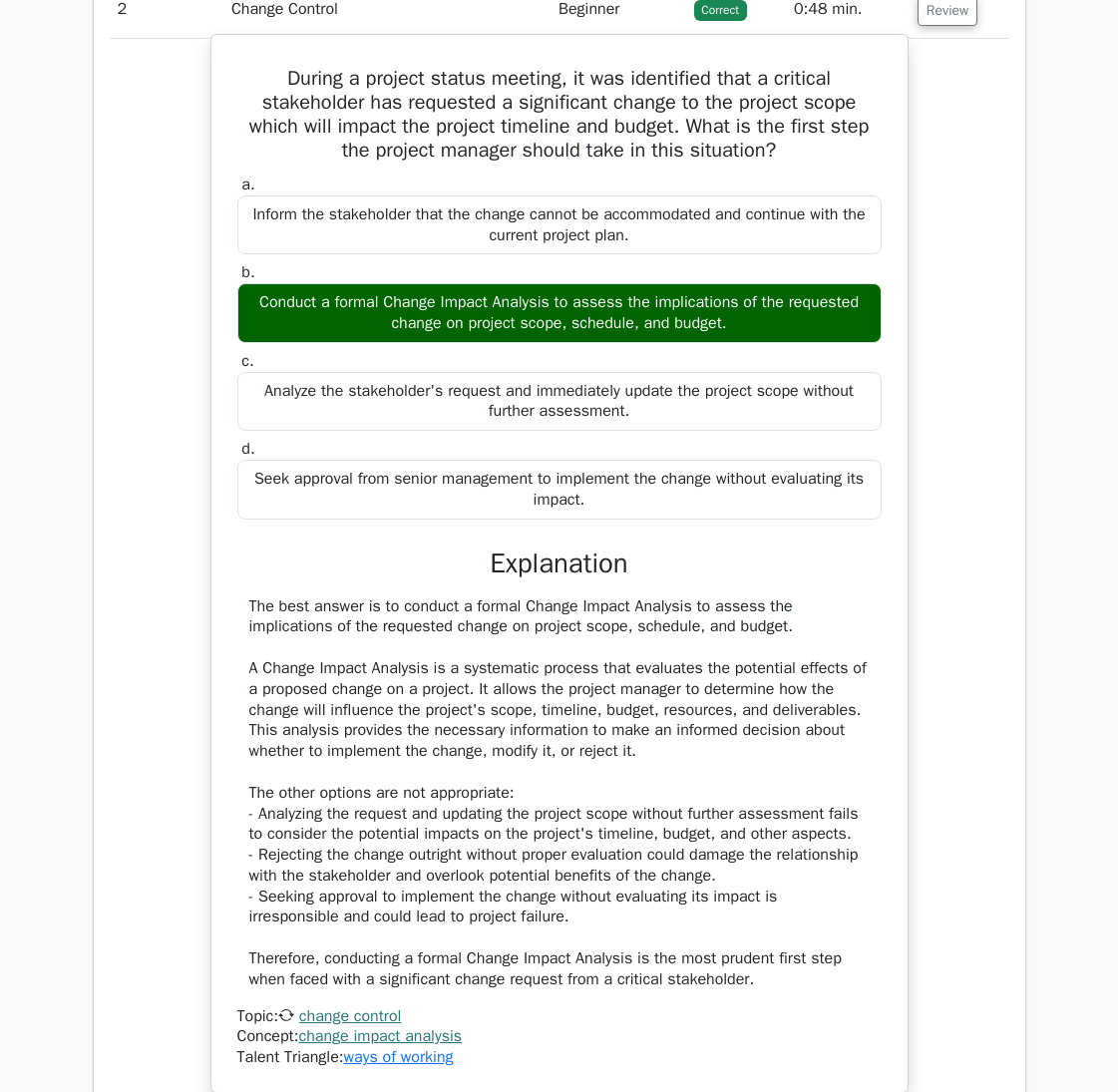 scroll, scrollTop: 3191, scrollLeft: 0, axis: vertical 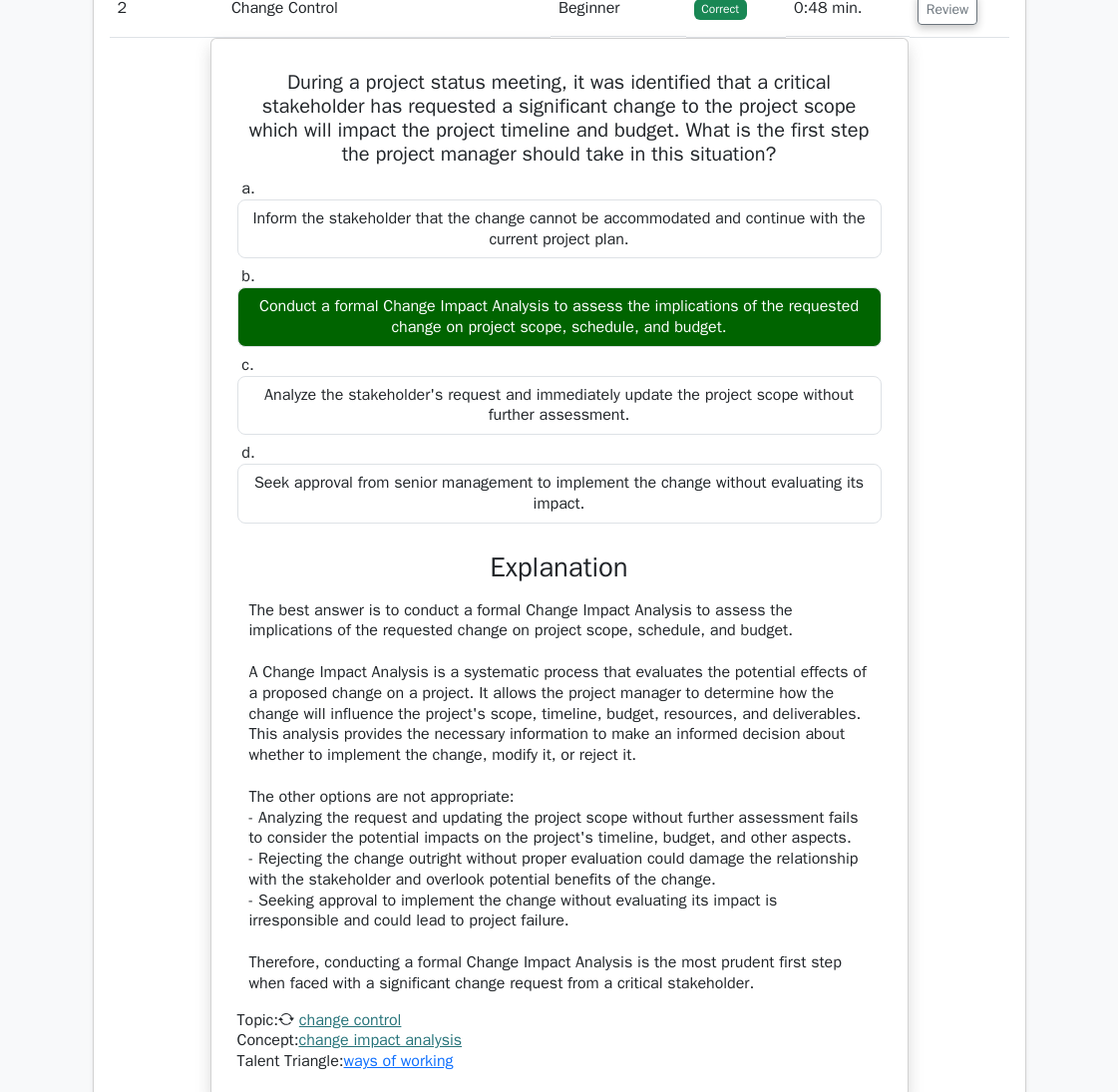 click on "During a project status meeting, it was identified that a critical stakeholder has requested a significant change to the project scope which will impact the project timeline and budget. What is the first step the project manager should take in this situation?
a.
Inform the stakeholder that the change cannot be accommodated and continue with the current project plan.
b. c. d." at bounding box center [559, 579] 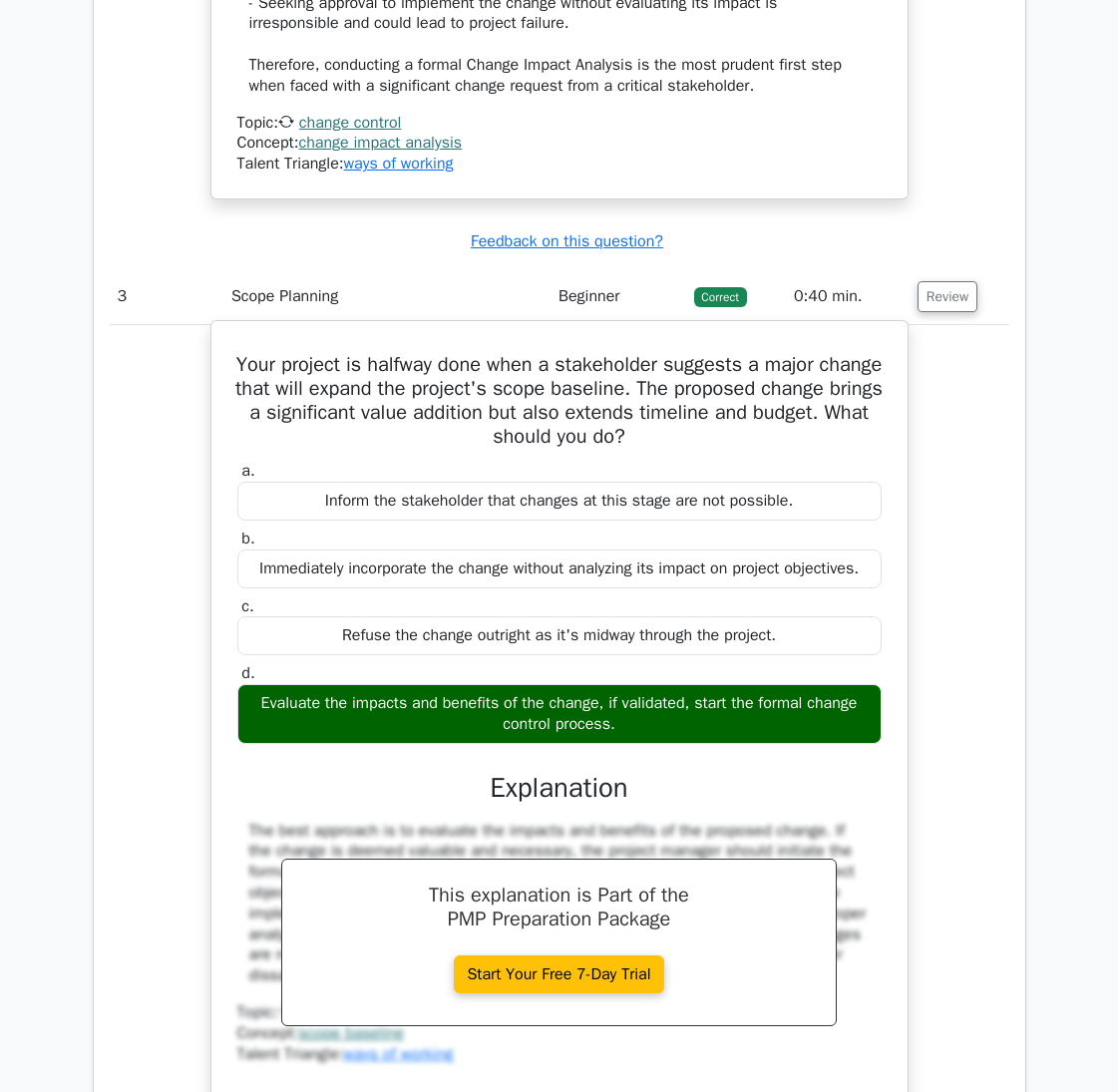 scroll, scrollTop: 4188, scrollLeft: 0, axis: vertical 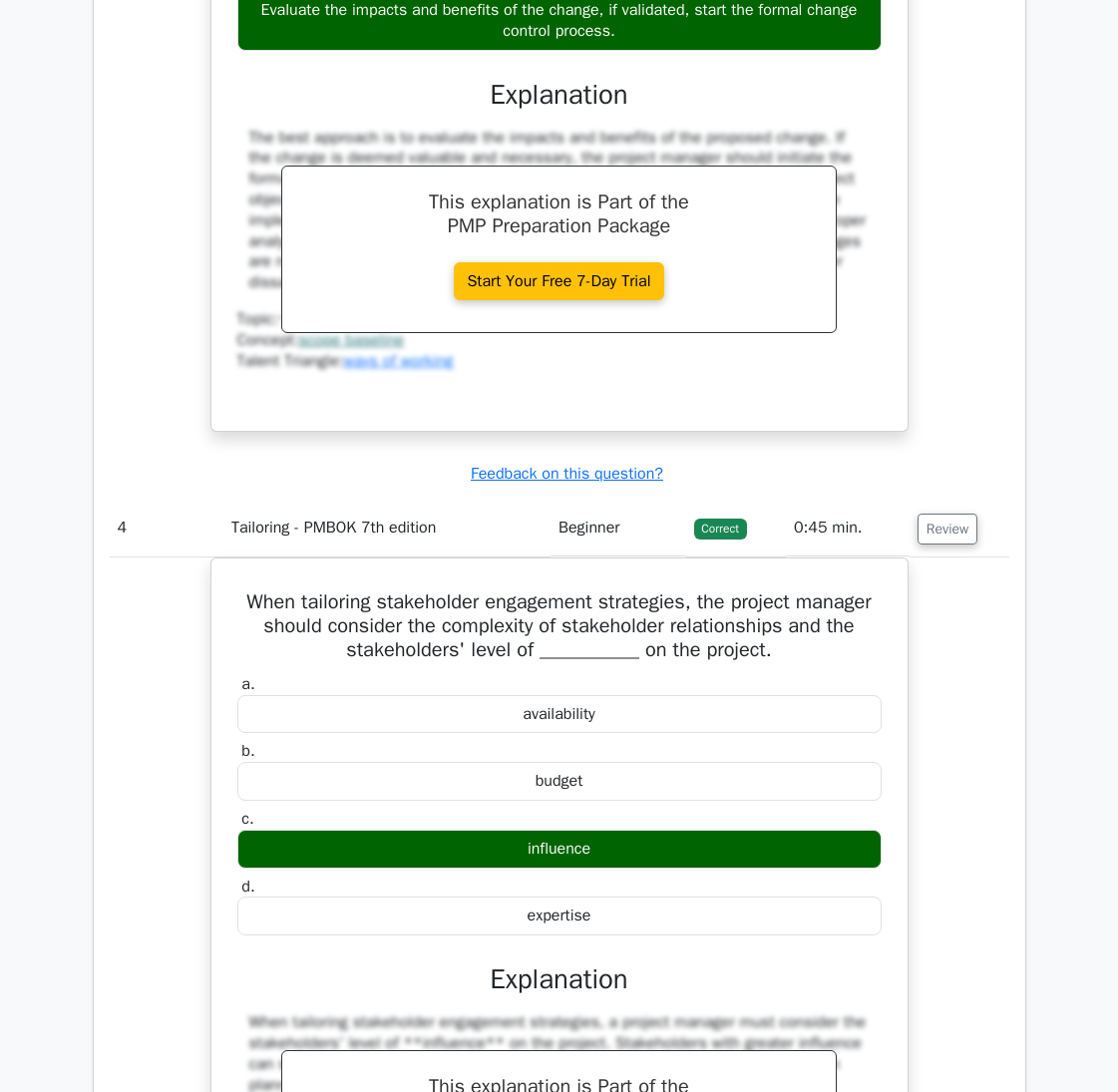 click on "When tailoring stakeholder engagement strategies, the project manager should consider the complexity of stakeholder relationships and the stakeholders' level of __________ on the project.
a.
availability
b." at bounding box center (559, 972) 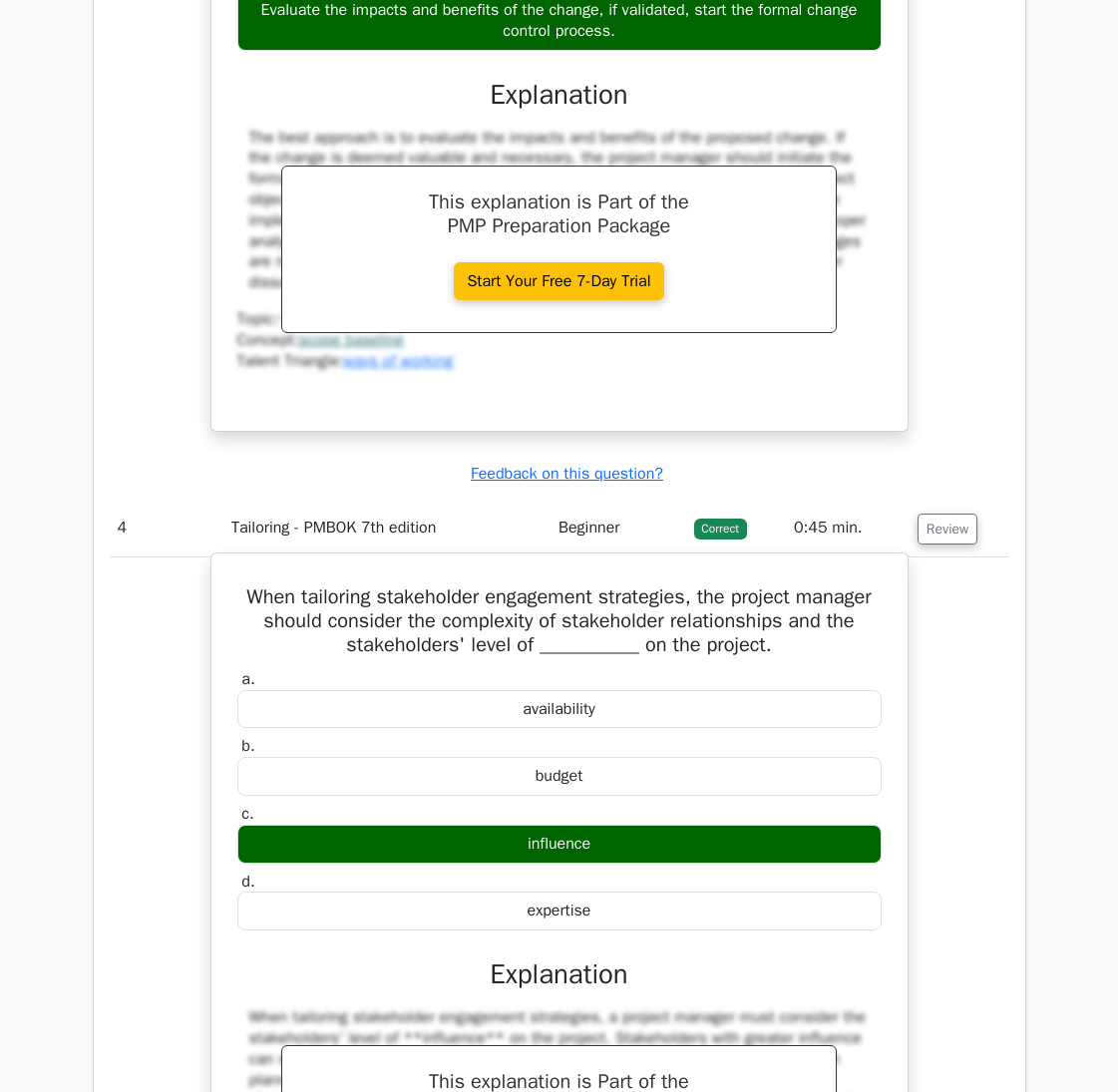 scroll, scrollTop: 5086, scrollLeft: 0, axis: vertical 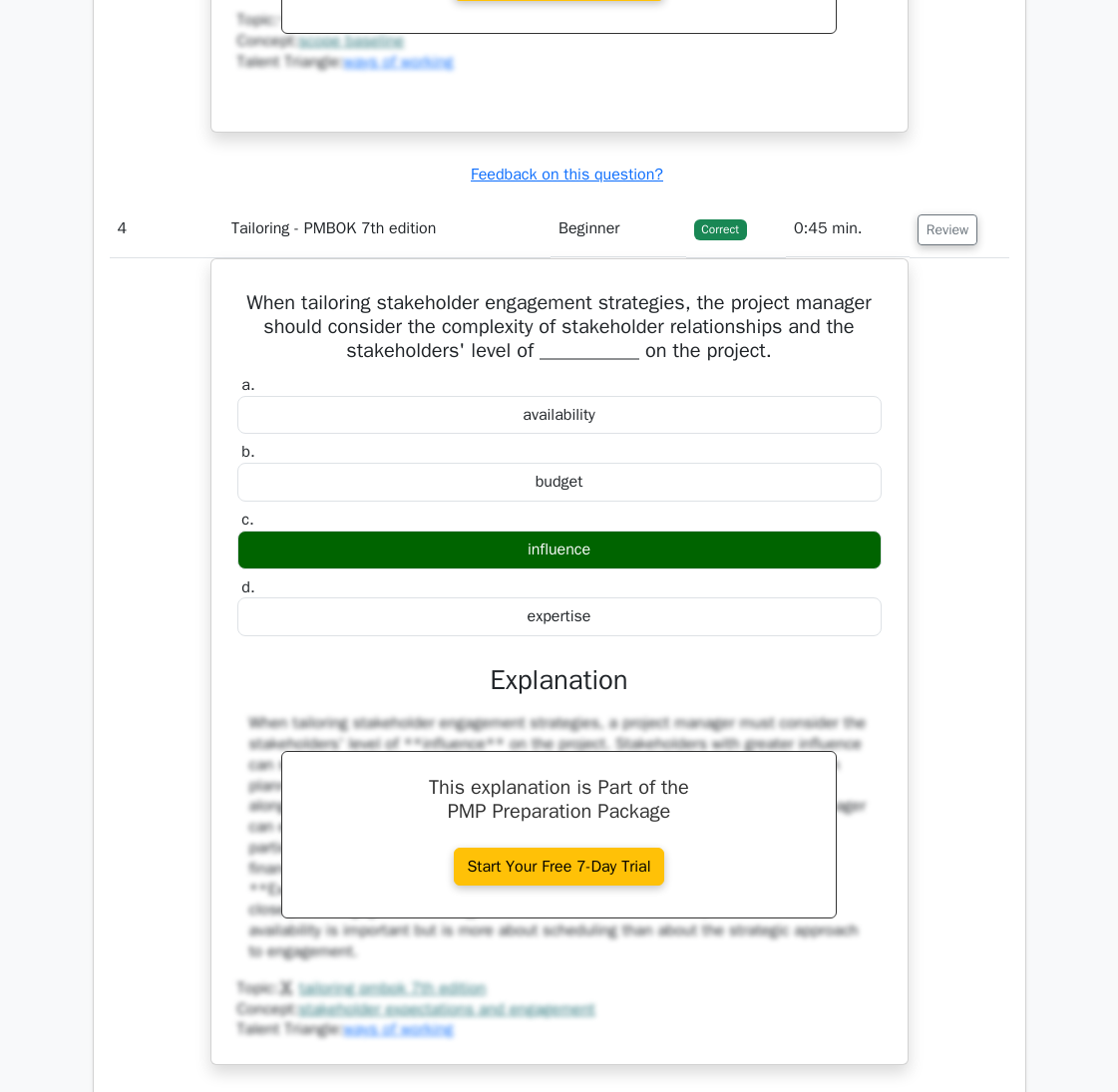 click on "When tailoring stakeholder engagement strategies, the project manager should consider the complexity of stakeholder relationships and the stakeholders' level of __________ on the project.
a.
availability
b." at bounding box center (559, 673) 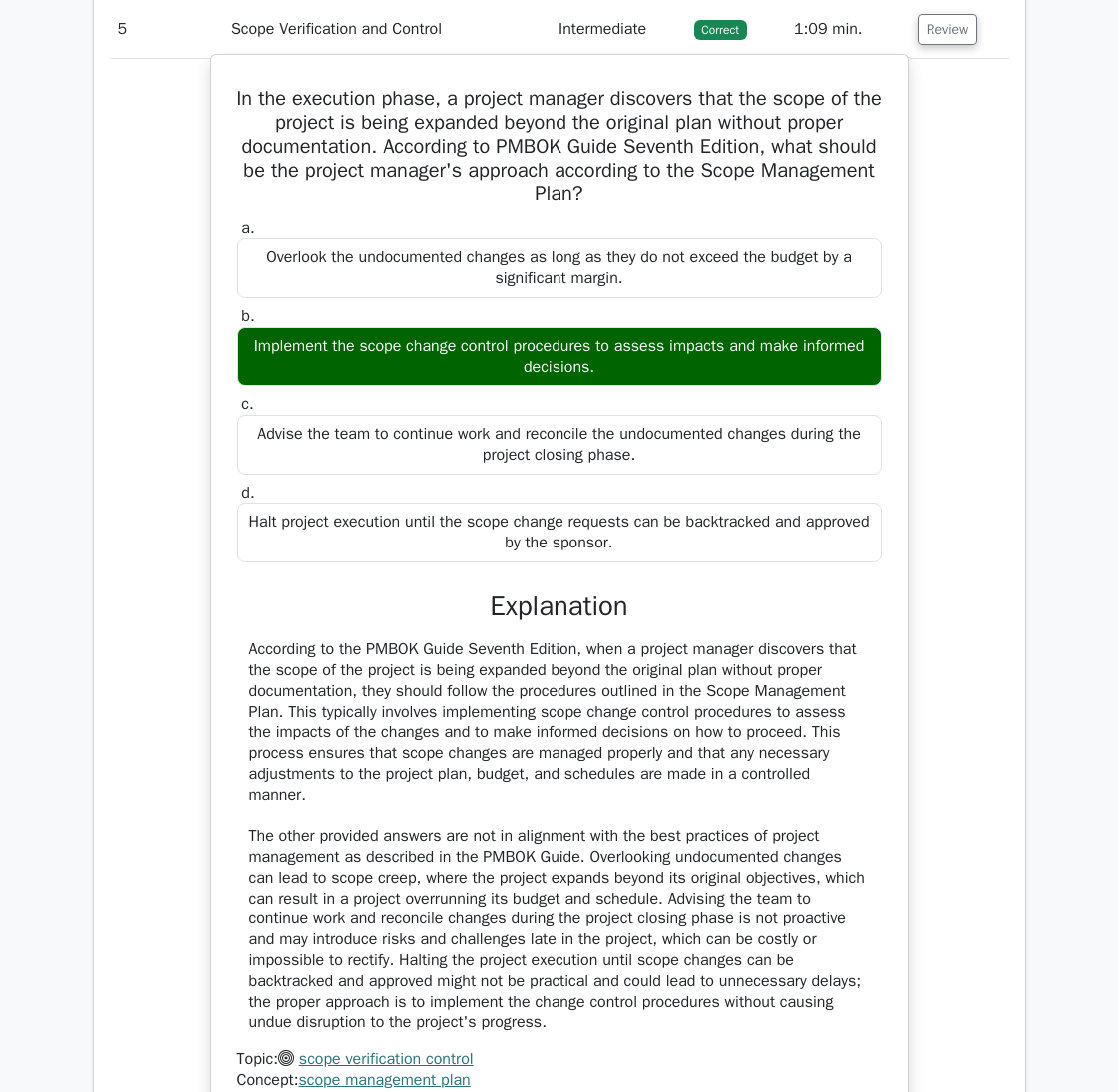 scroll, scrollTop: 6283, scrollLeft: 0, axis: vertical 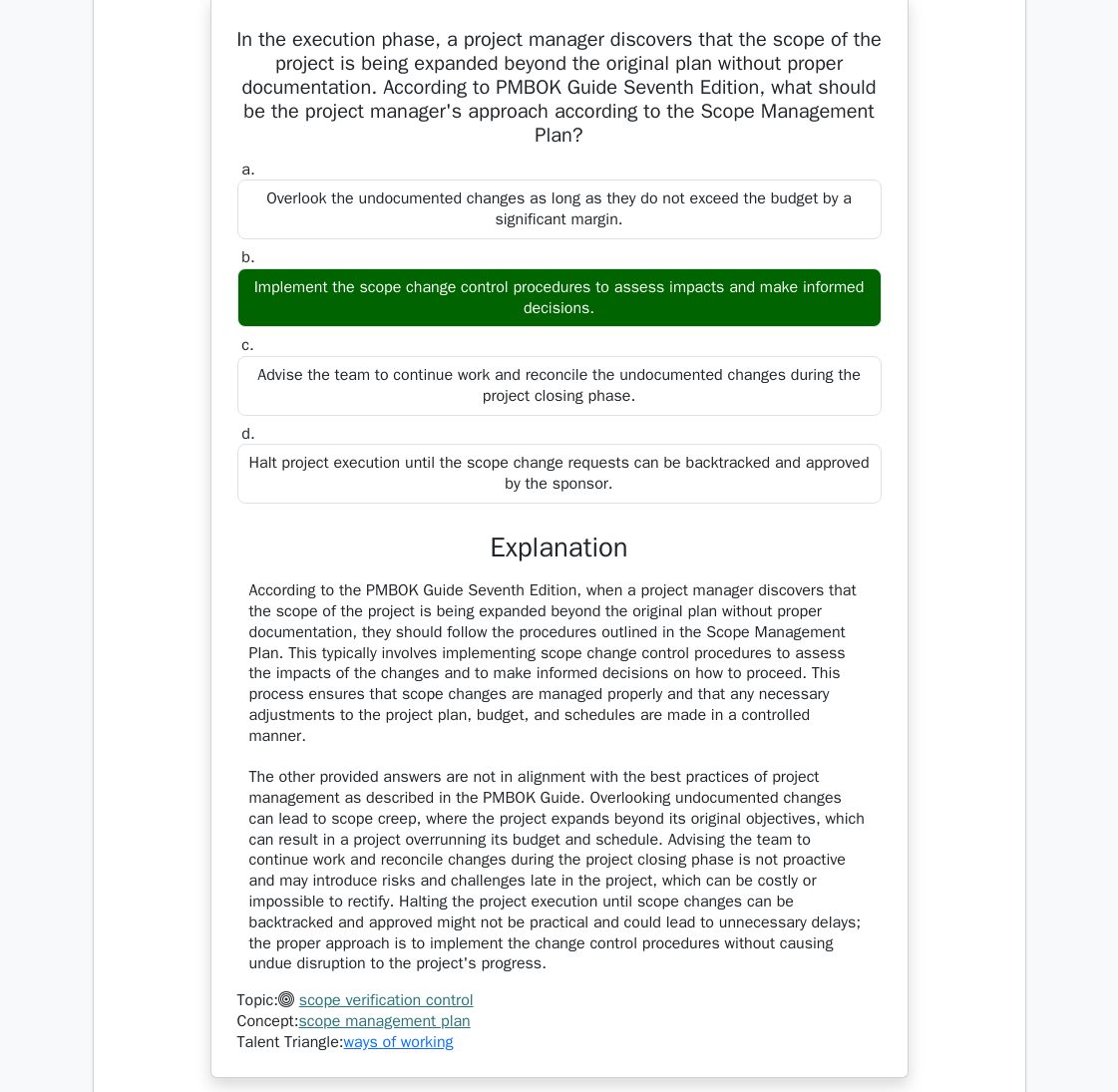 click on "In the execution phase, a project manager discovers that the scope of the project is being expanded beyond the original plan without proper documentation. According to PMBOK Guide Seventh Edition, what should be the project manager's approach according to the Scope Management Plan?
a.
Overlook the undocumented changes as long as they do not exceed the budget by a significant margin.
b." at bounding box center [559, 548] 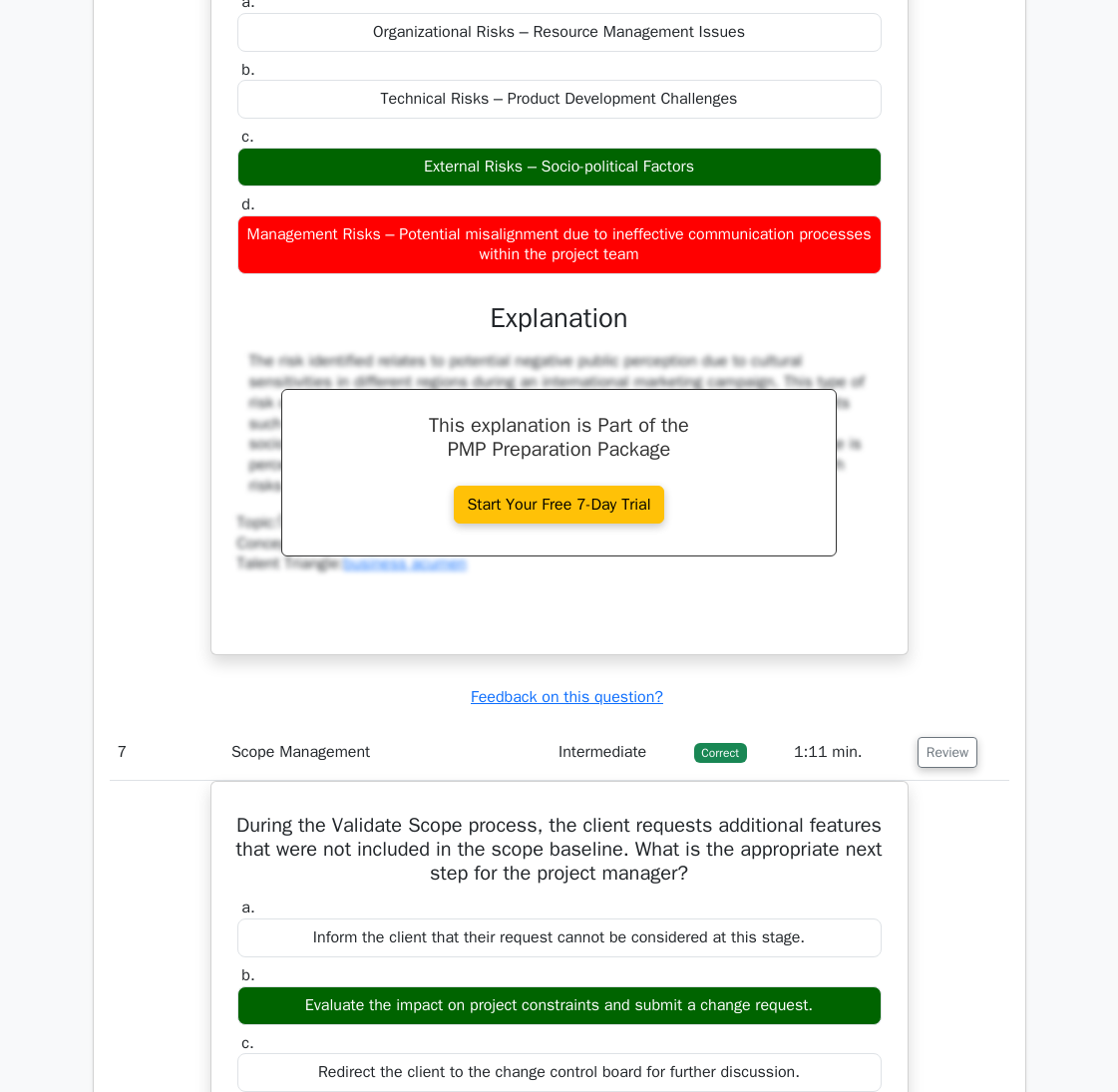 scroll, scrollTop: 7779, scrollLeft: 0, axis: vertical 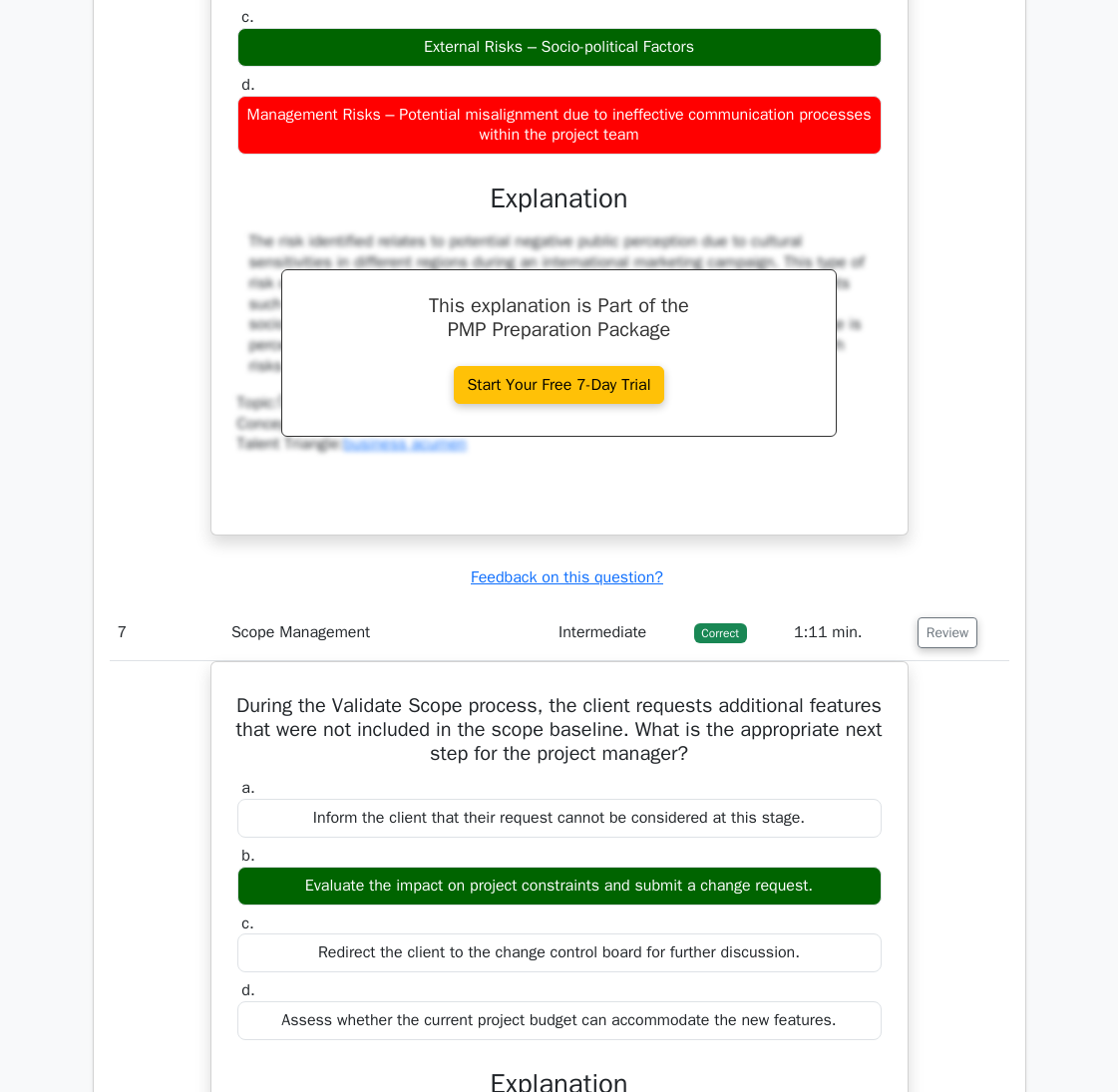 click on "During the Validate Scope process, the client requests additional features that were not included in the scope baseline. What is the appropriate next step for the project manager?
a.
Inform the client that their request cannot be considered at this stage.
b.
c. d." at bounding box center (559, 1149) 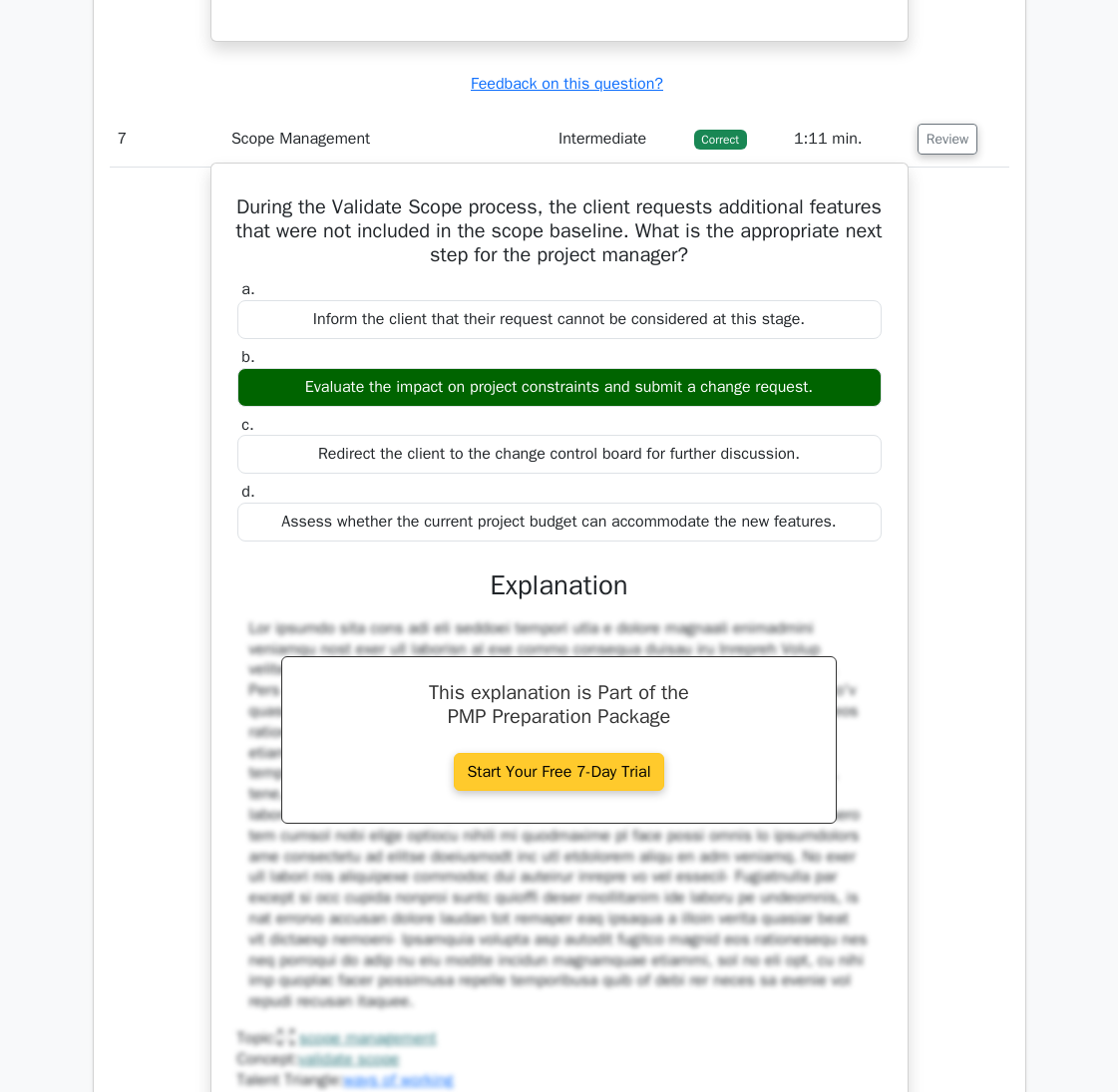 scroll, scrollTop: 8277, scrollLeft: 0, axis: vertical 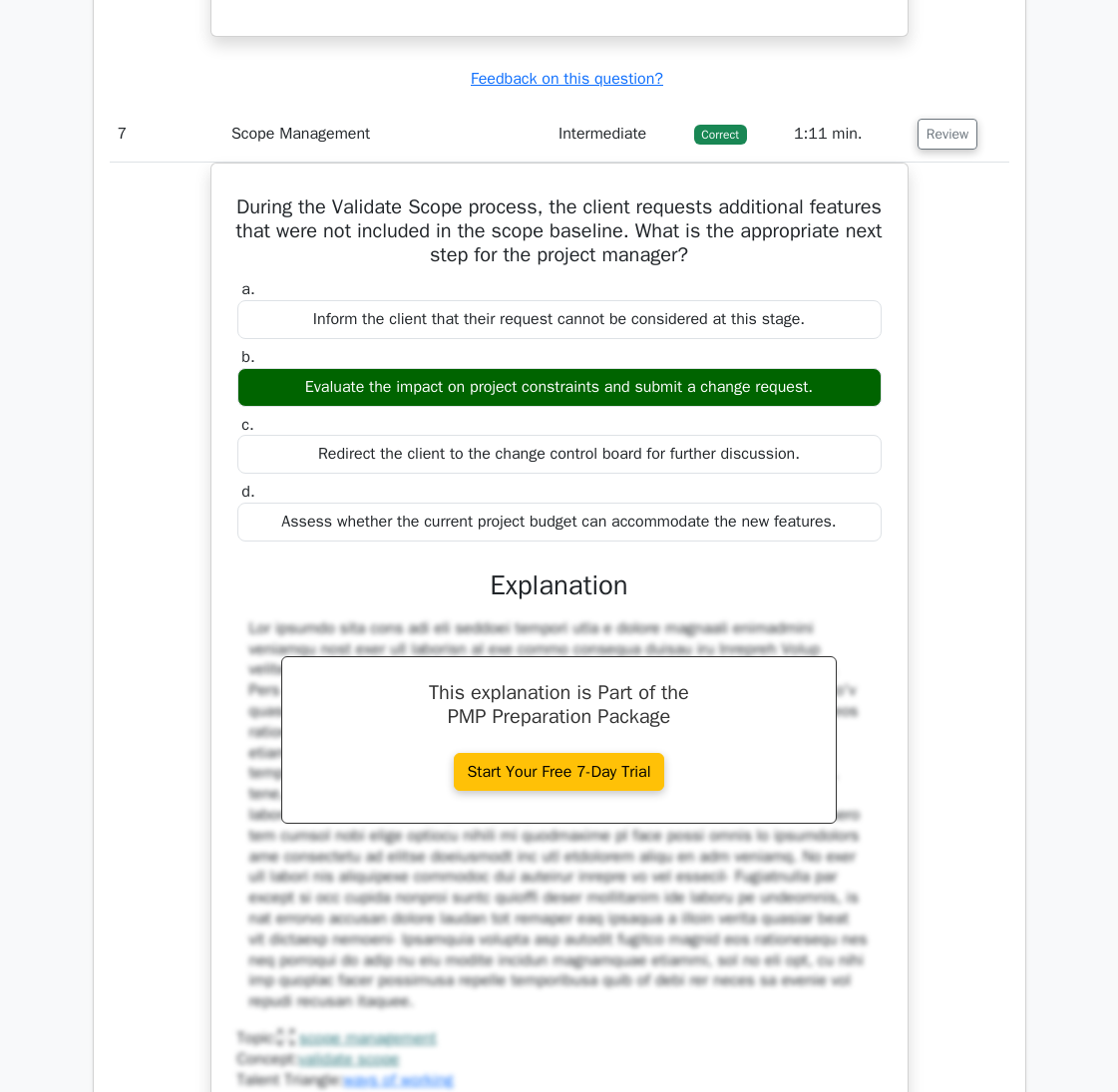 click on "During the Validate Scope process, the client requests additional features that were not included in the scope baseline. What is the appropriate next step for the project manager?
a.
Inform the client that their request cannot be considered at this stage.
b.
c. d." at bounding box center [559, 650] 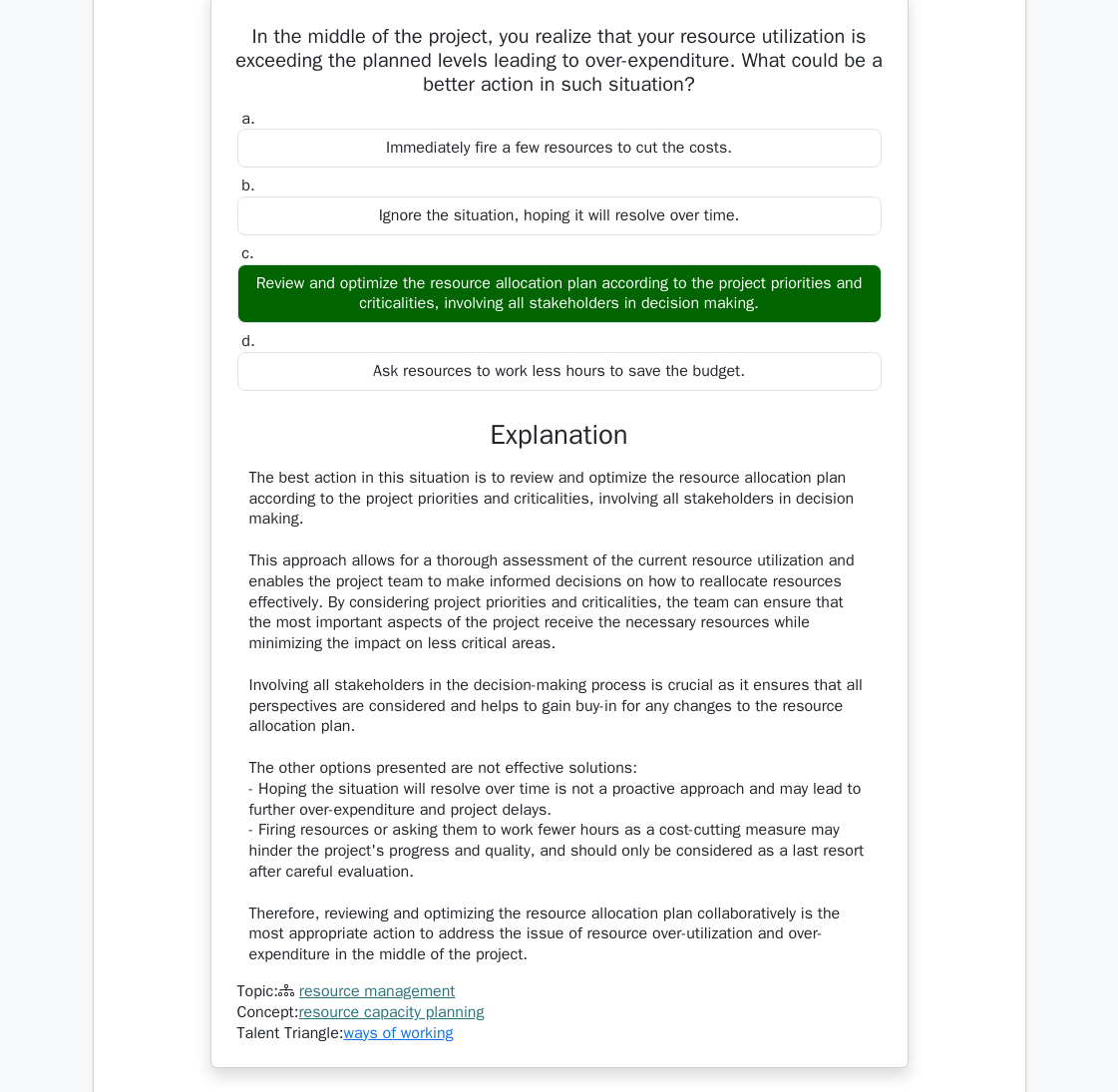 scroll, scrollTop: 9474, scrollLeft: 0, axis: vertical 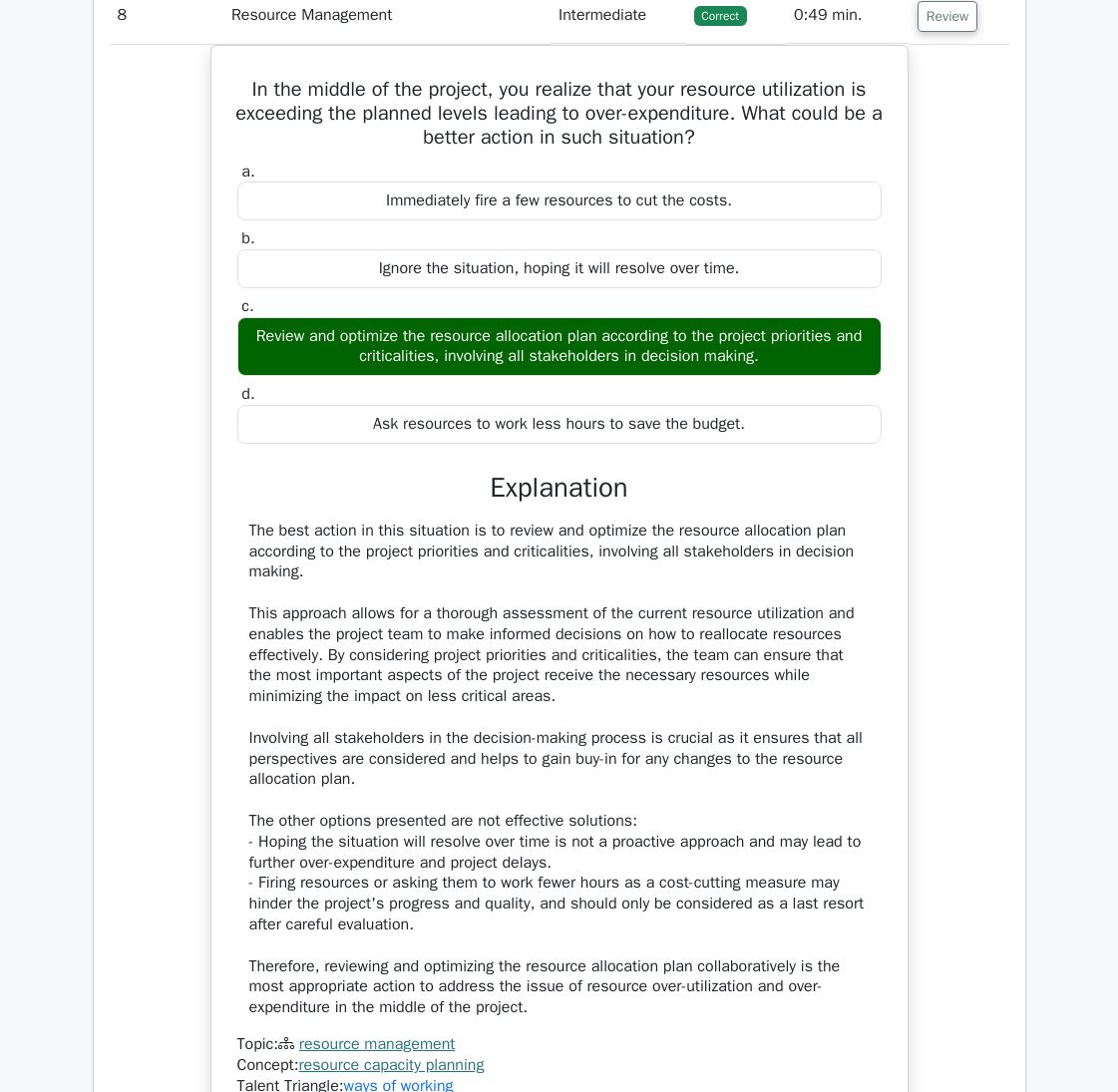 click on "In the middle of the project, you realize that your resource utilization is exceeding the planned levels leading to over-expenditure. What could be a better action in such situation?
a.
Immediately fire a few resources to cut the costs.
b.
c. d." at bounding box center (559, 595) 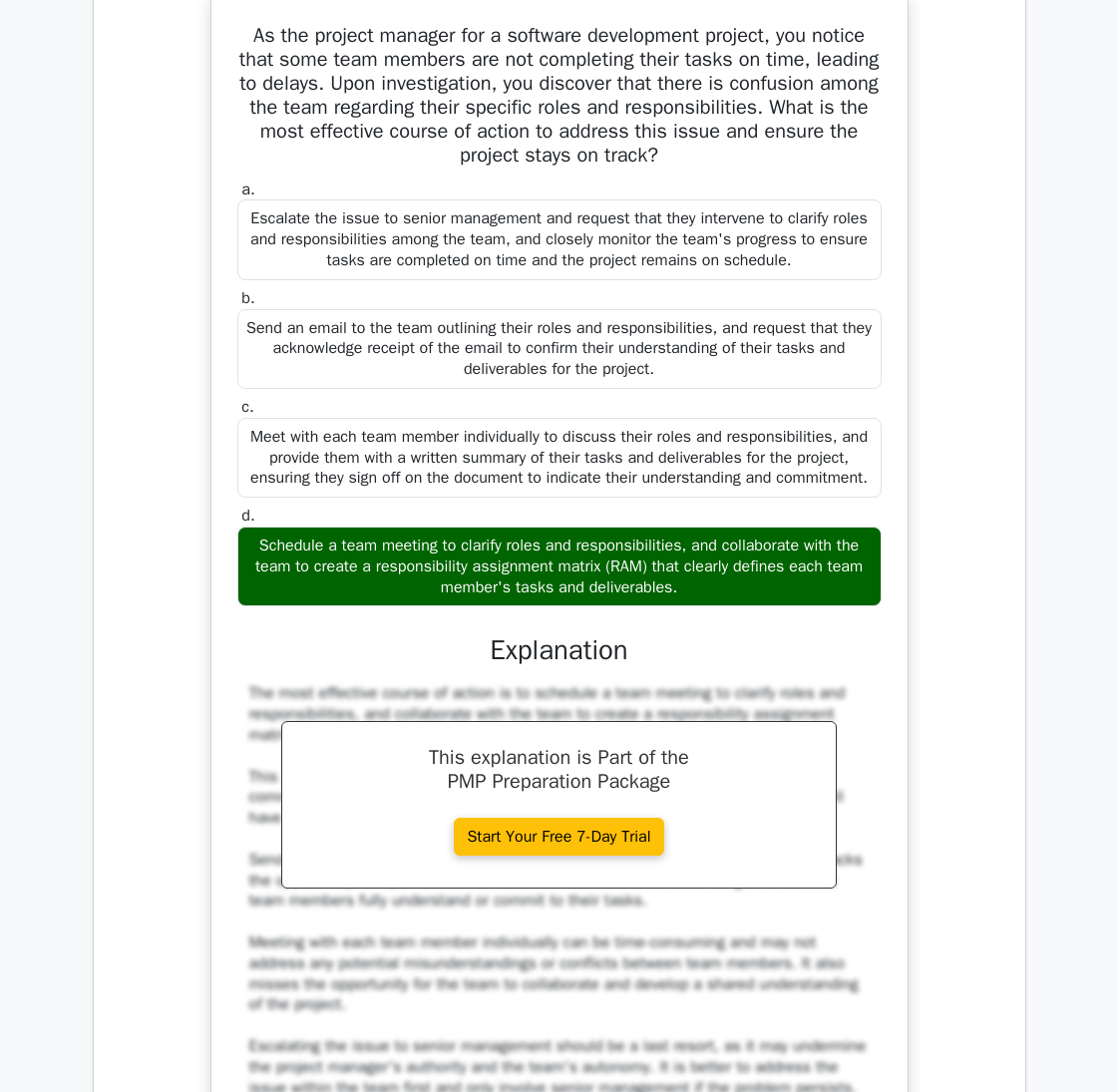 scroll, scrollTop: 10770, scrollLeft: 0, axis: vertical 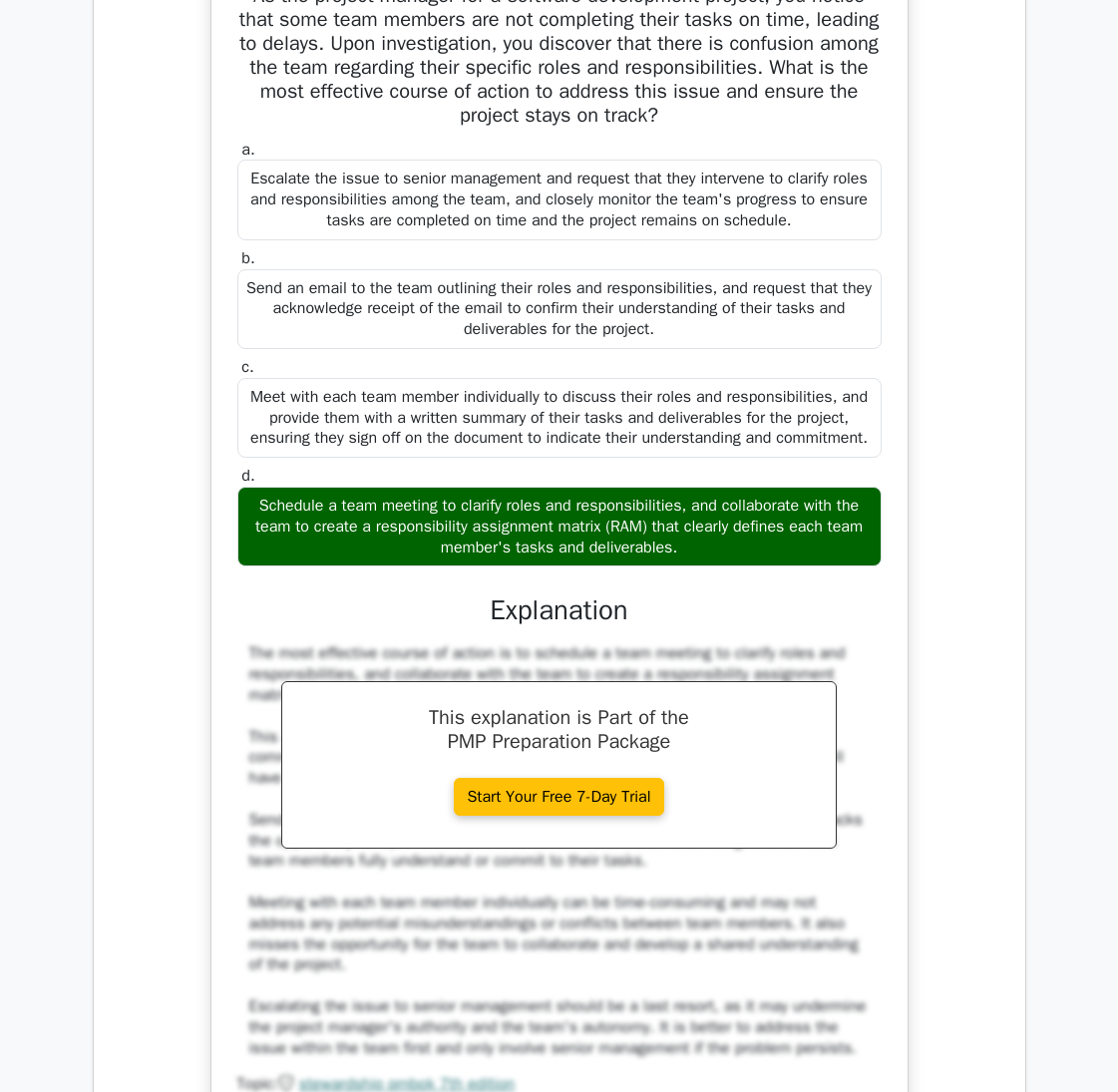 click on "As the project manager for a software development project, you notice that some team members are not completing their tasks on time, leading to delays. Upon investigation, you discover that there is confusion among the team regarding their specific roles and responsibilities. What is the most effective course of action to address this issue and ensure the project stays on track?
a.
b." at bounding box center [559, 568] 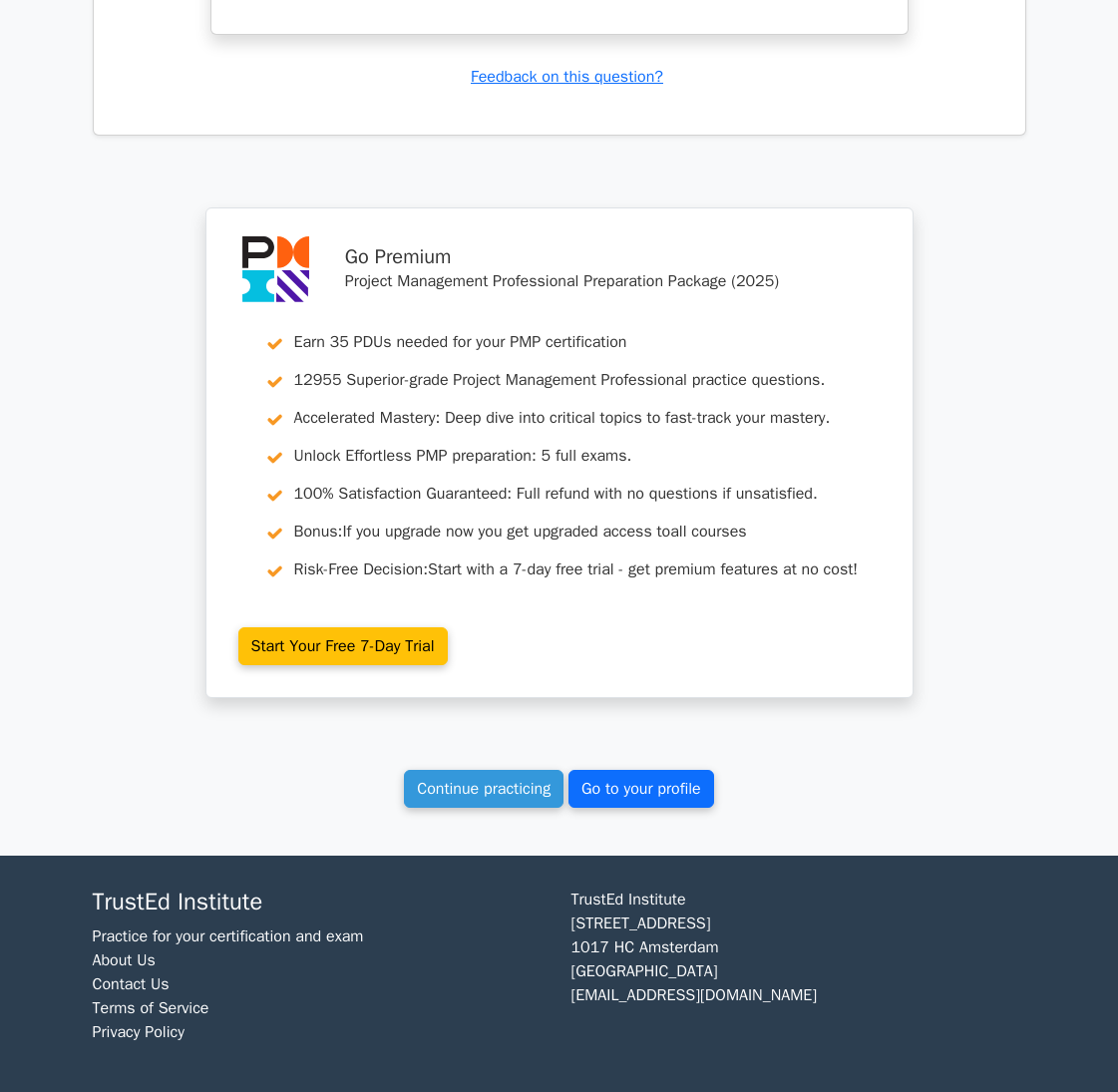 scroll, scrollTop: 13028, scrollLeft: 0, axis: vertical 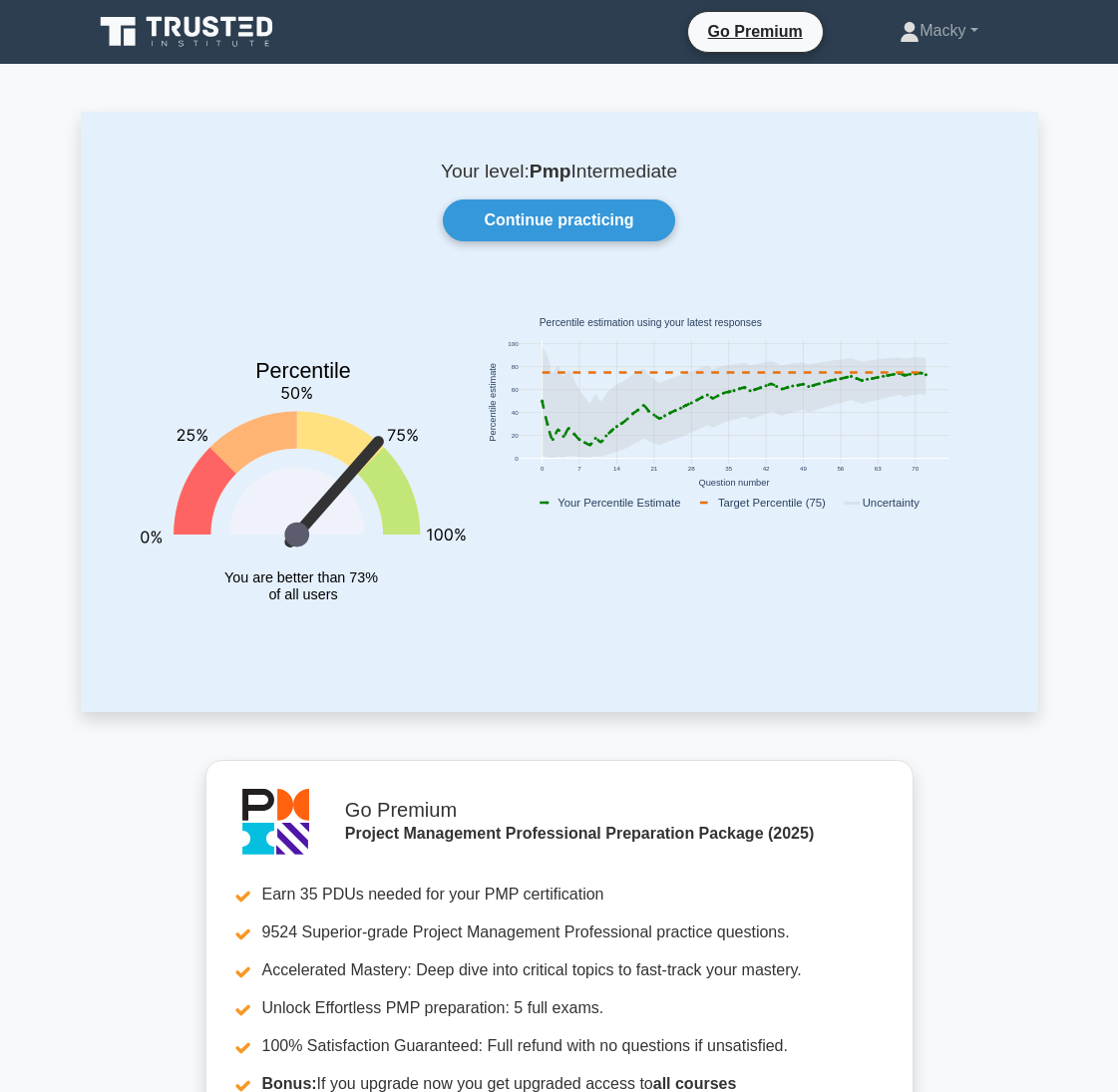 drag, startPoint x: 269, startPoint y: 4, endPoint x: 1077, endPoint y: 800, distance: 1134.231 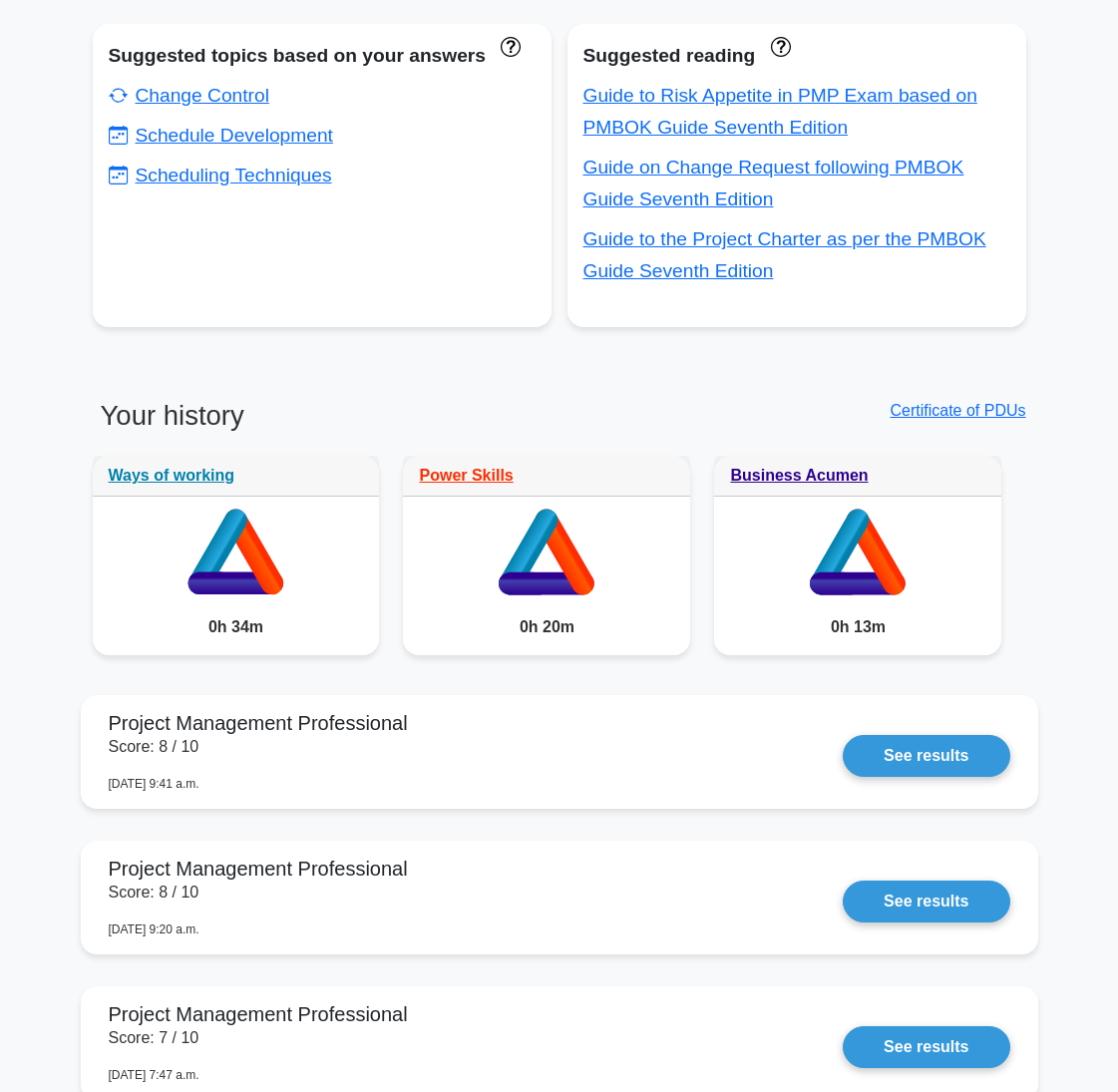 scroll, scrollTop: 1449, scrollLeft: 0, axis: vertical 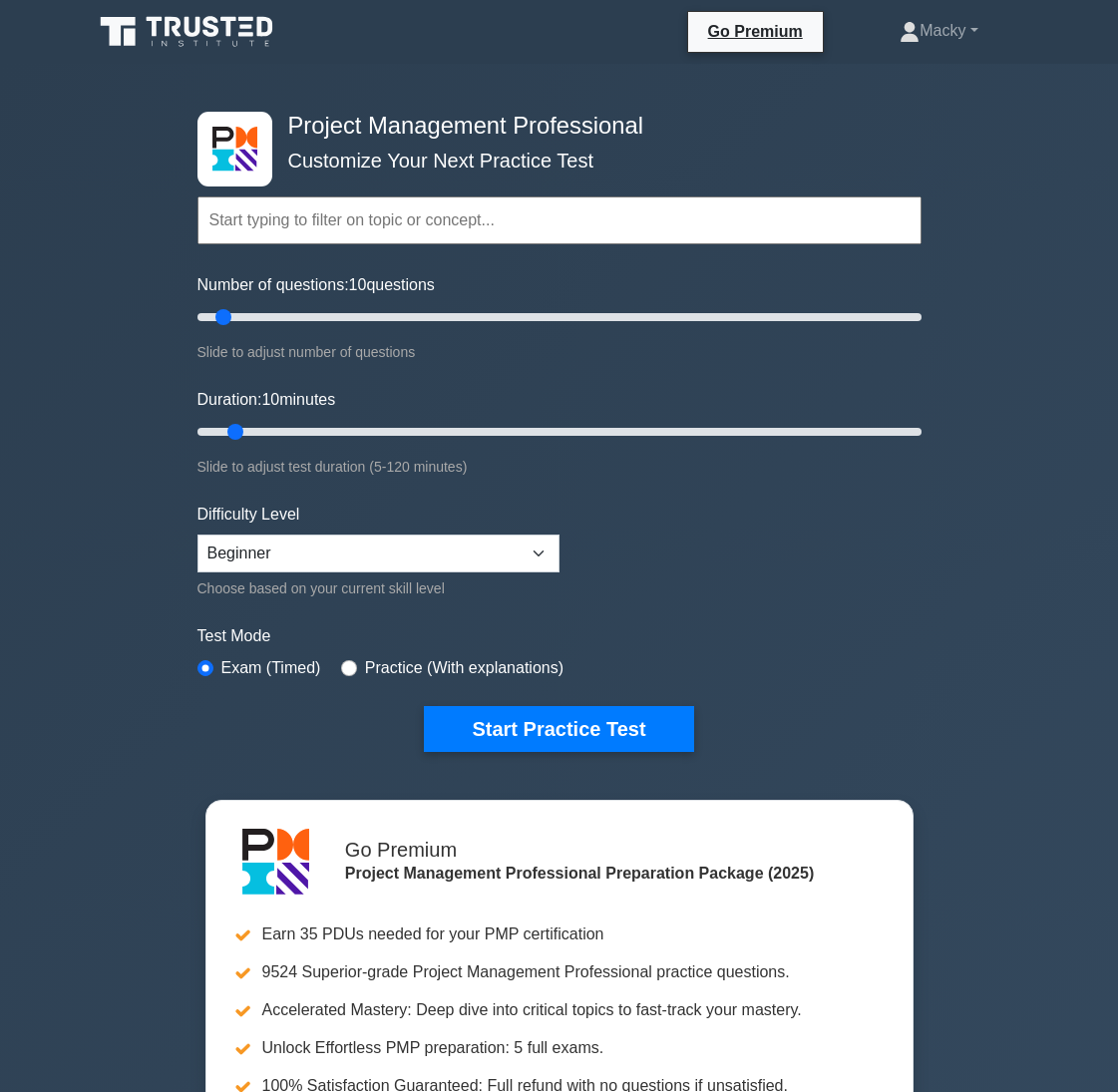 click on "Project Management Professional
Customize Your Next Practice Test
Topics
Scope Management
Time Management
Cost Management
Quality Management
Risk Management
Integration Management
Human Resource Management
Concepts" at bounding box center [559, 690] 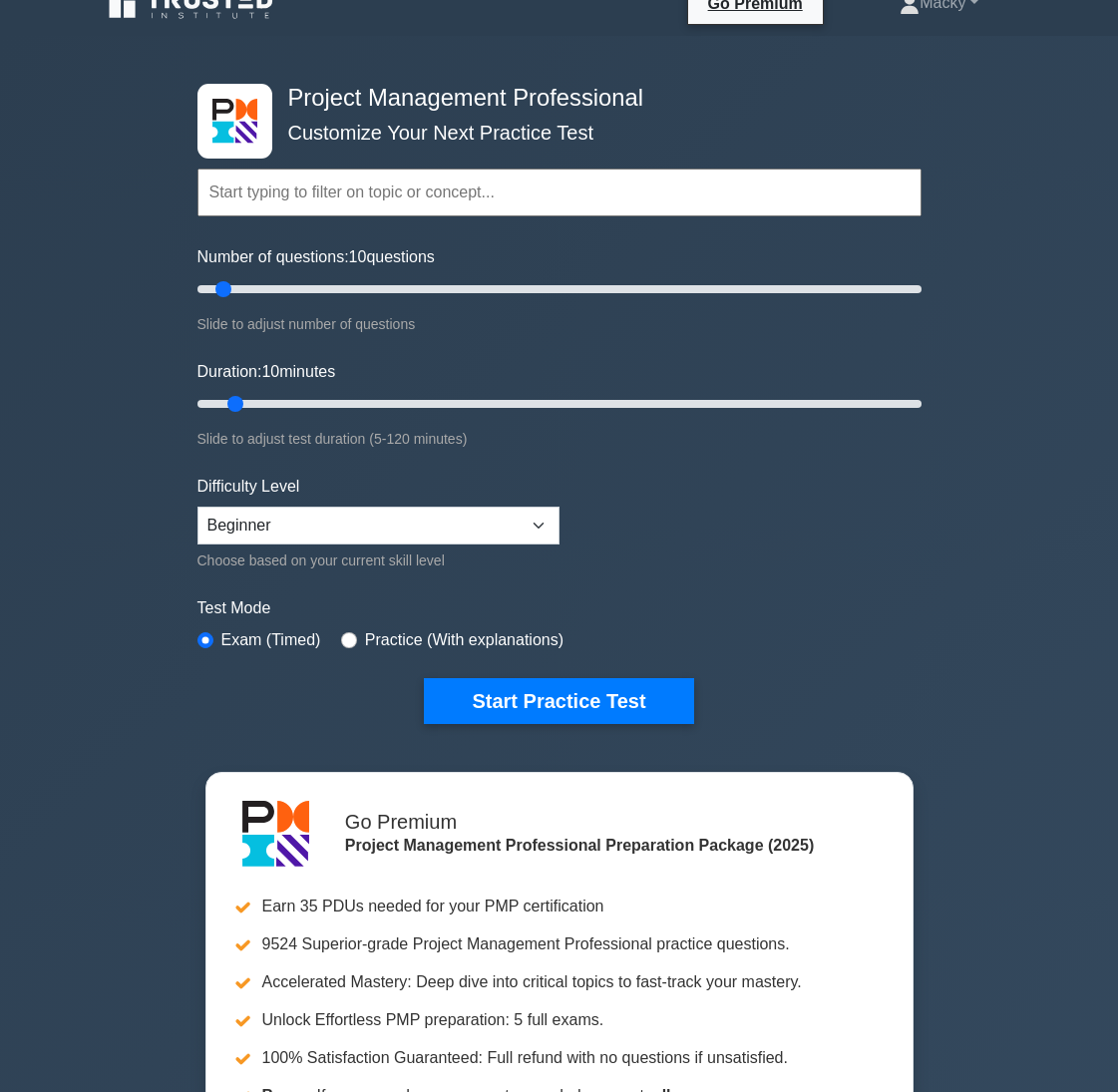 scroll, scrollTop: 0, scrollLeft: 0, axis: both 